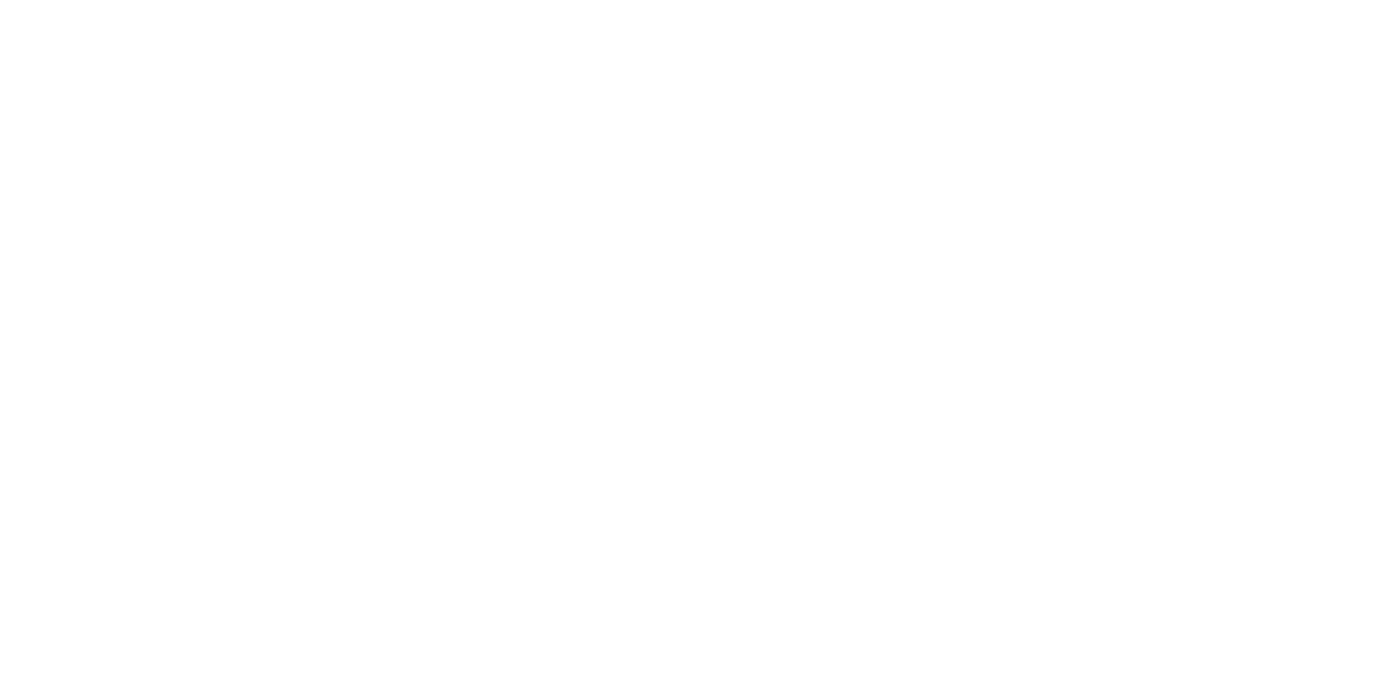 scroll, scrollTop: 0, scrollLeft: 0, axis: both 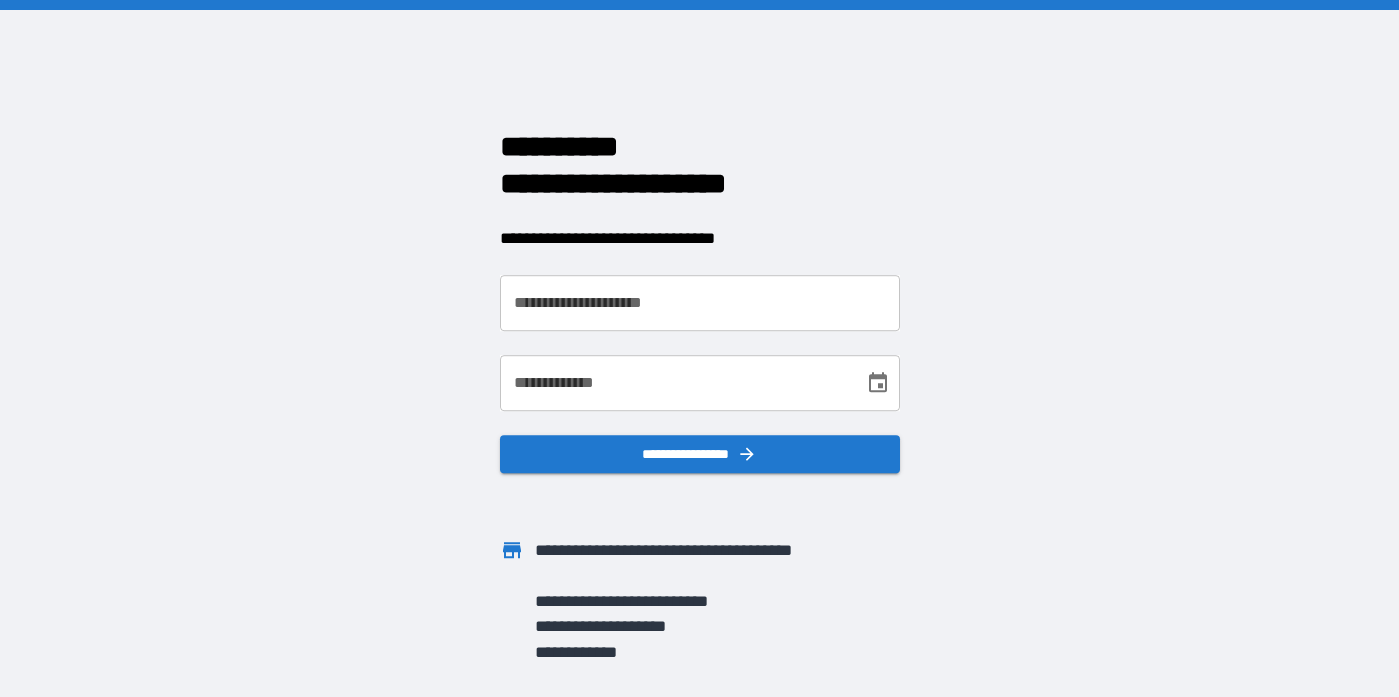 click on "**********" at bounding box center (700, 303) 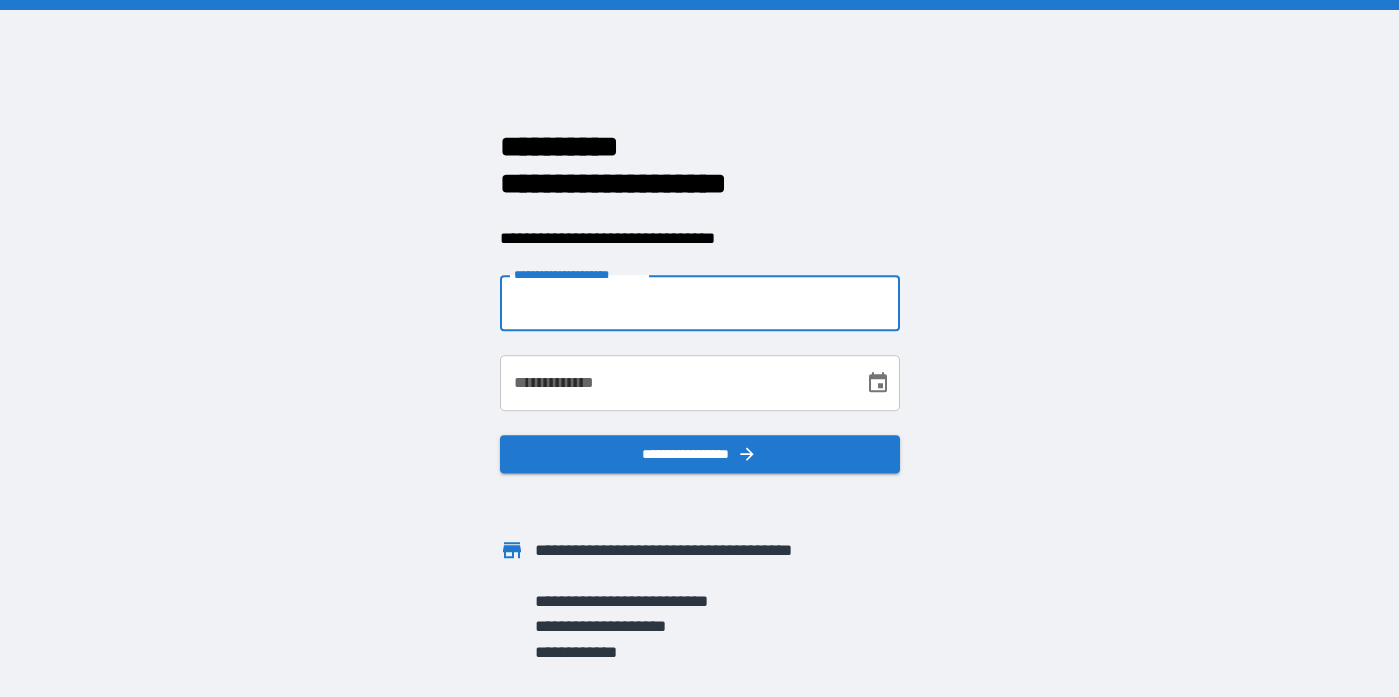 type on "**********" 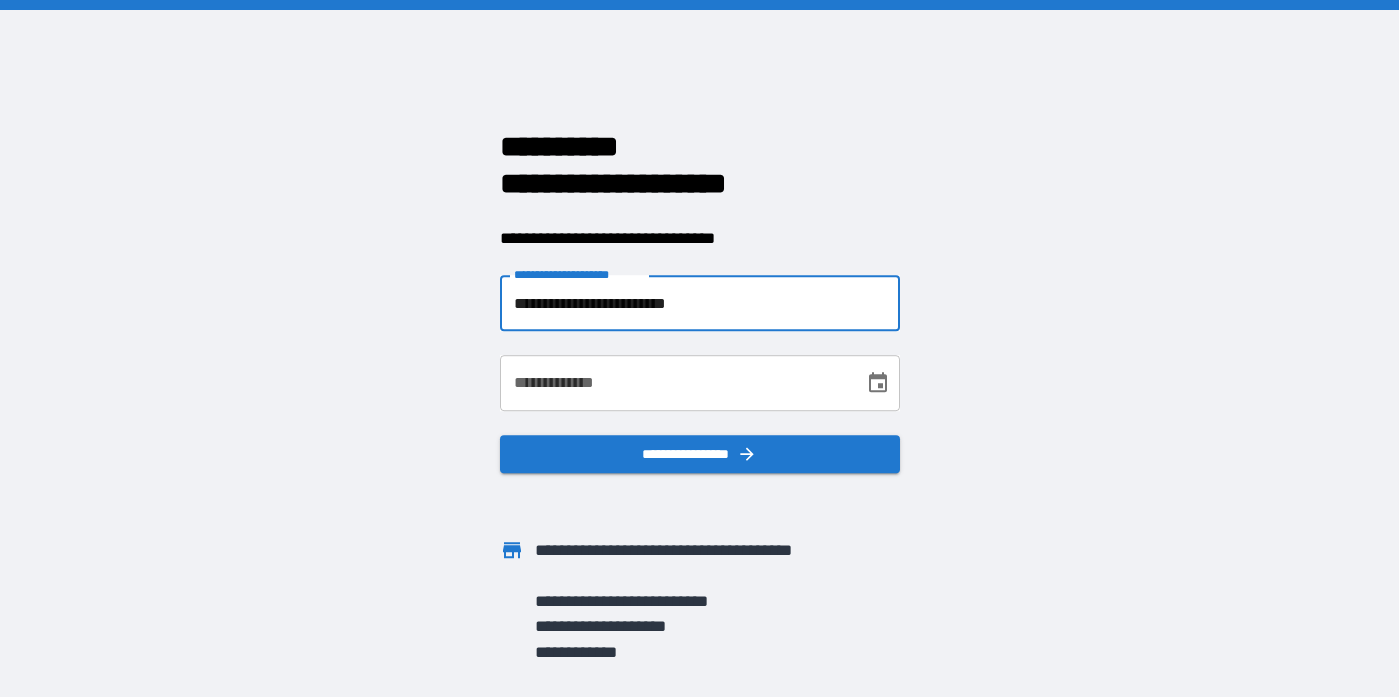click on "**********" at bounding box center (675, 383) 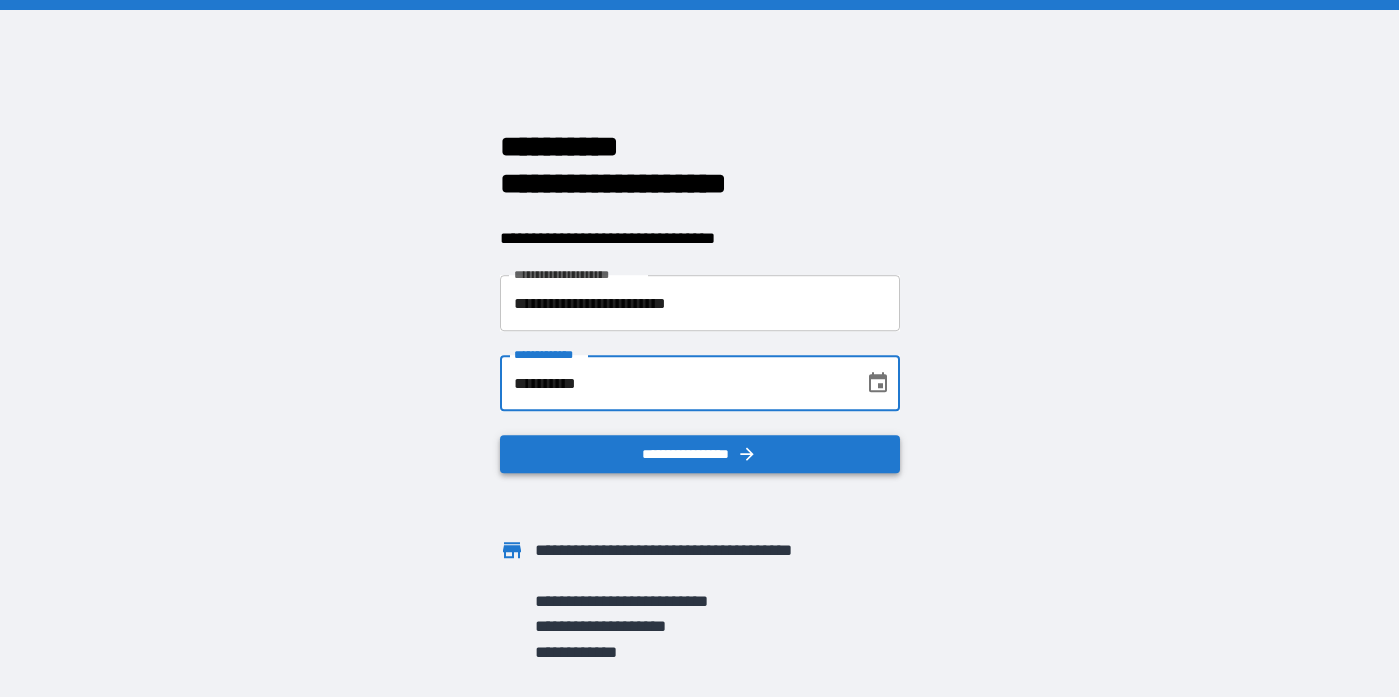 type on "**********" 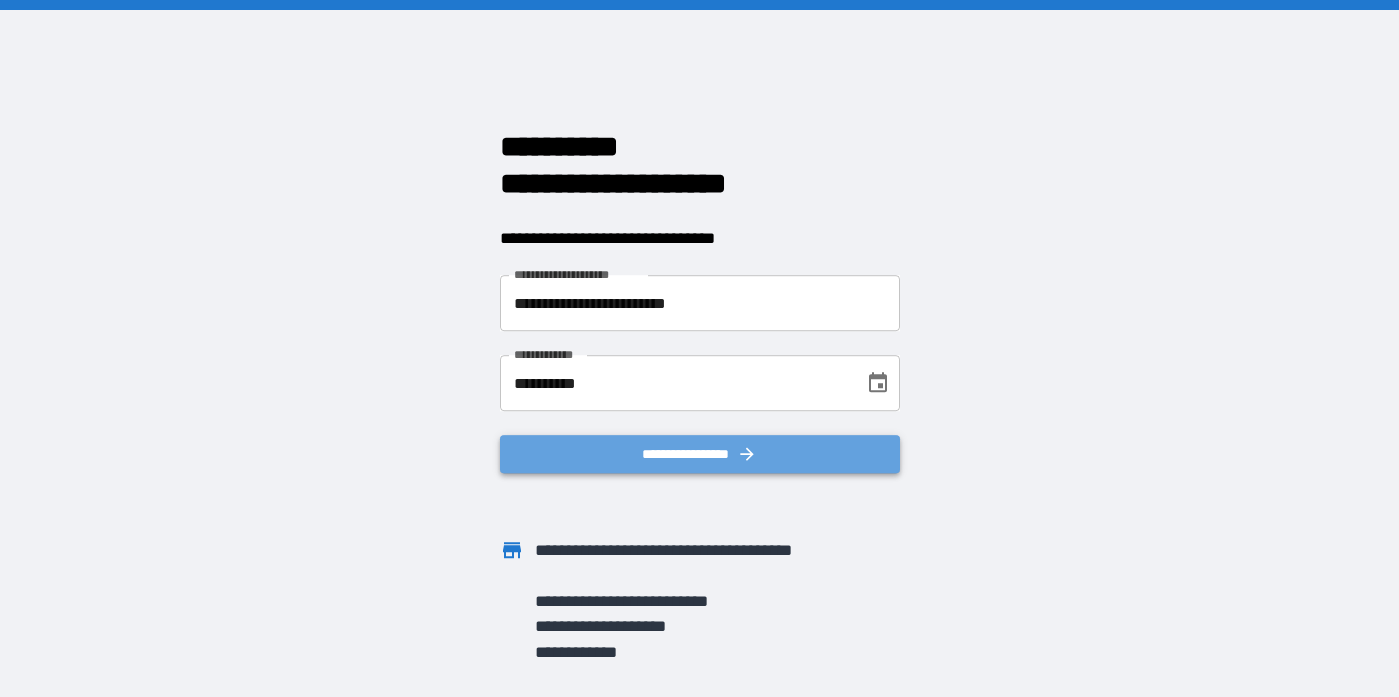 click on "**********" at bounding box center (700, 454) 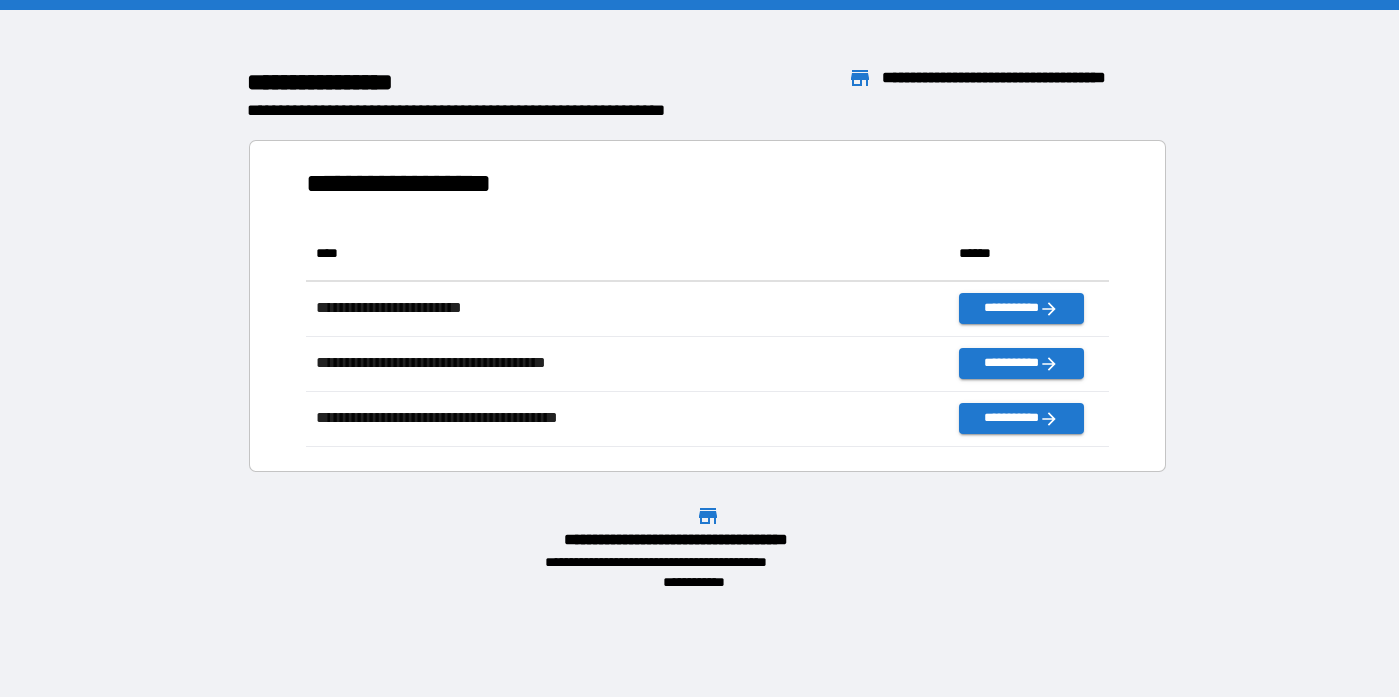 scroll, scrollTop: 1, scrollLeft: 1, axis: both 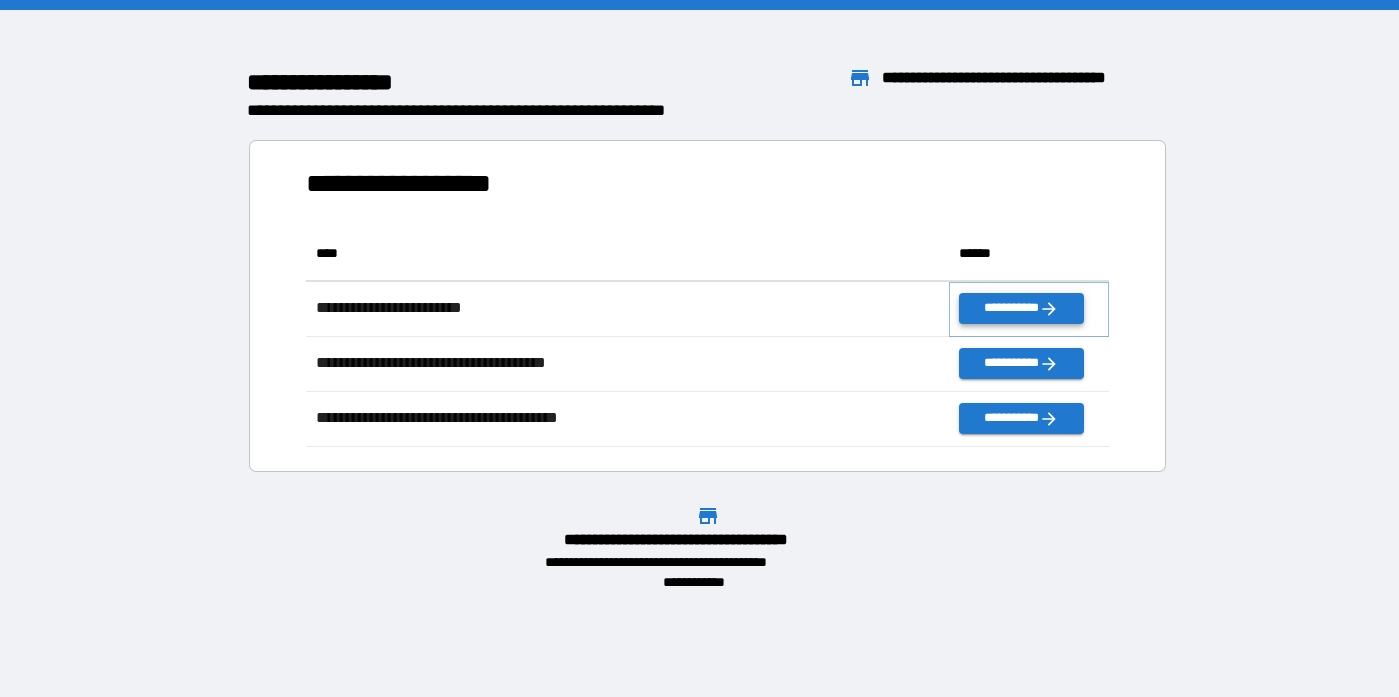 click on "**********" at bounding box center (1021, 308) 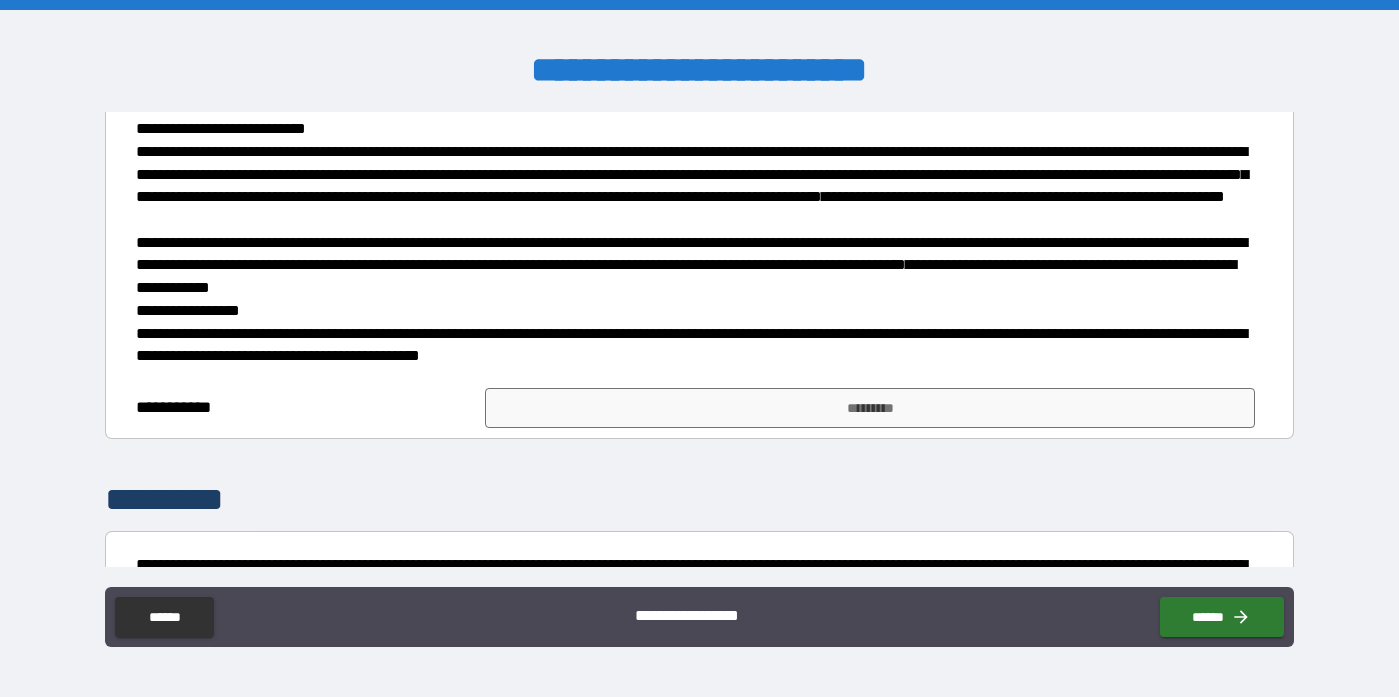 scroll, scrollTop: 467, scrollLeft: 0, axis: vertical 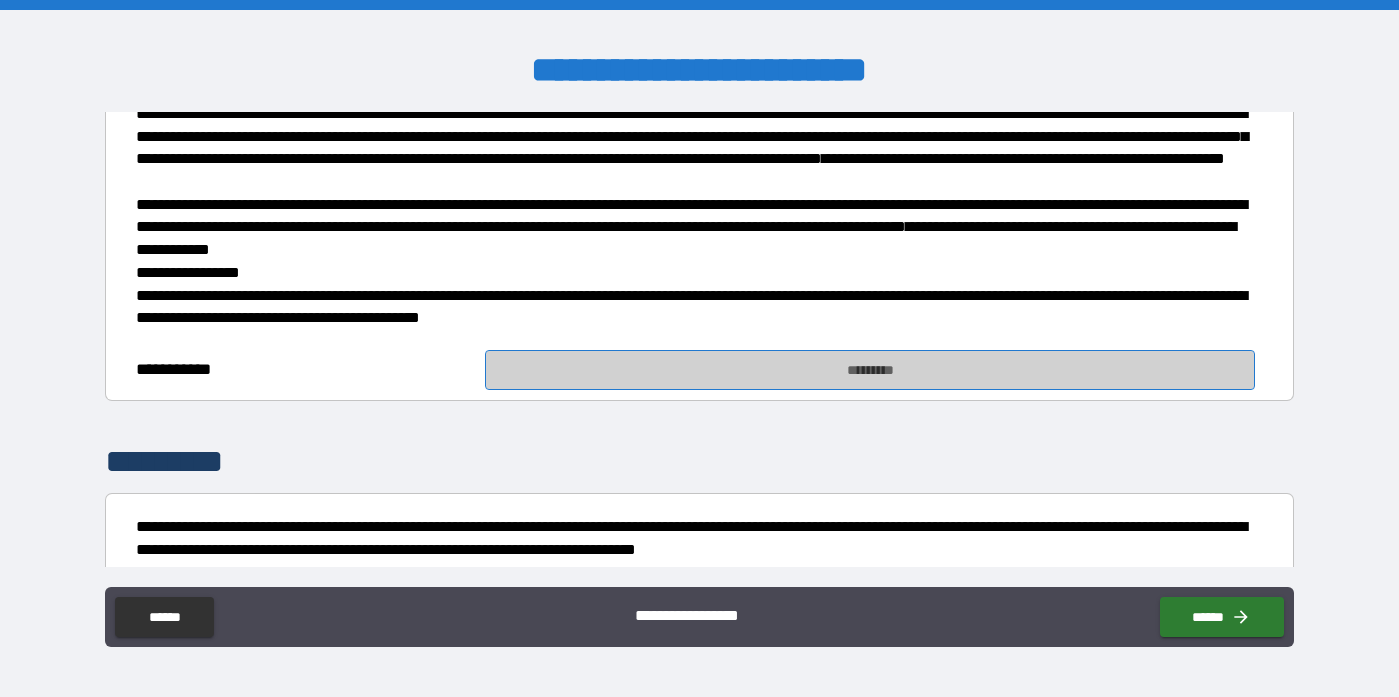 click on "*********" at bounding box center [870, 370] 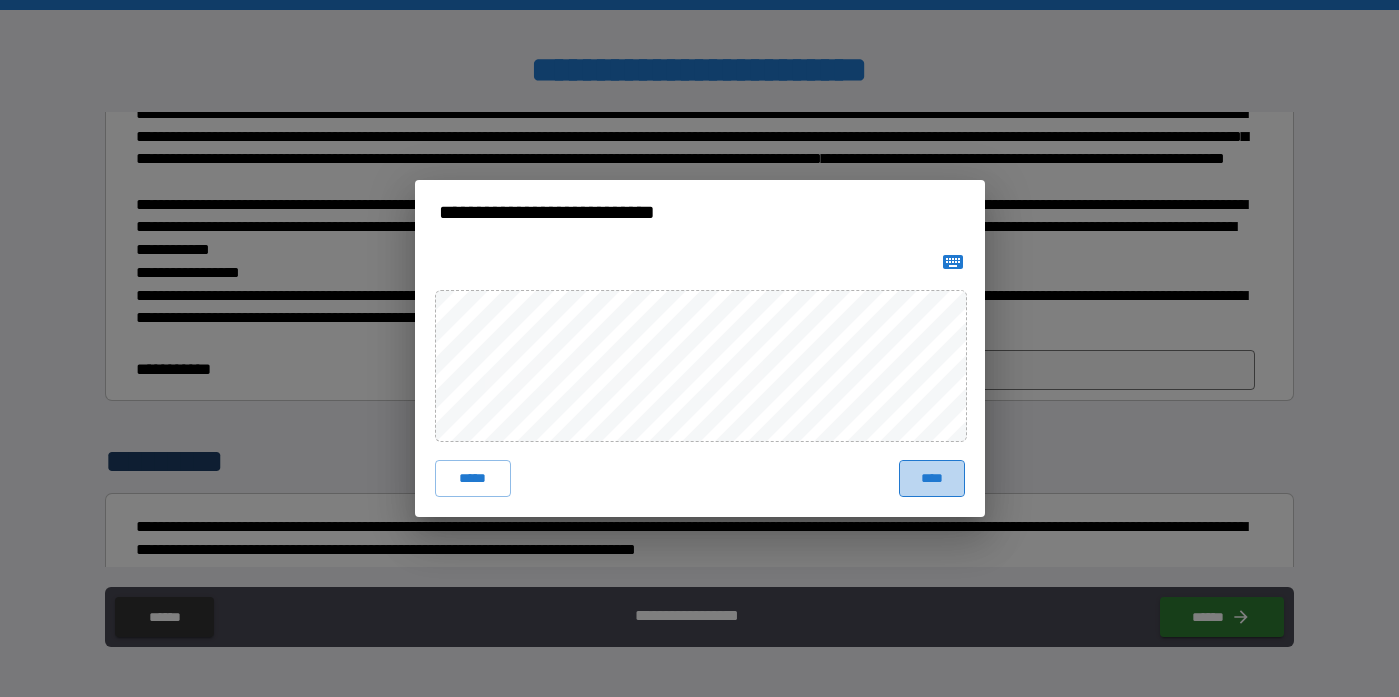 click on "****" at bounding box center [932, 478] 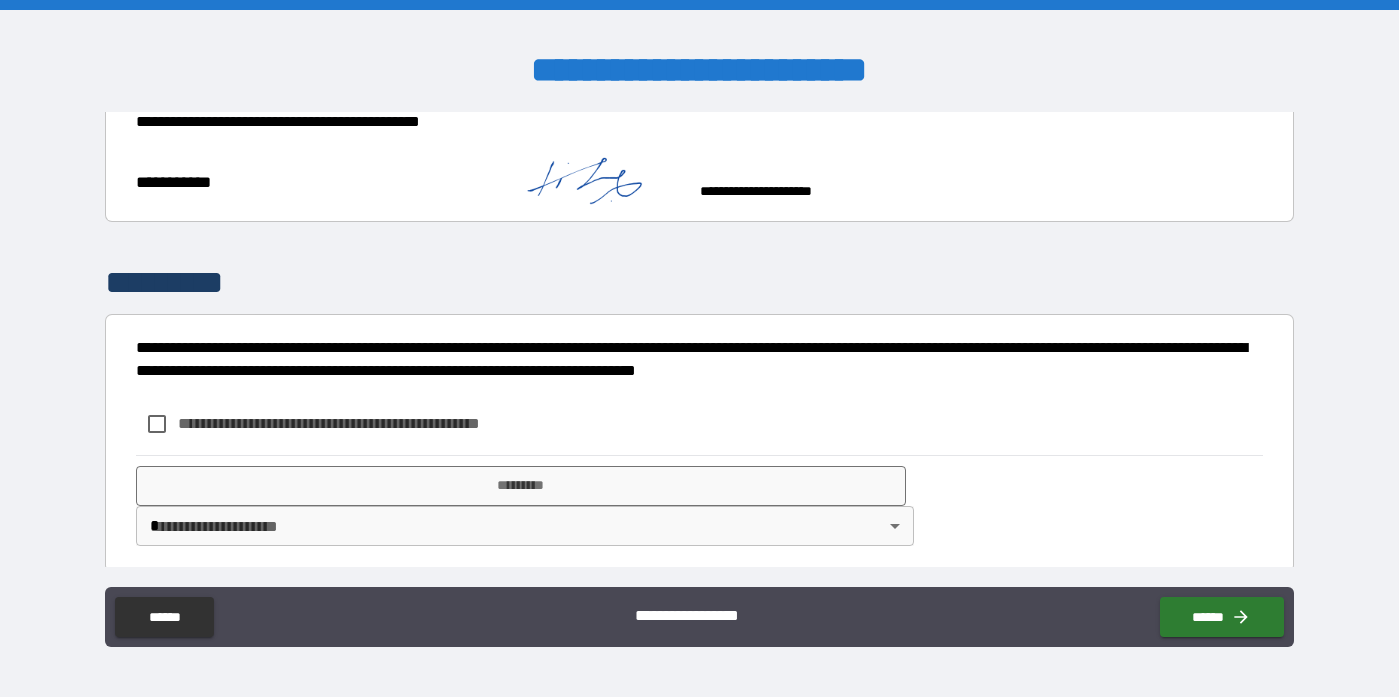 scroll, scrollTop: 673, scrollLeft: 0, axis: vertical 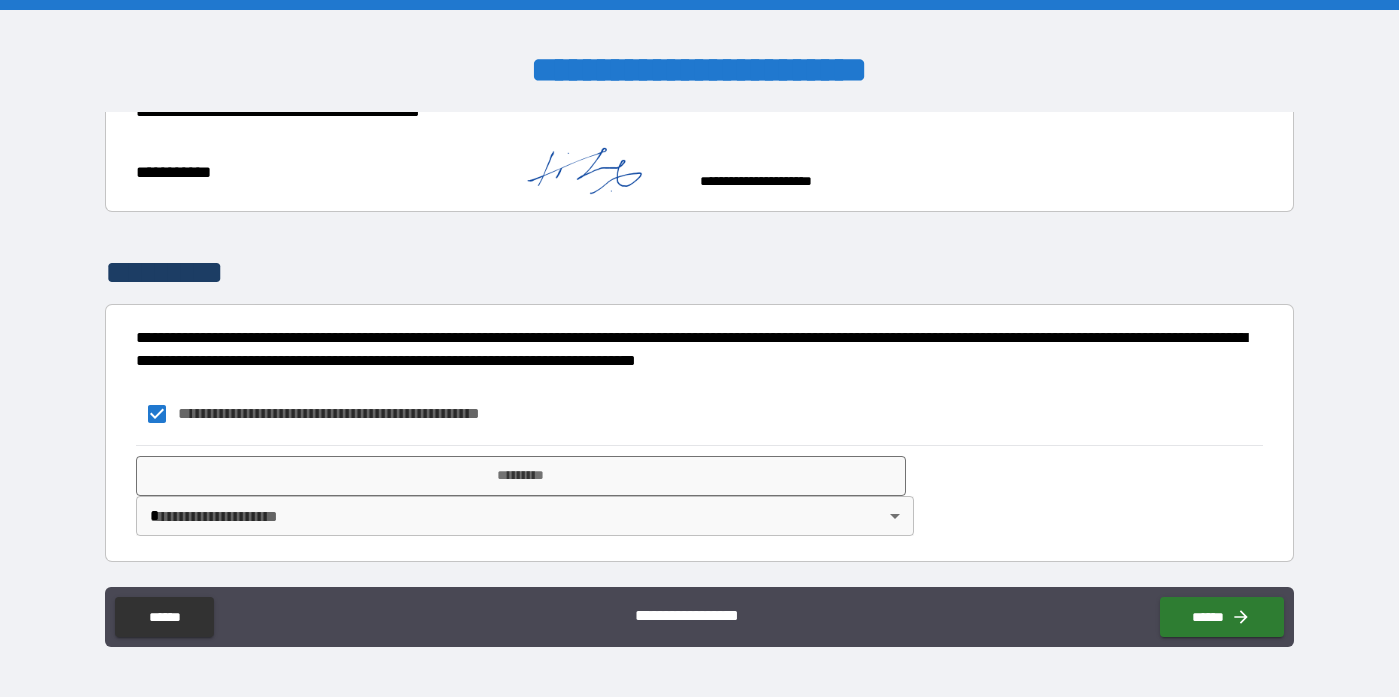 click on "**********" at bounding box center [699, 348] 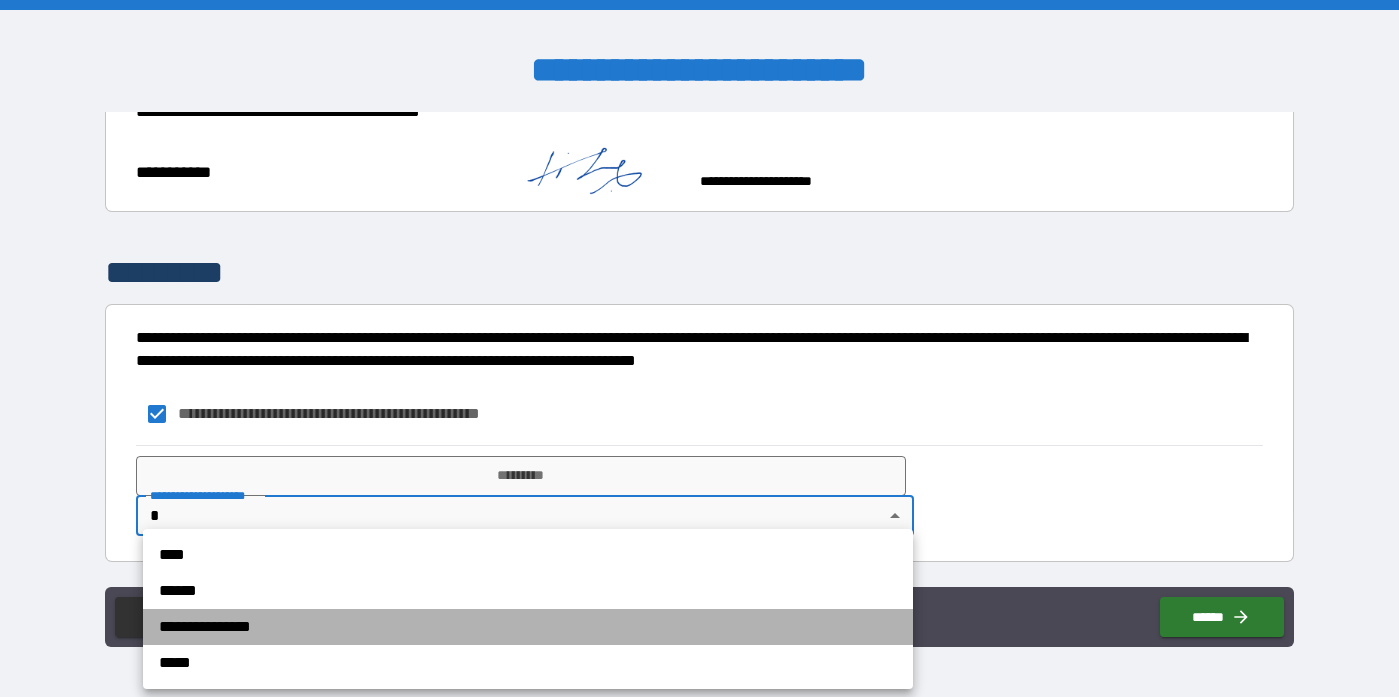click on "**********" at bounding box center (528, 627) 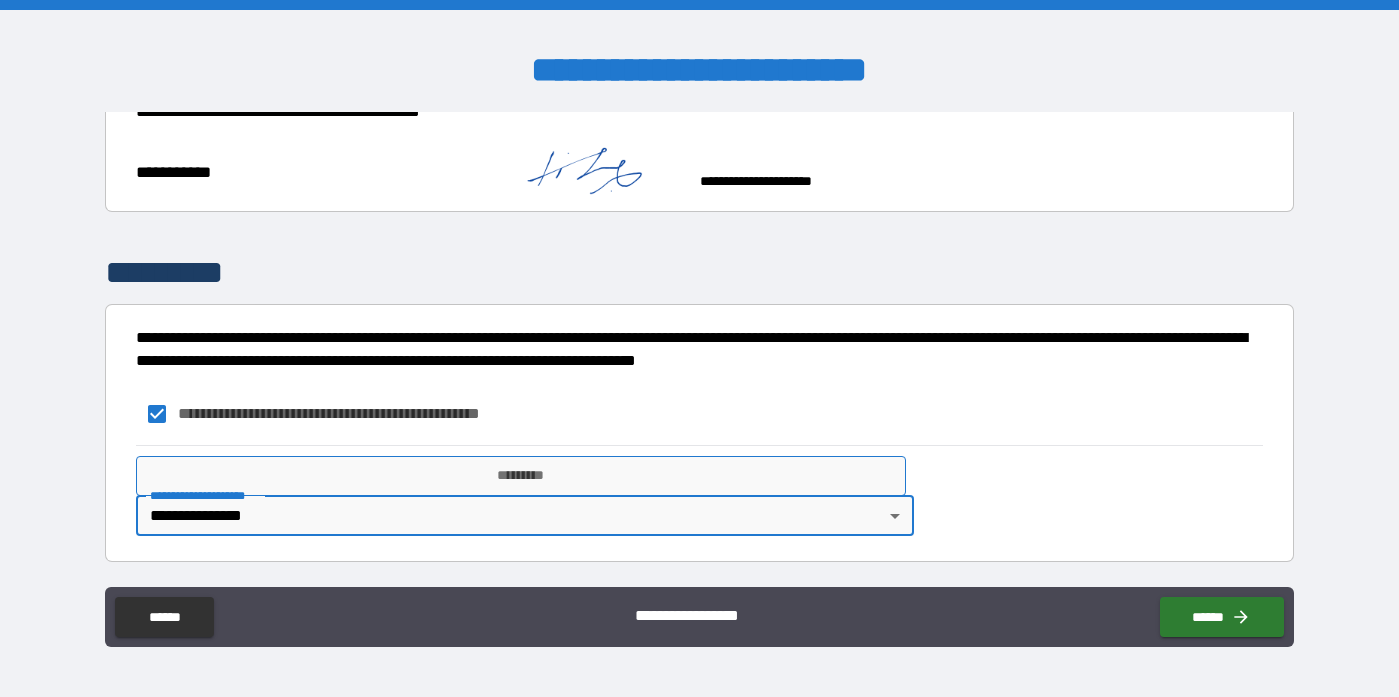 click on "*********" at bounding box center (521, 476) 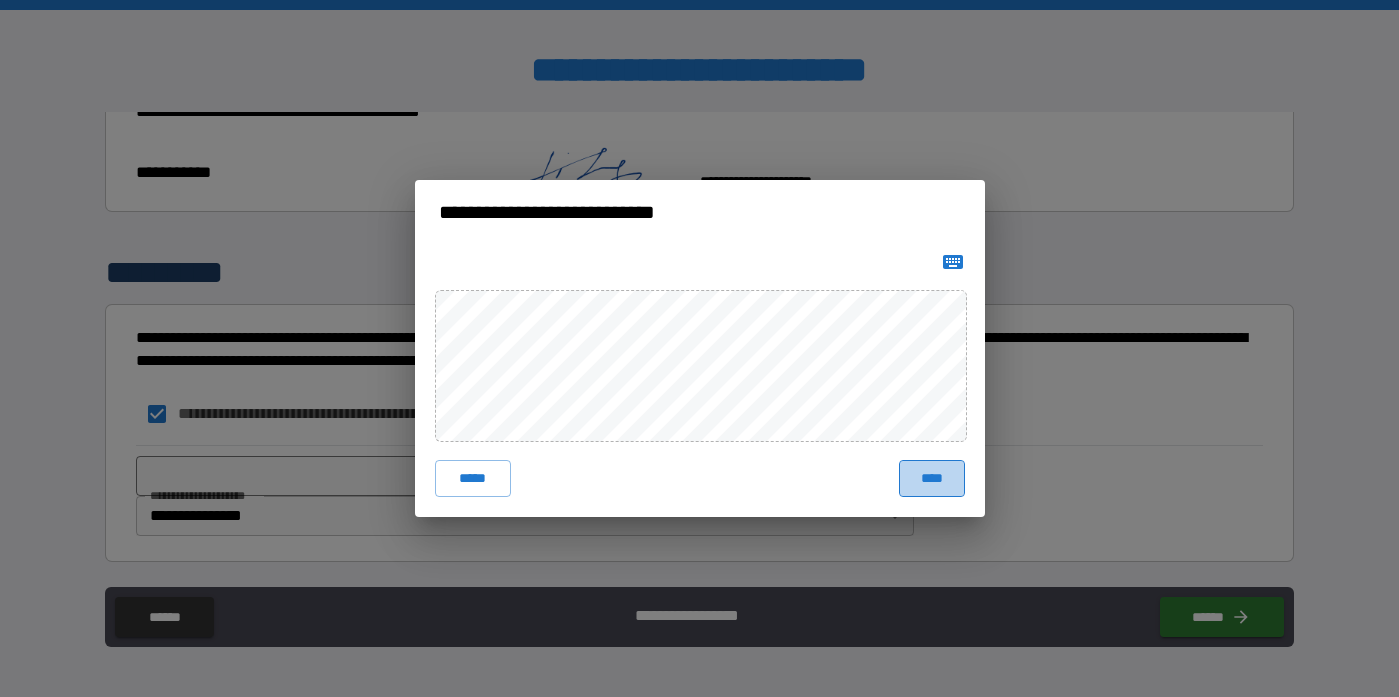 click on "****" at bounding box center (932, 478) 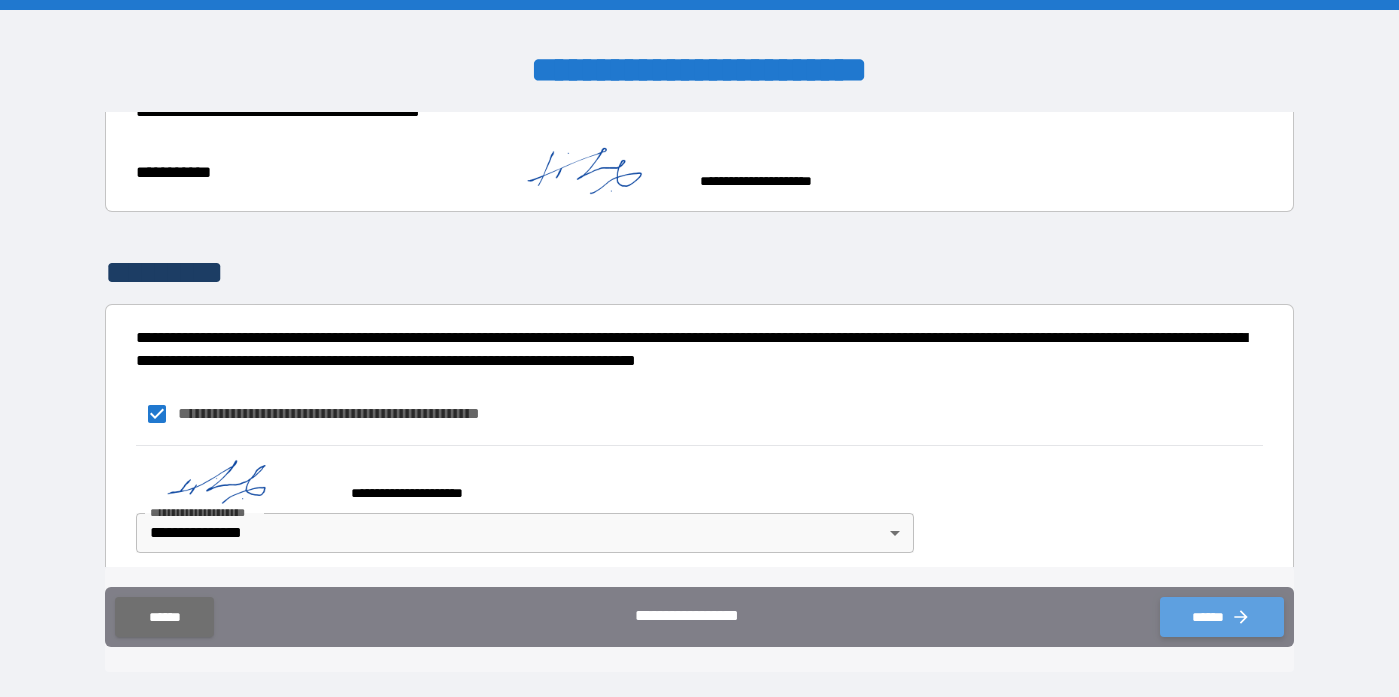 click on "******" at bounding box center (1222, 617) 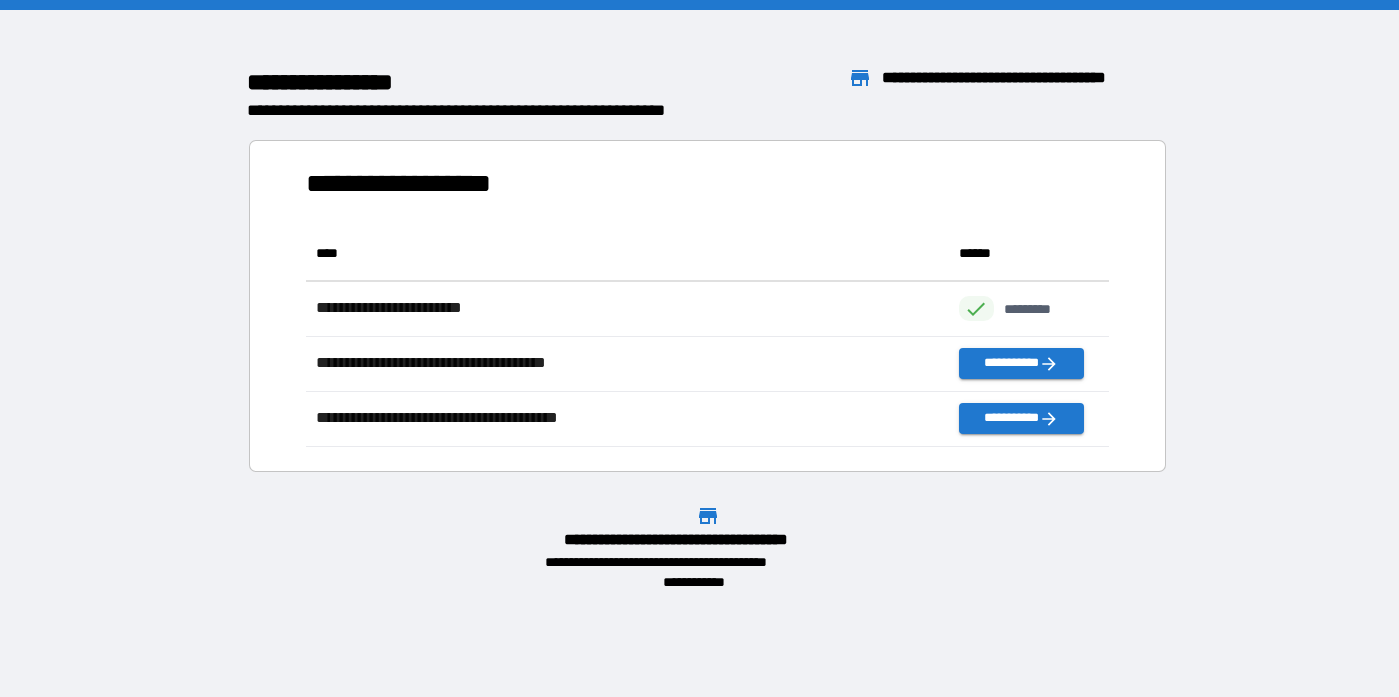 scroll, scrollTop: 1, scrollLeft: 1, axis: both 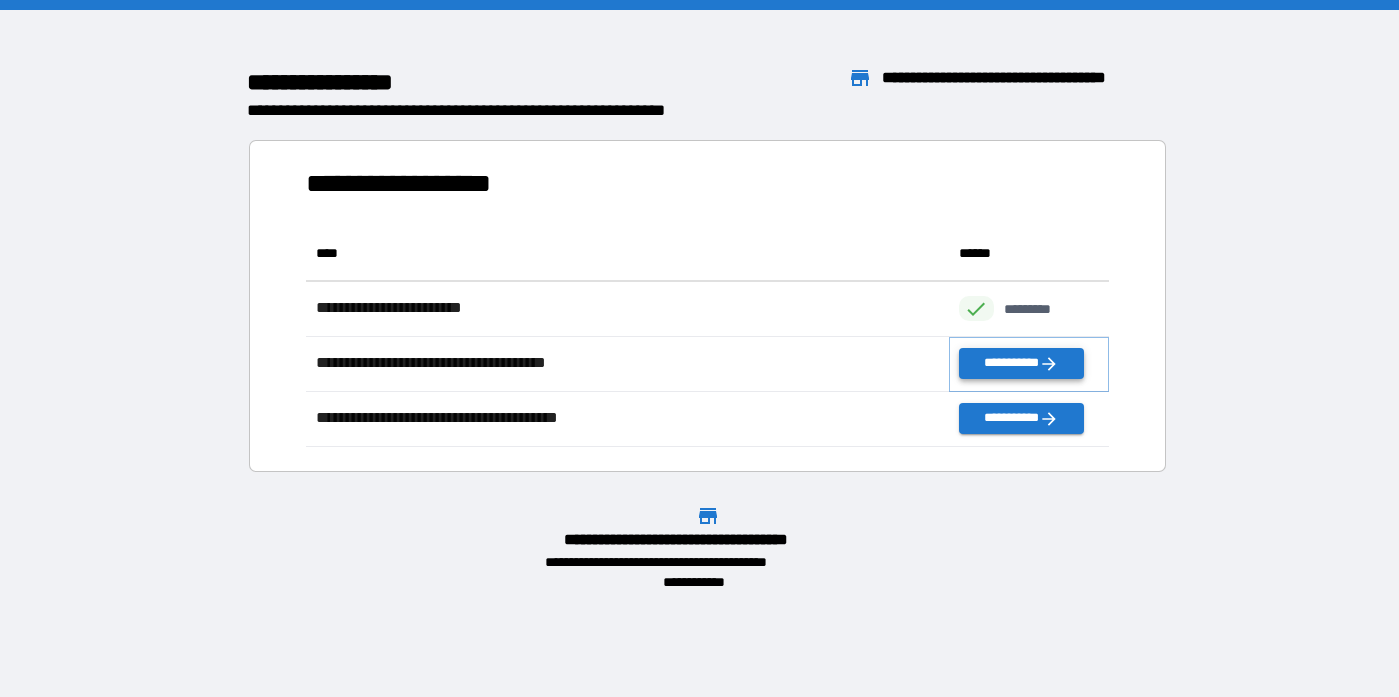click on "**********" at bounding box center [1021, 363] 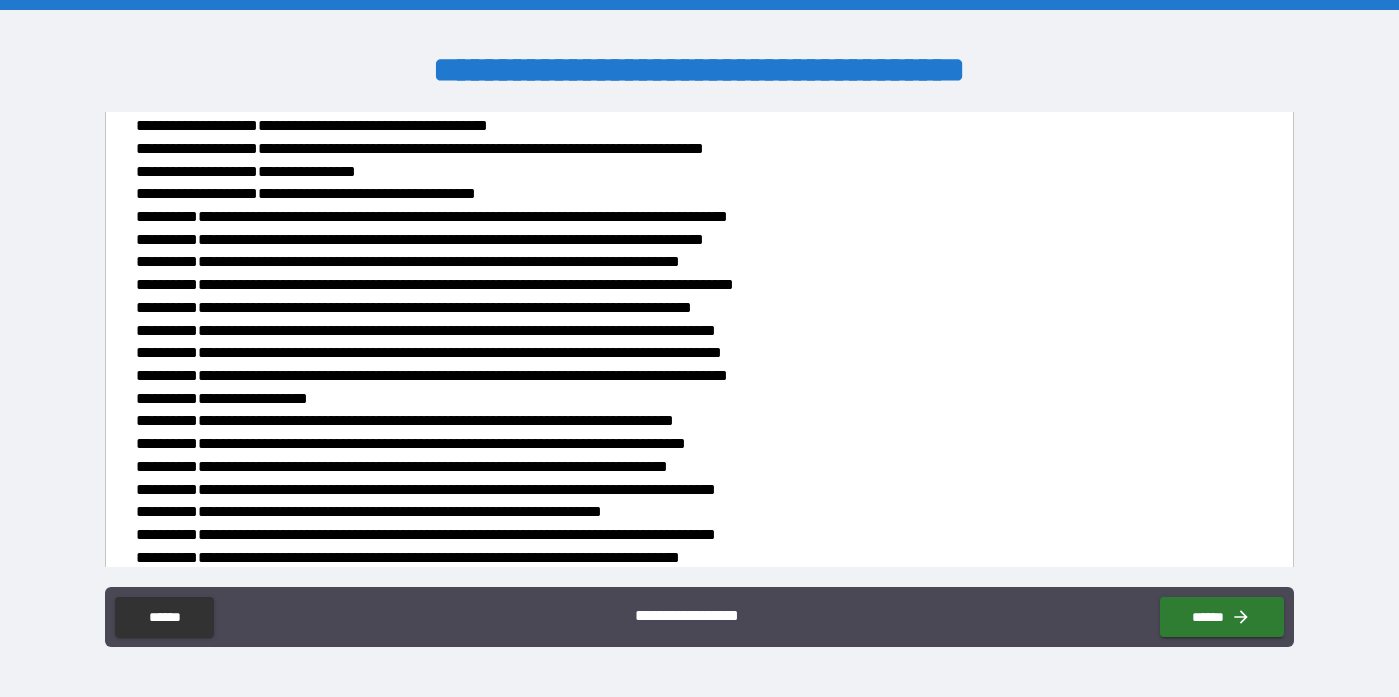 scroll, scrollTop: 1298, scrollLeft: 0, axis: vertical 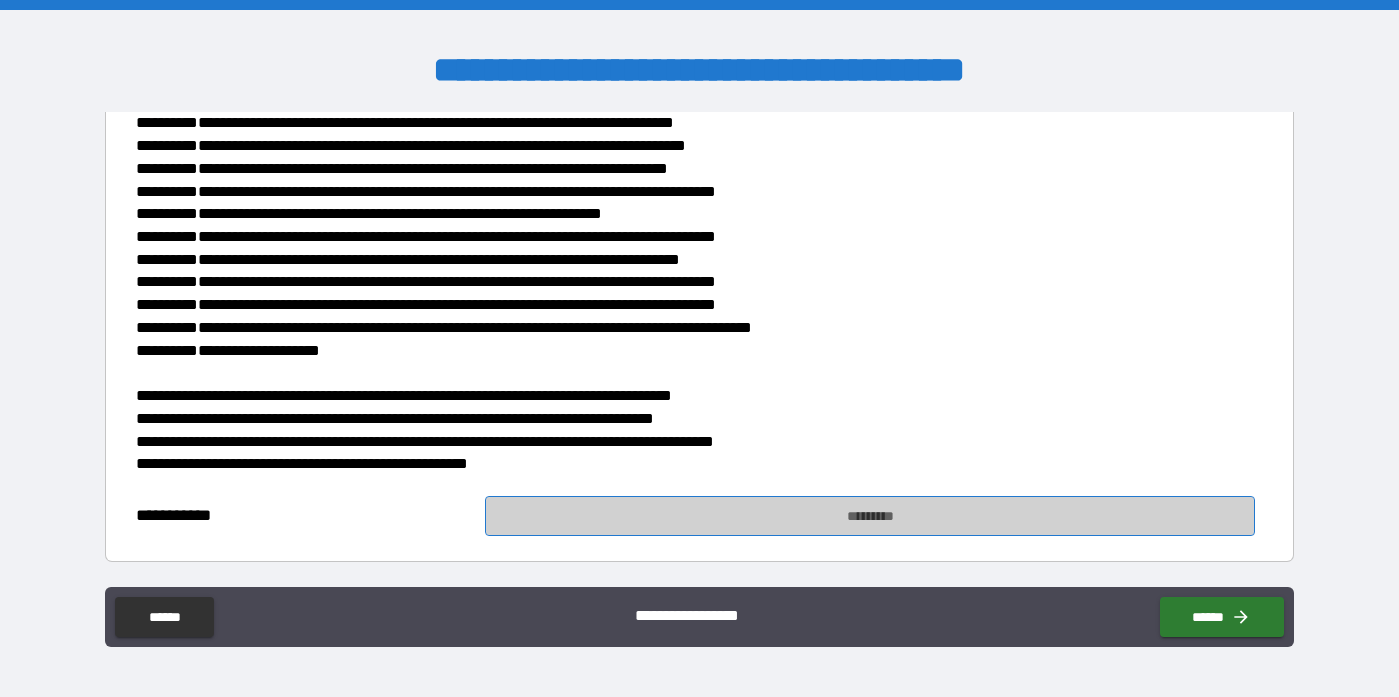 click on "*********" at bounding box center [870, 516] 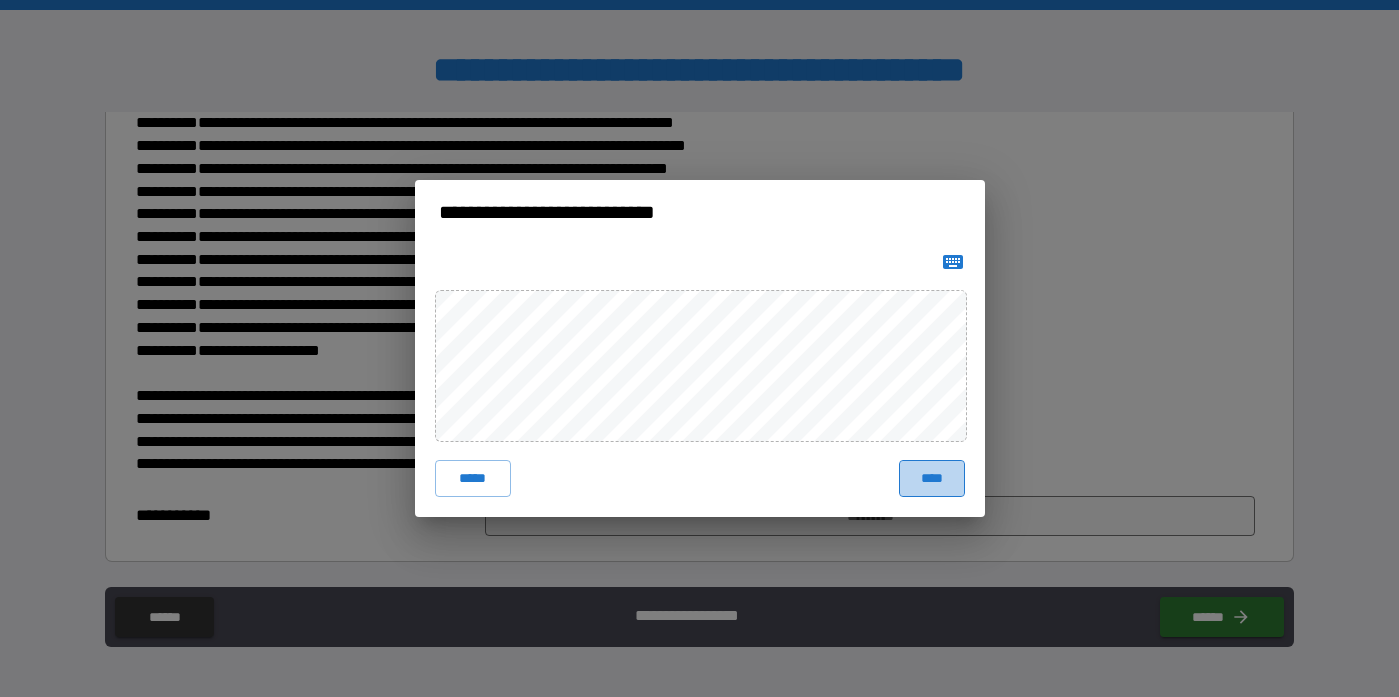 click on "****" at bounding box center (932, 478) 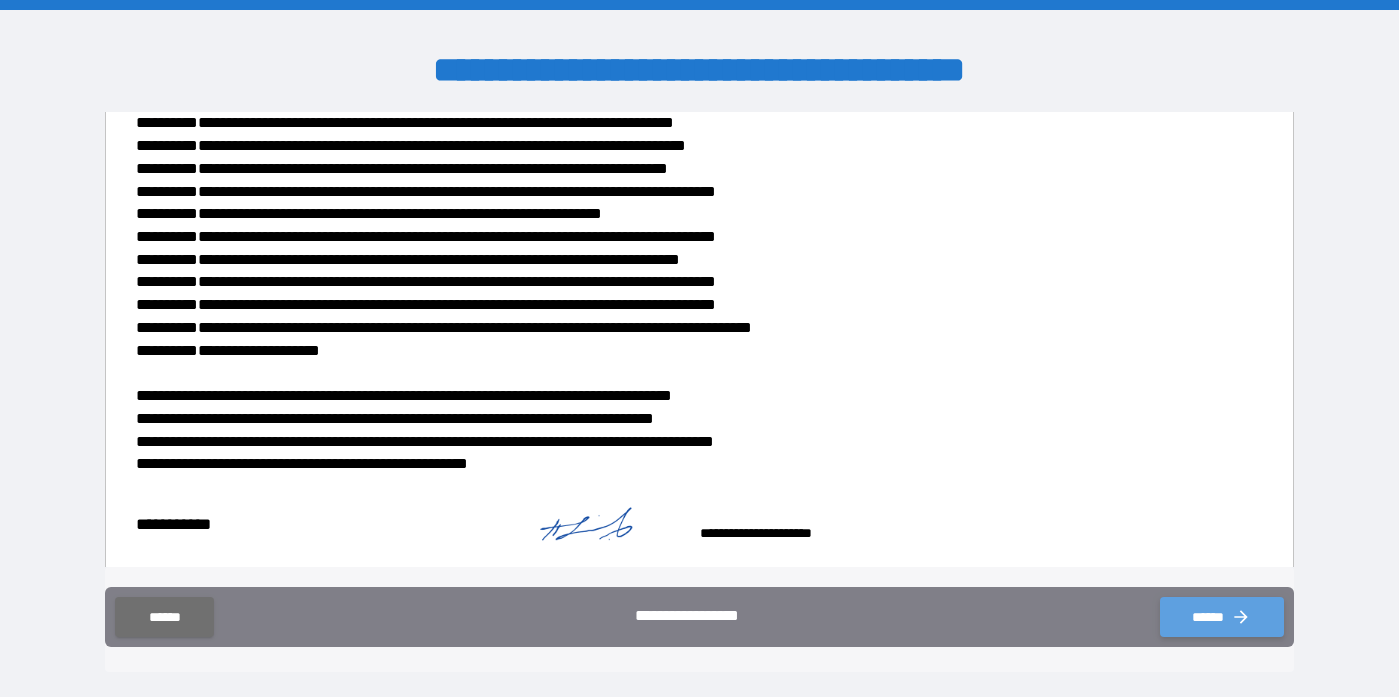 click on "******" at bounding box center [1222, 617] 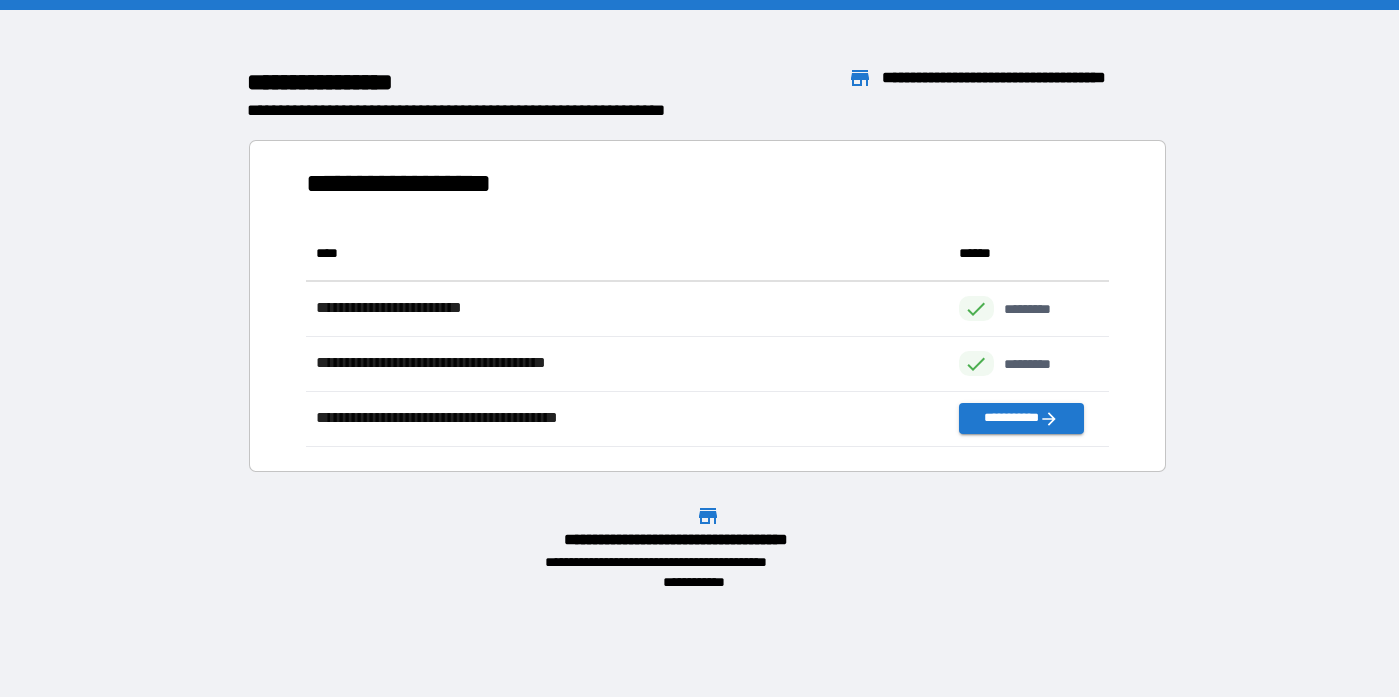 scroll, scrollTop: 1, scrollLeft: 1, axis: both 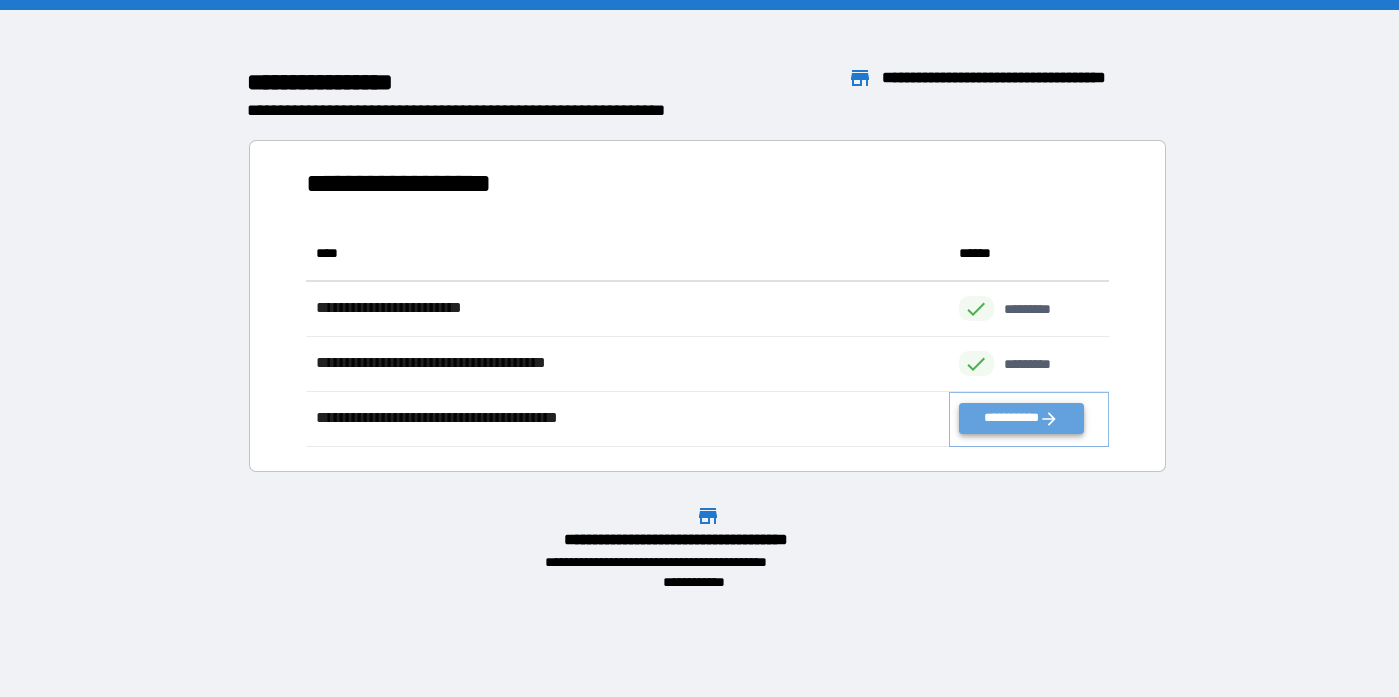 click on "**********" at bounding box center (1021, 418) 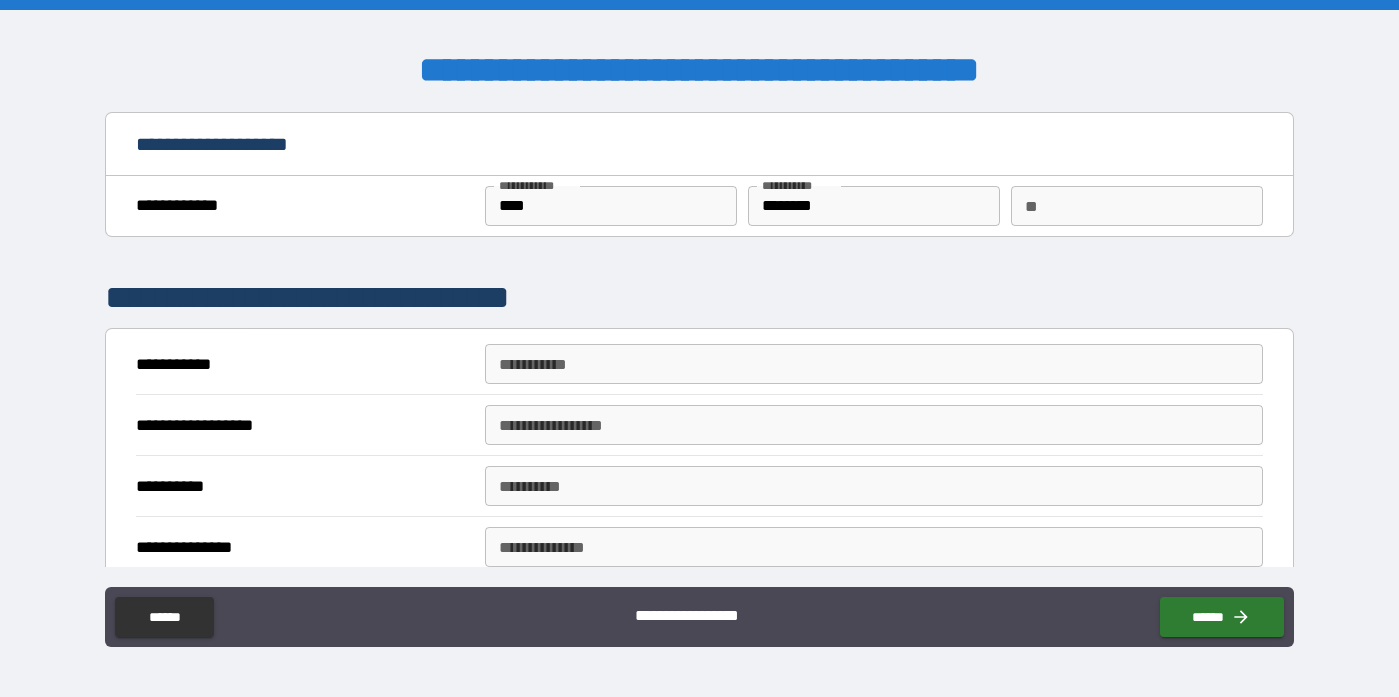 scroll, scrollTop: 9, scrollLeft: 0, axis: vertical 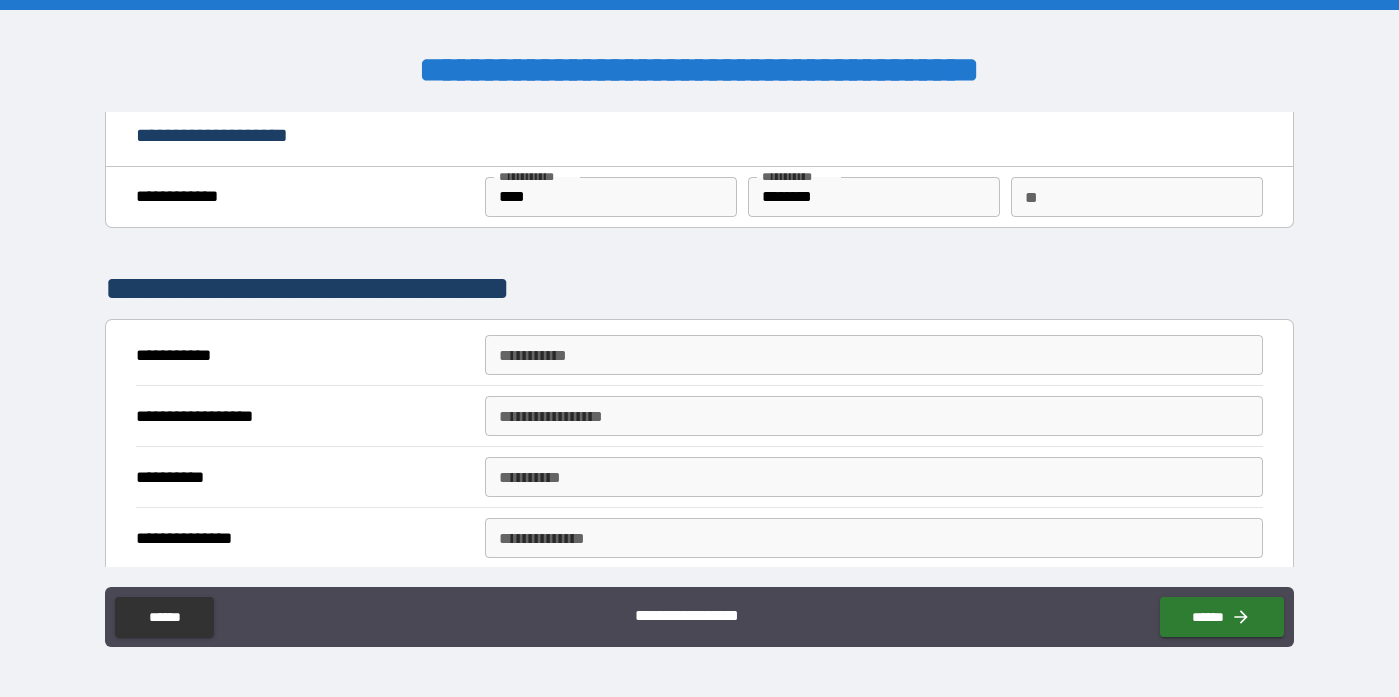 click on "**********" at bounding box center [874, 355] 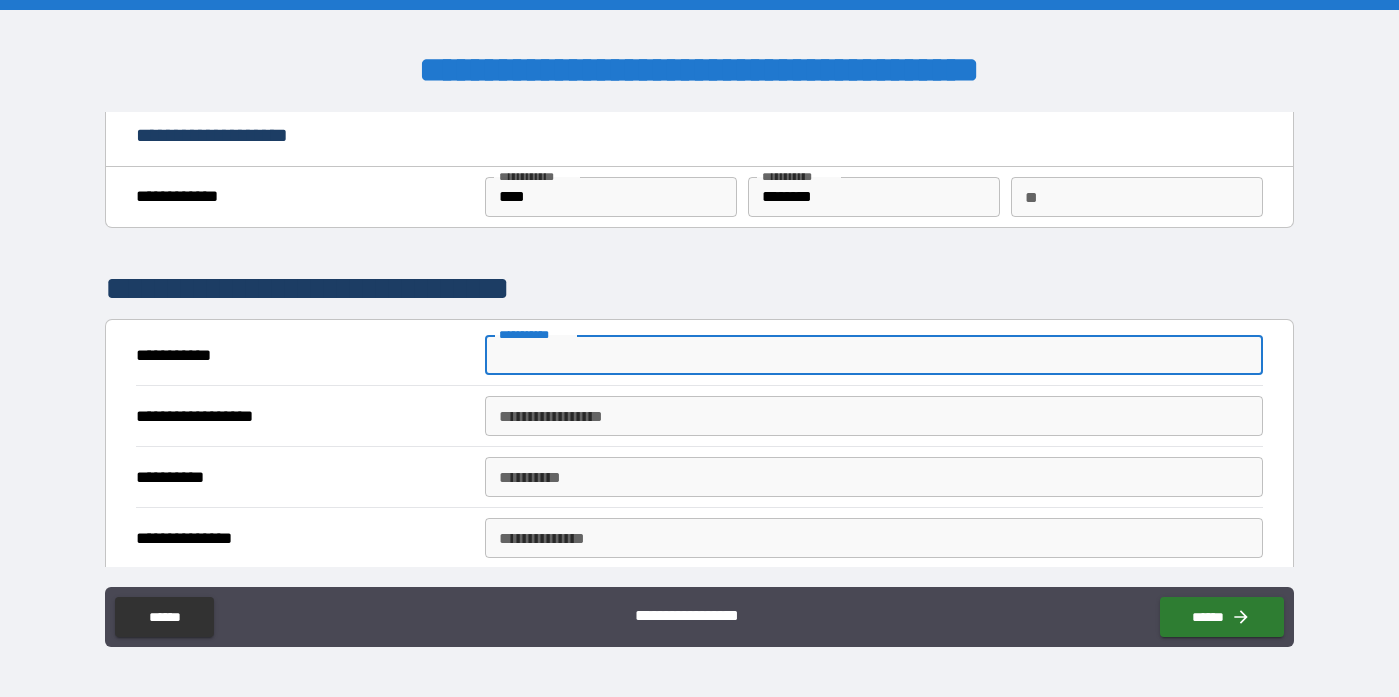 type on "*" 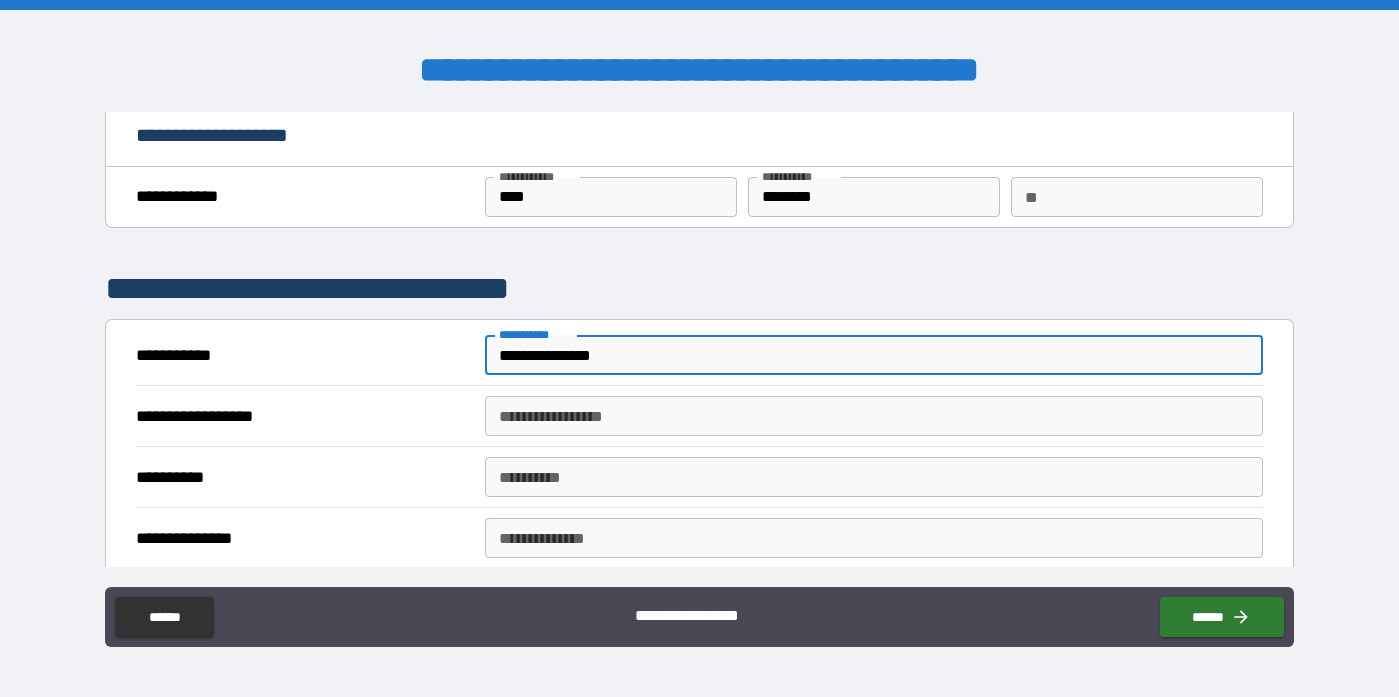 type on "**********" 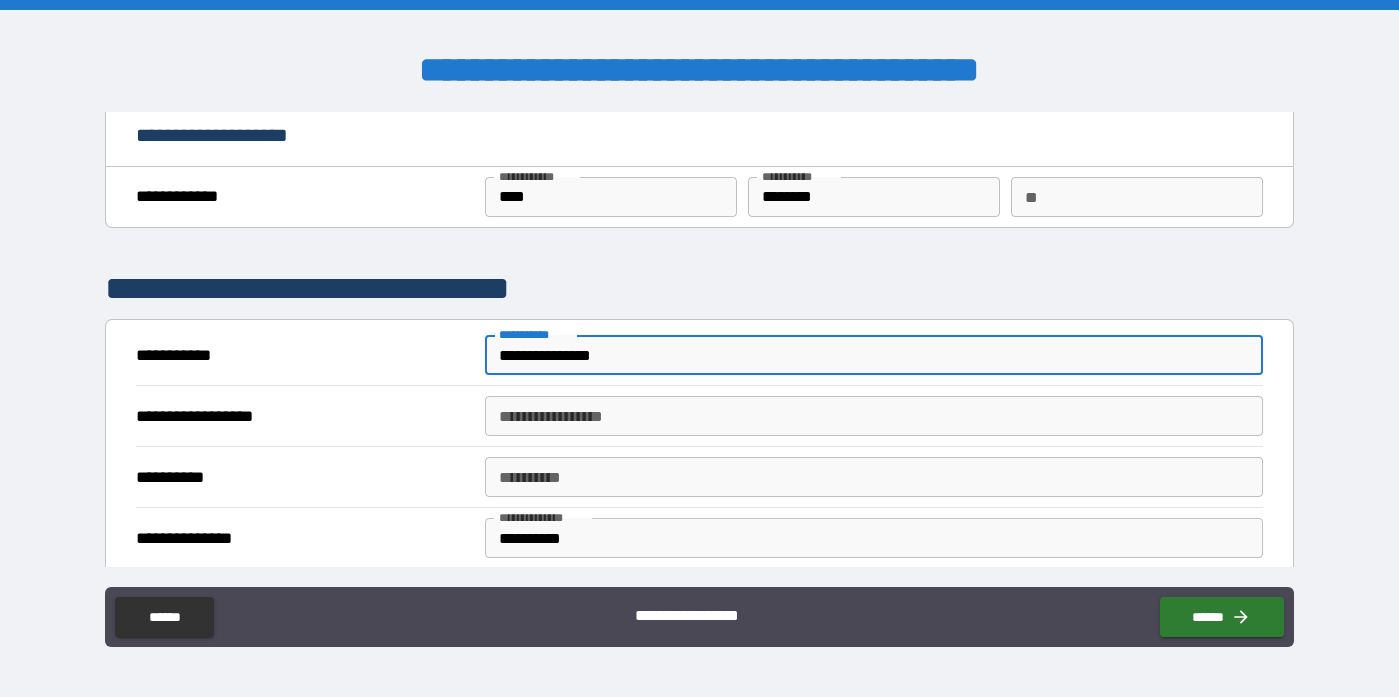 click on "**********" at bounding box center [874, 416] 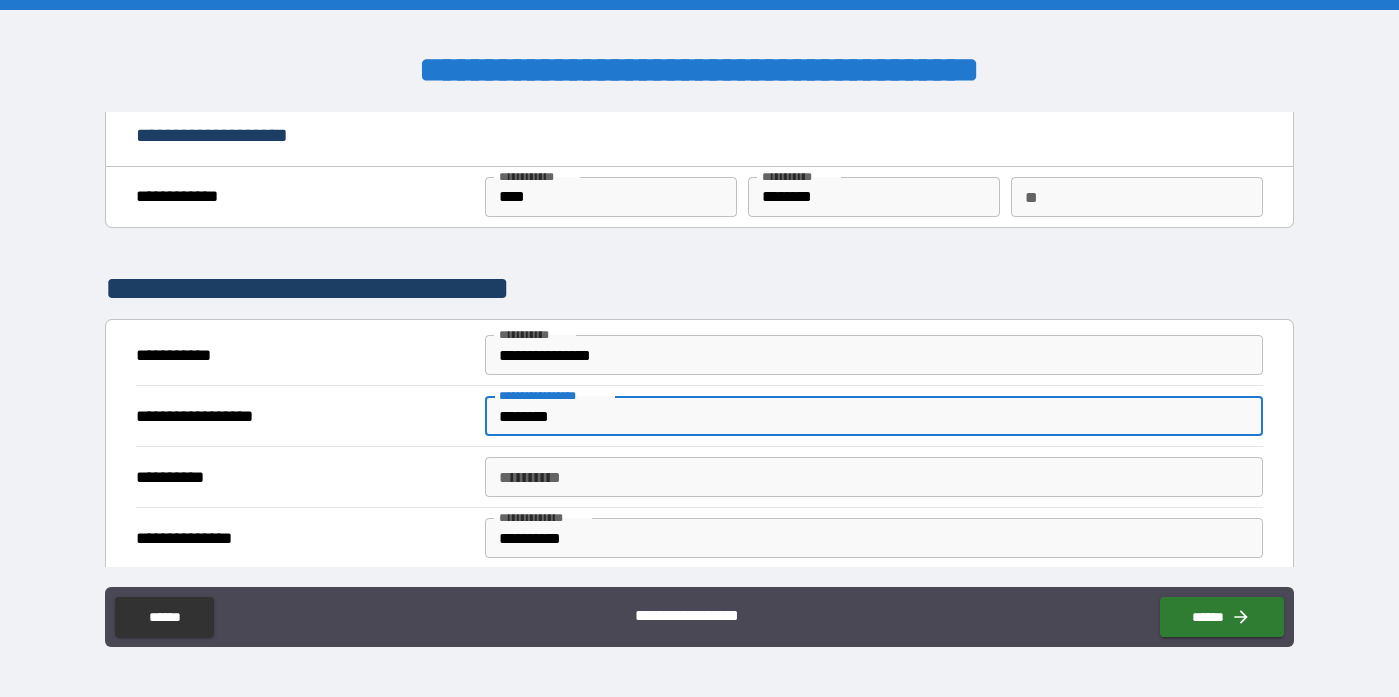 type on "*******" 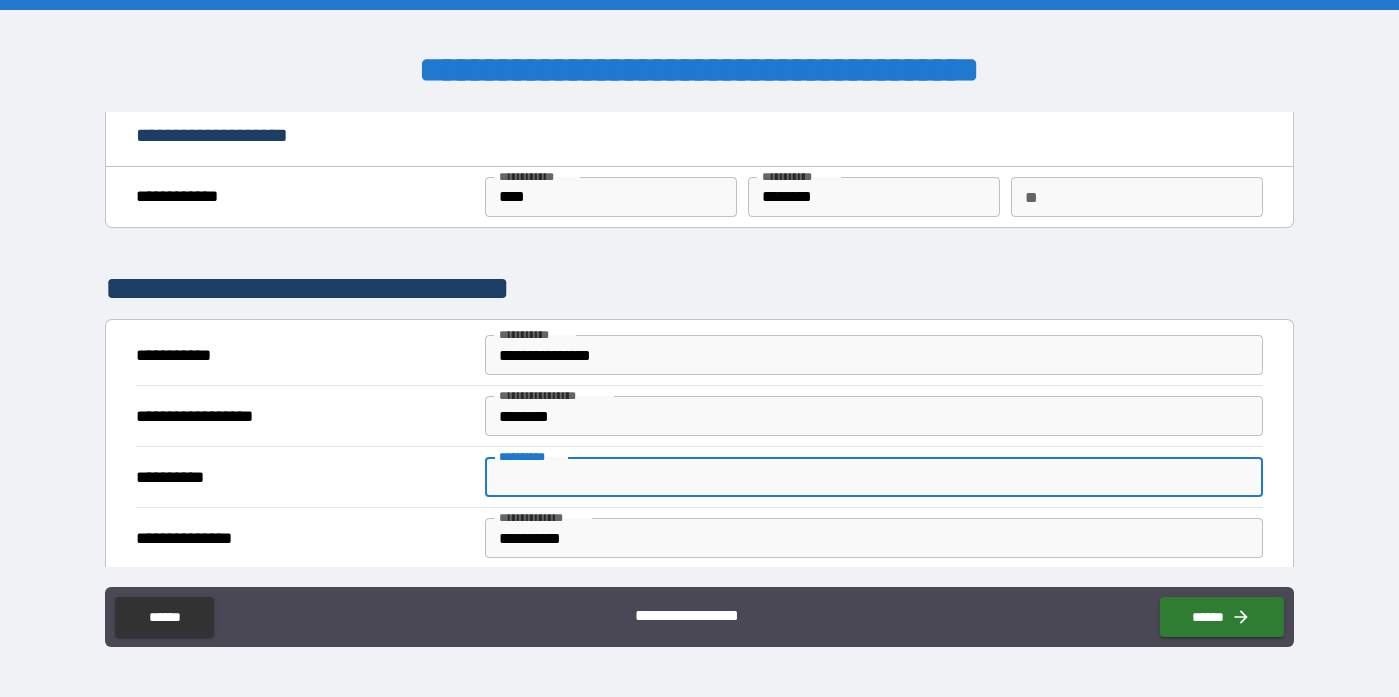 click on "**********" at bounding box center [874, 477] 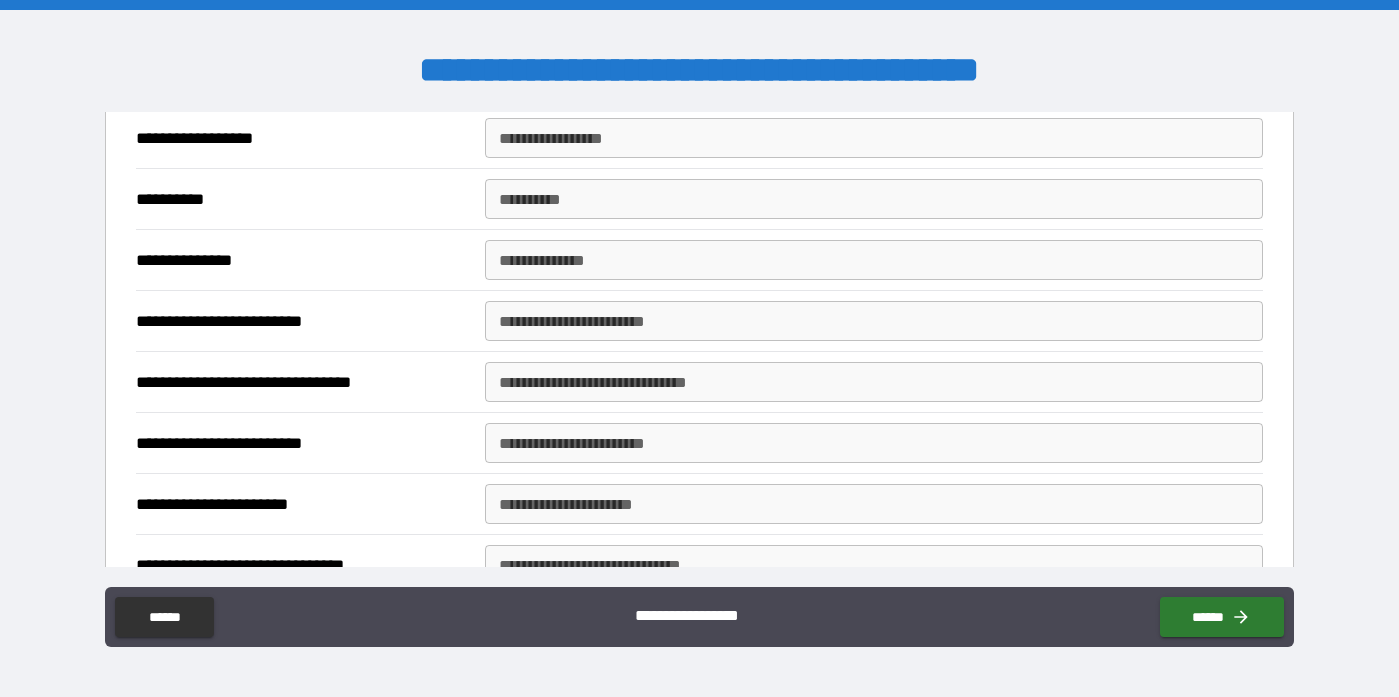scroll, scrollTop: 594, scrollLeft: 0, axis: vertical 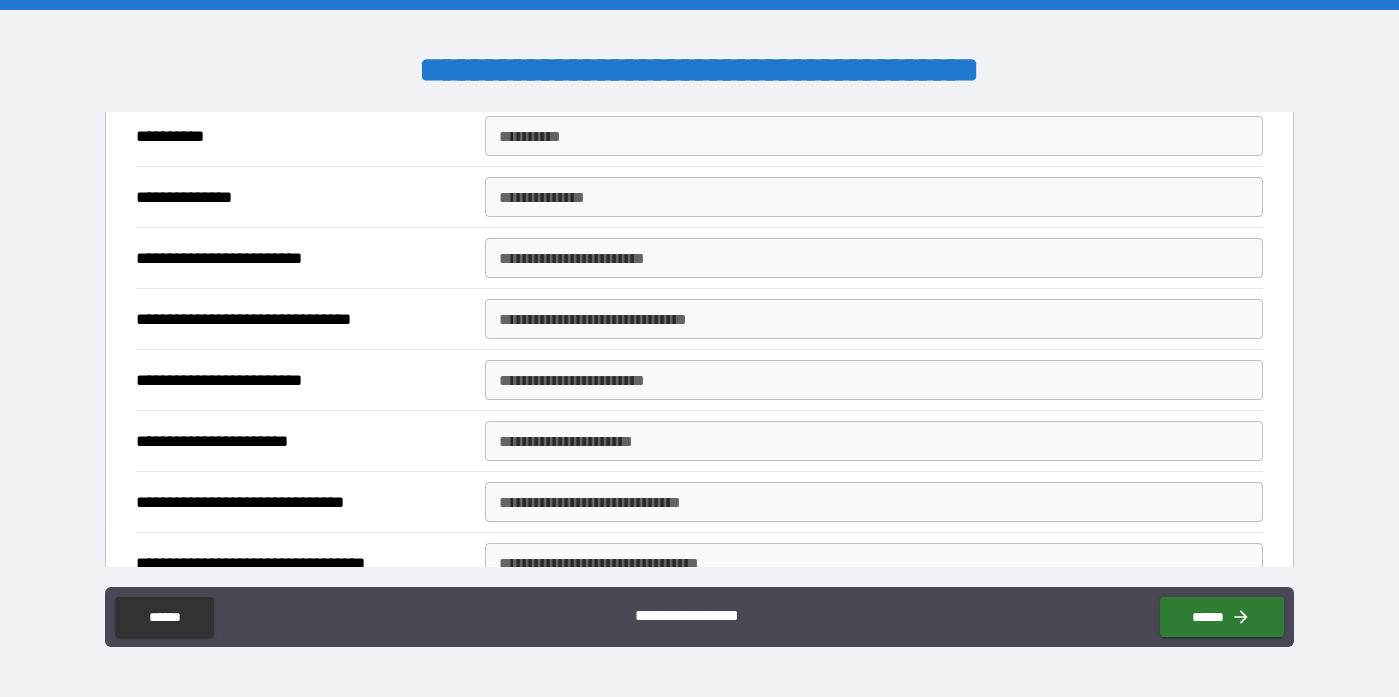 type on "*********" 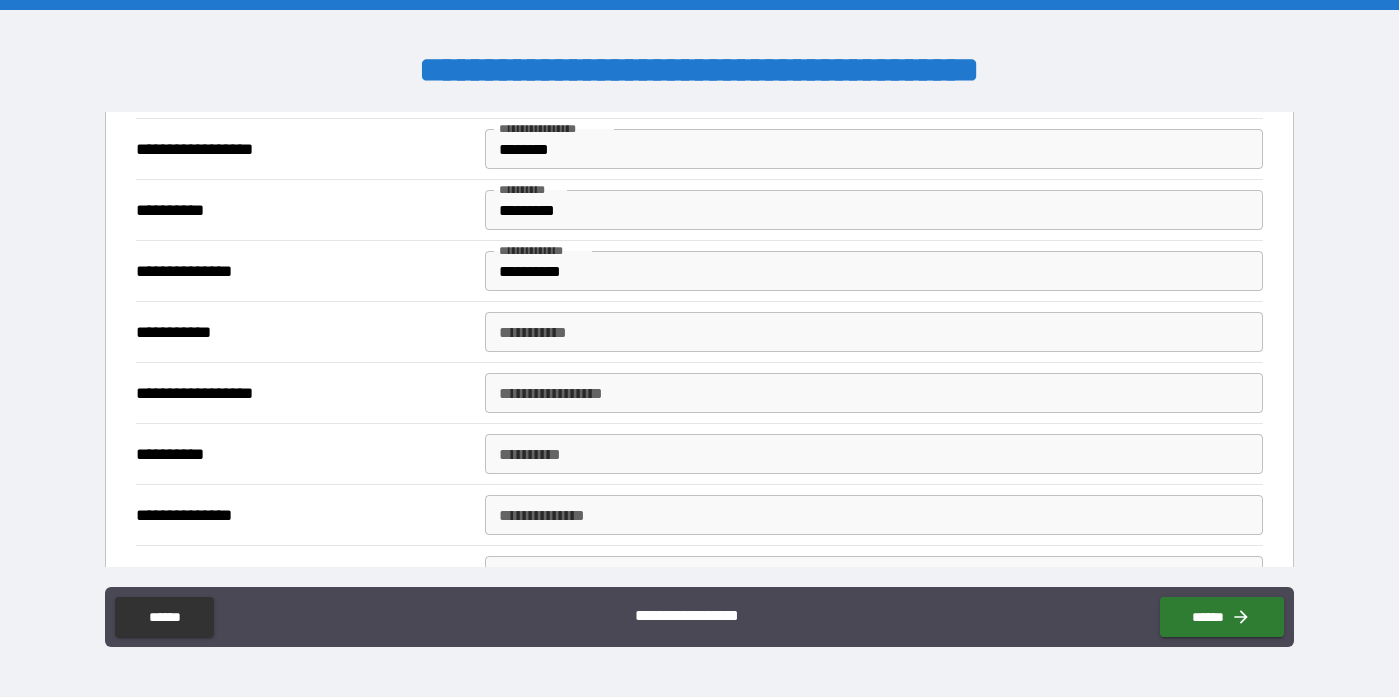 scroll, scrollTop: 110, scrollLeft: 0, axis: vertical 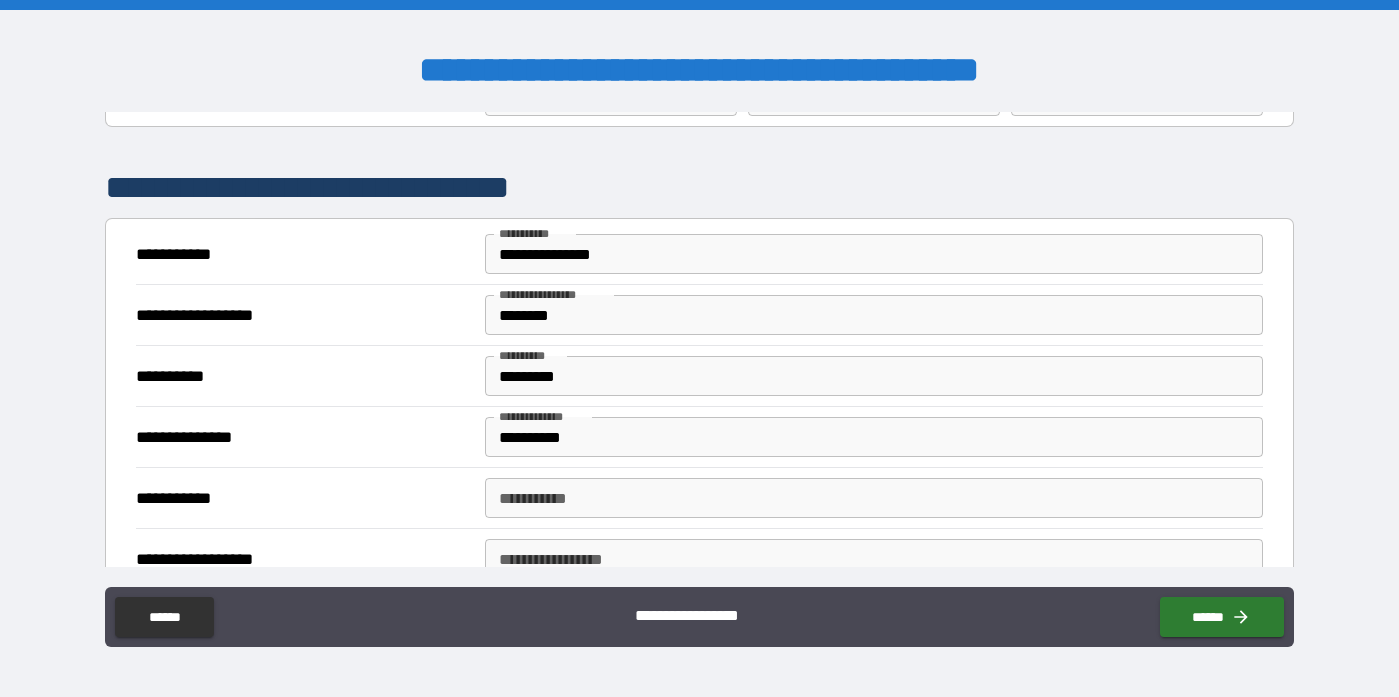 click on "*******" at bounding box center [874, 315] 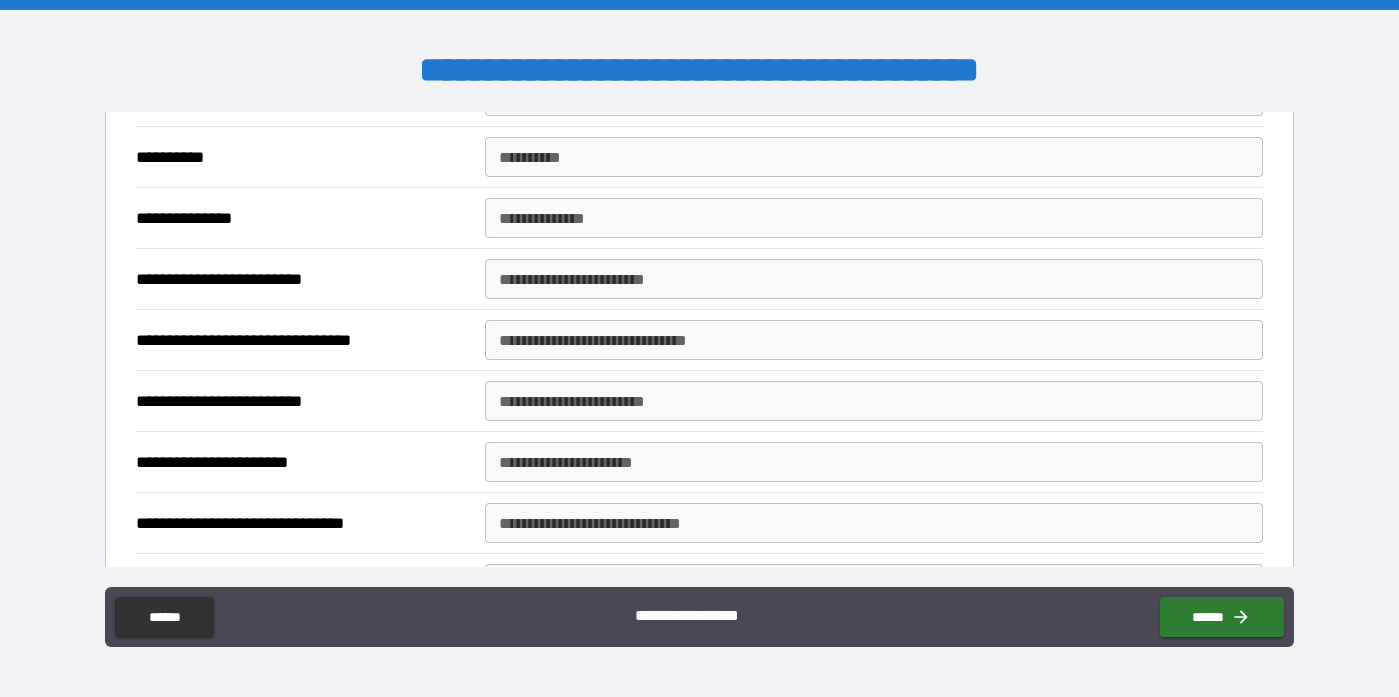 scroll, scrollTop: 572, scrollLeft: 0, axis: vertical 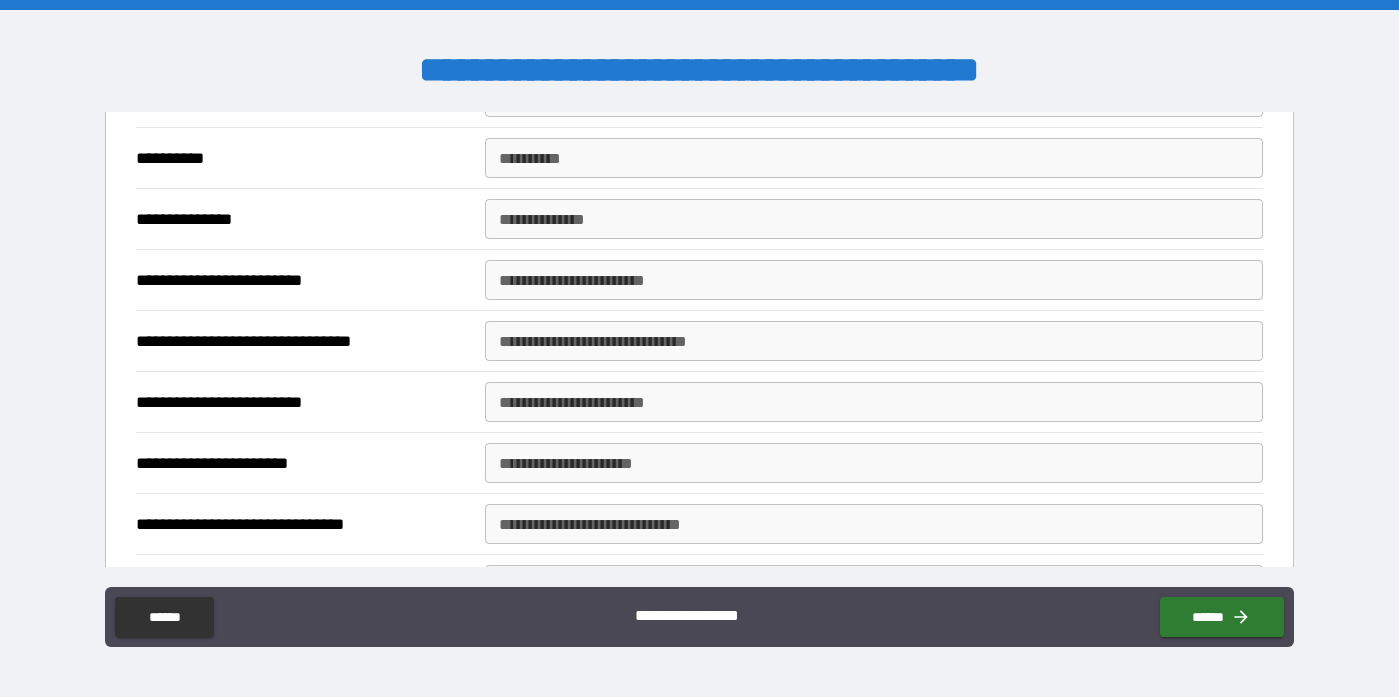 type on "**********" 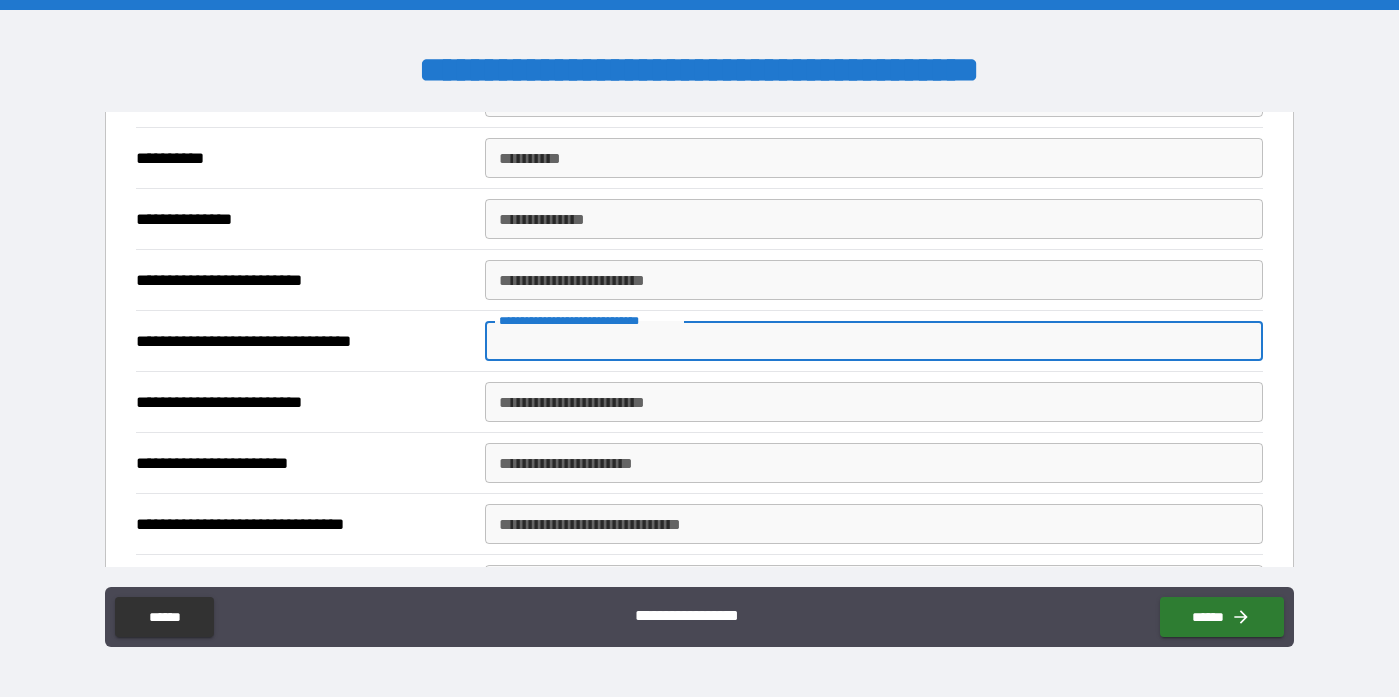 click on "**********" at bounding box center [874, 341] 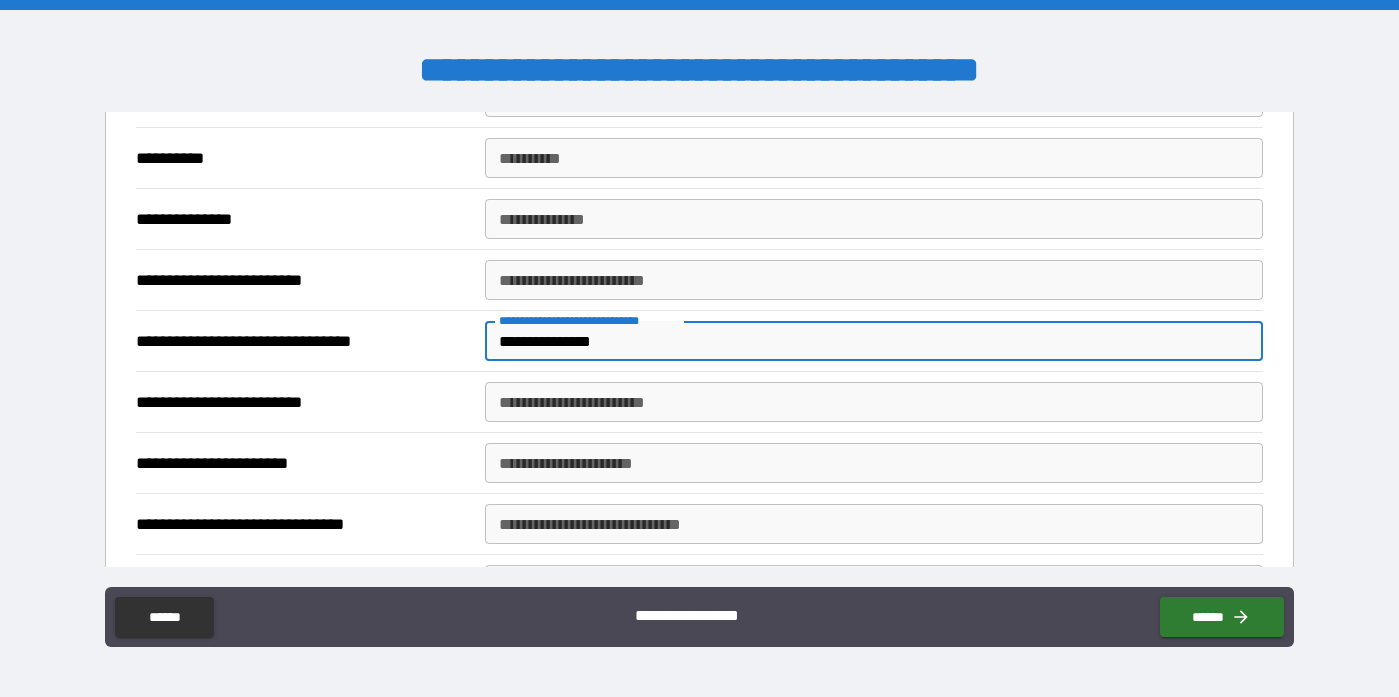 type on "**********" 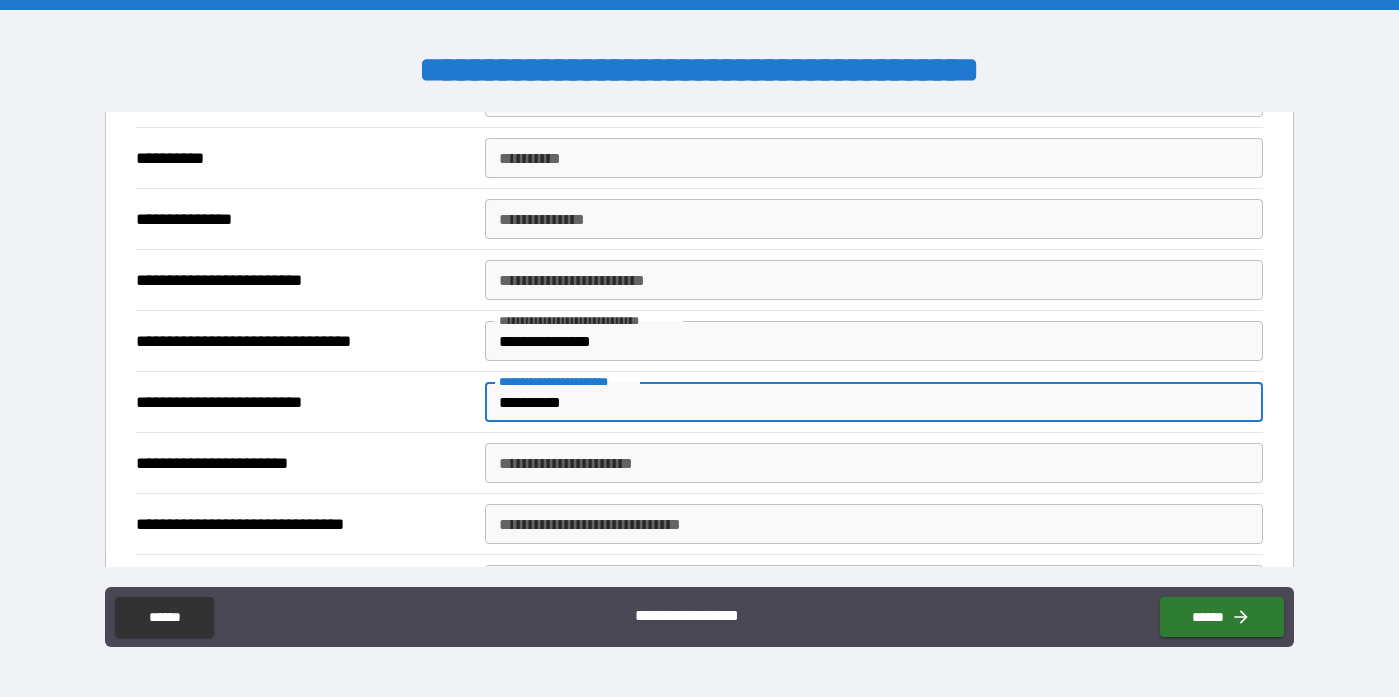 type on "**********" 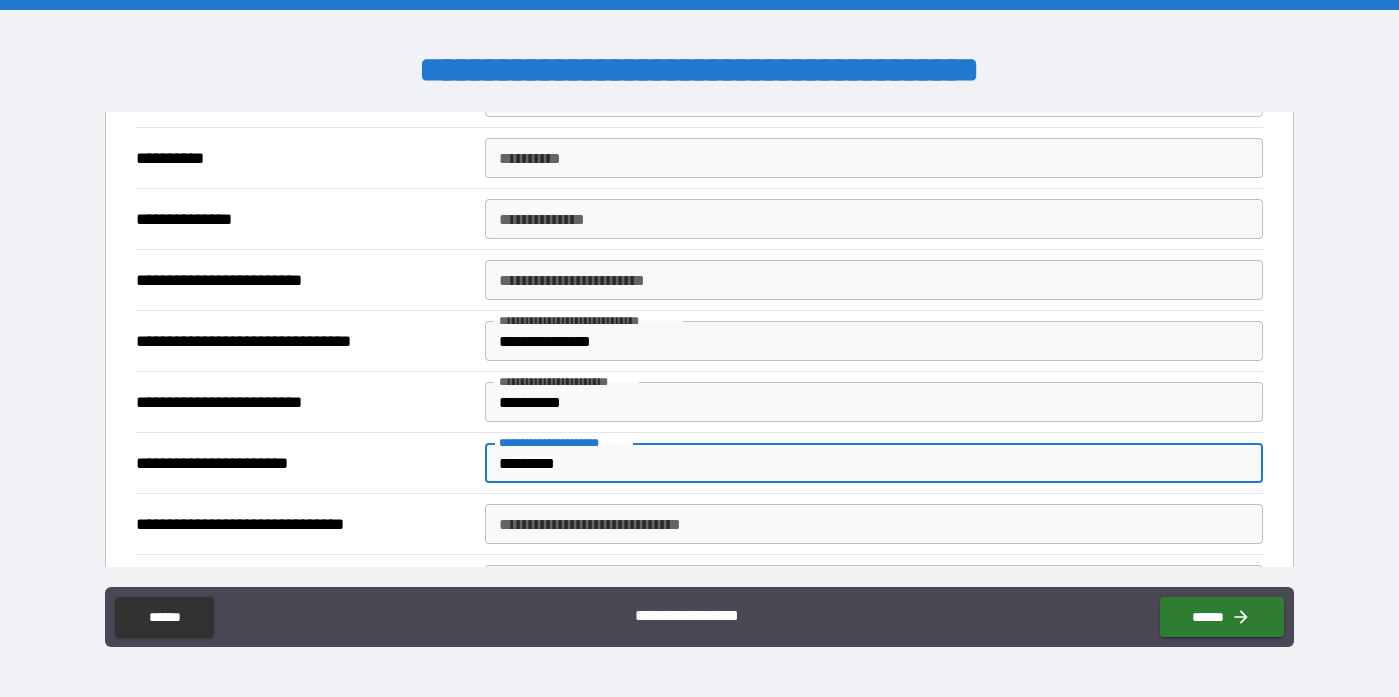 type on "*********" 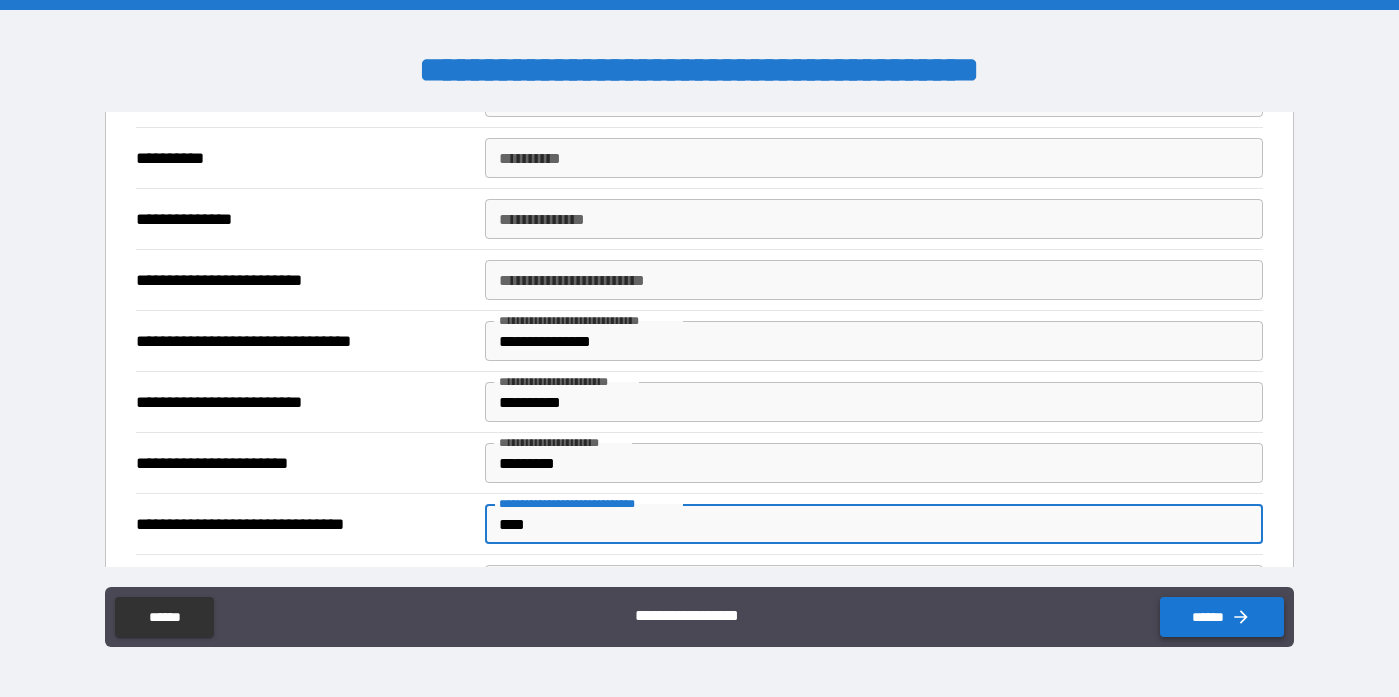 type on "****" 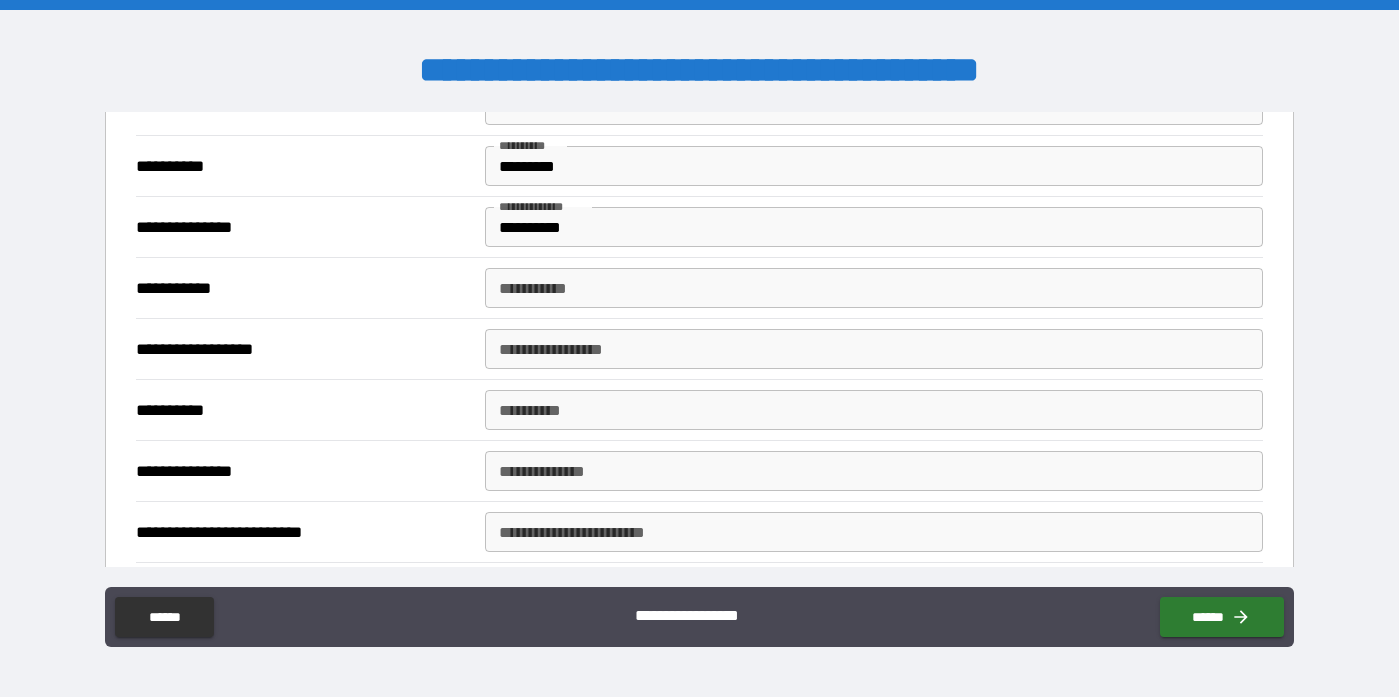 scroll, scrollTop: 344, scrollLeft: 0, axis: vertical 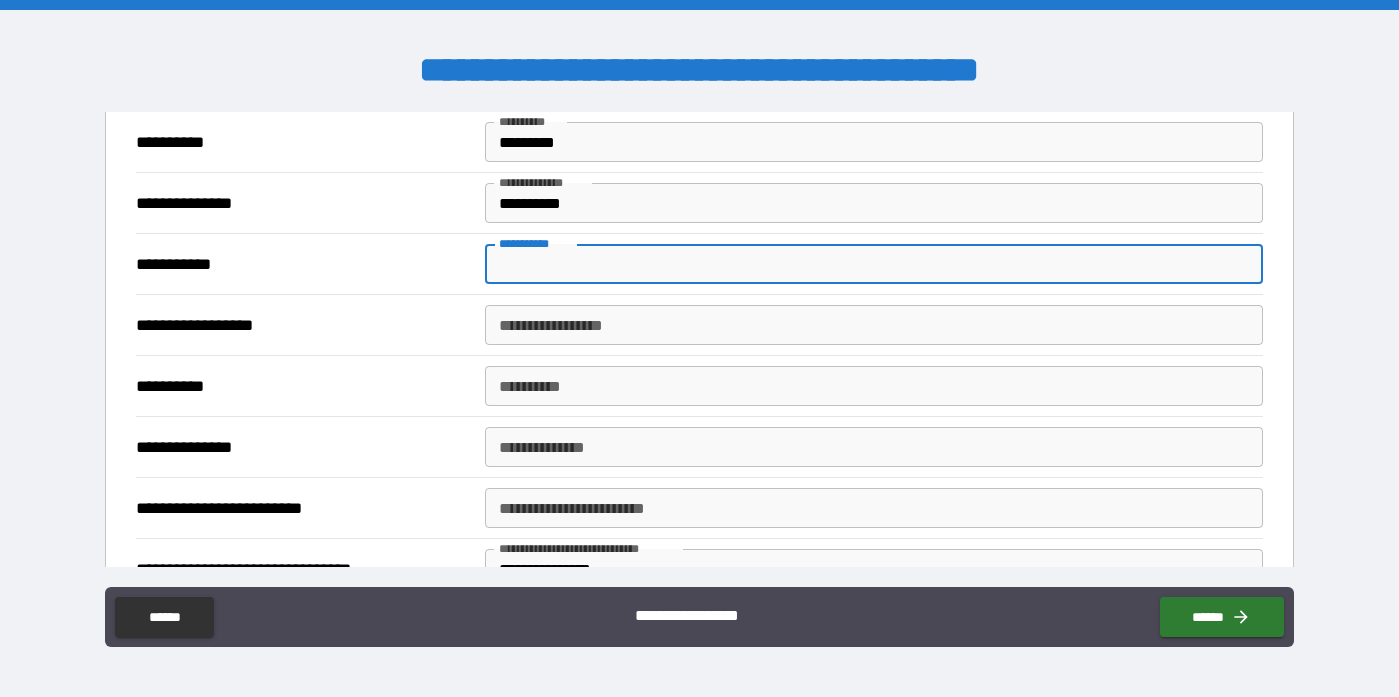 click on "**********" at bounding box center (874, 264) 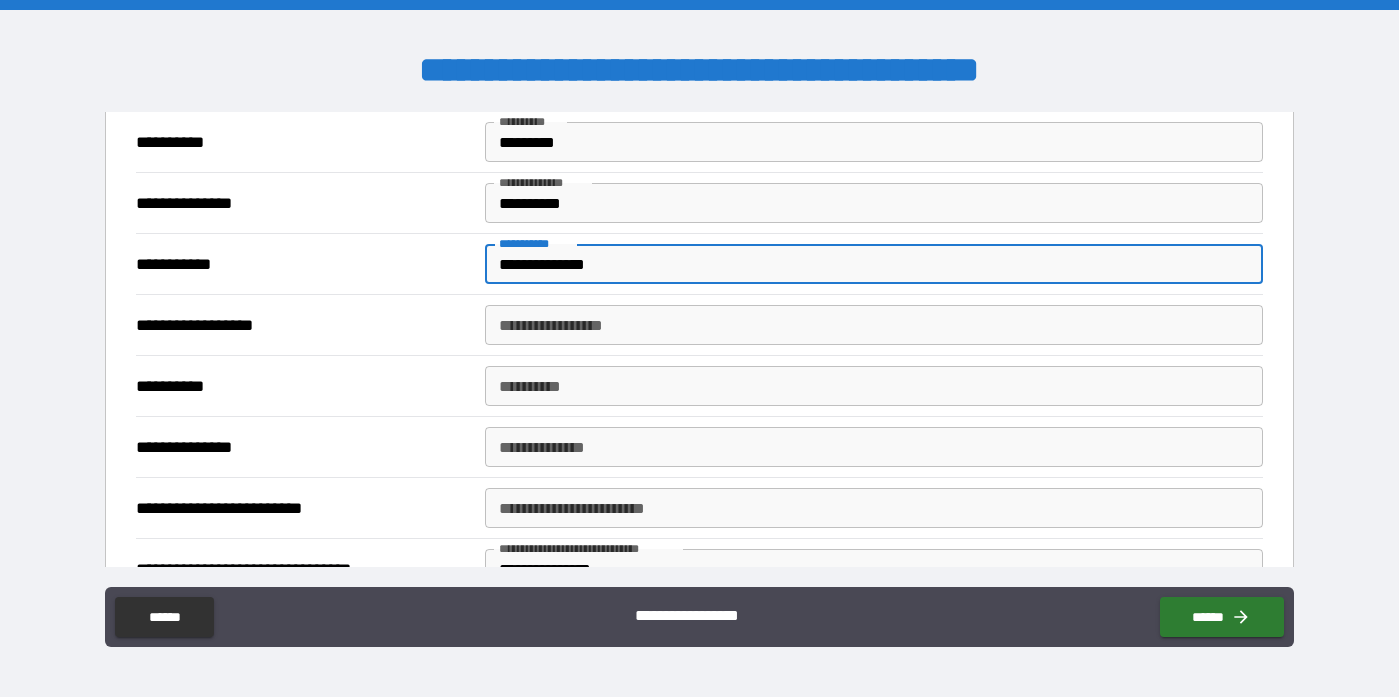 type on "**********" 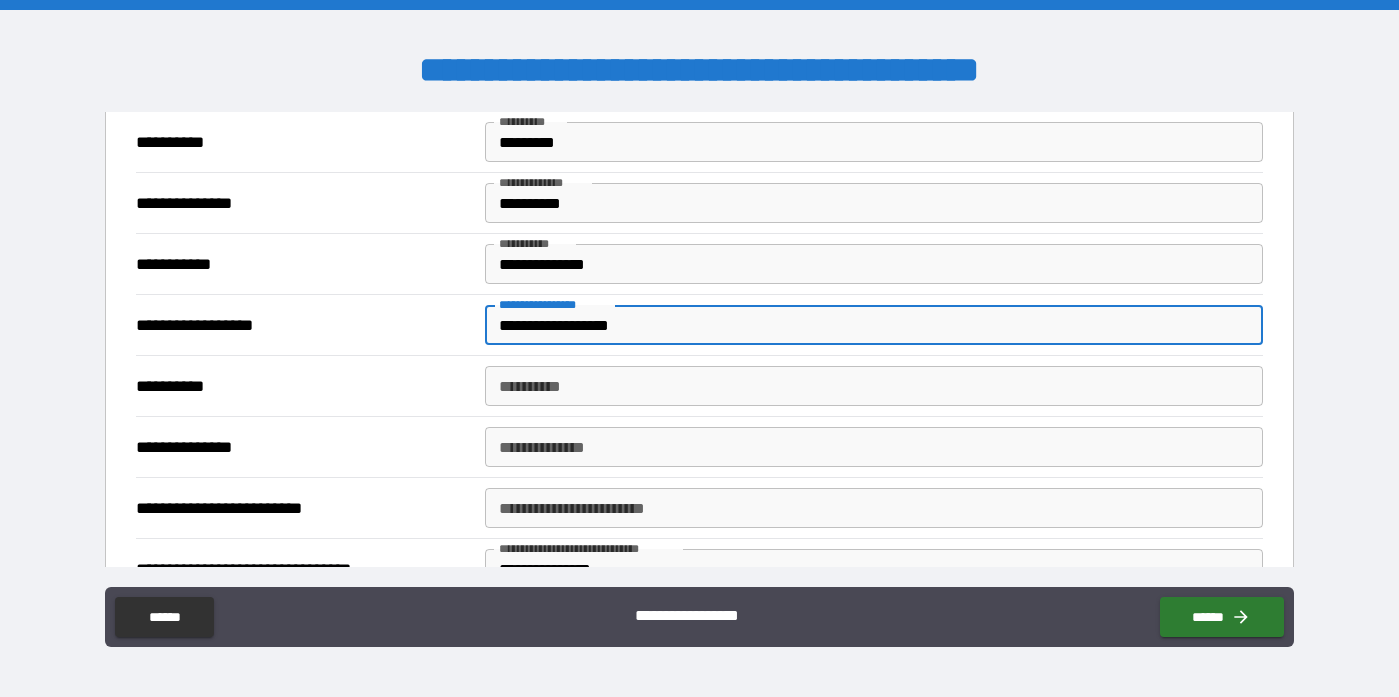 type on "**********" 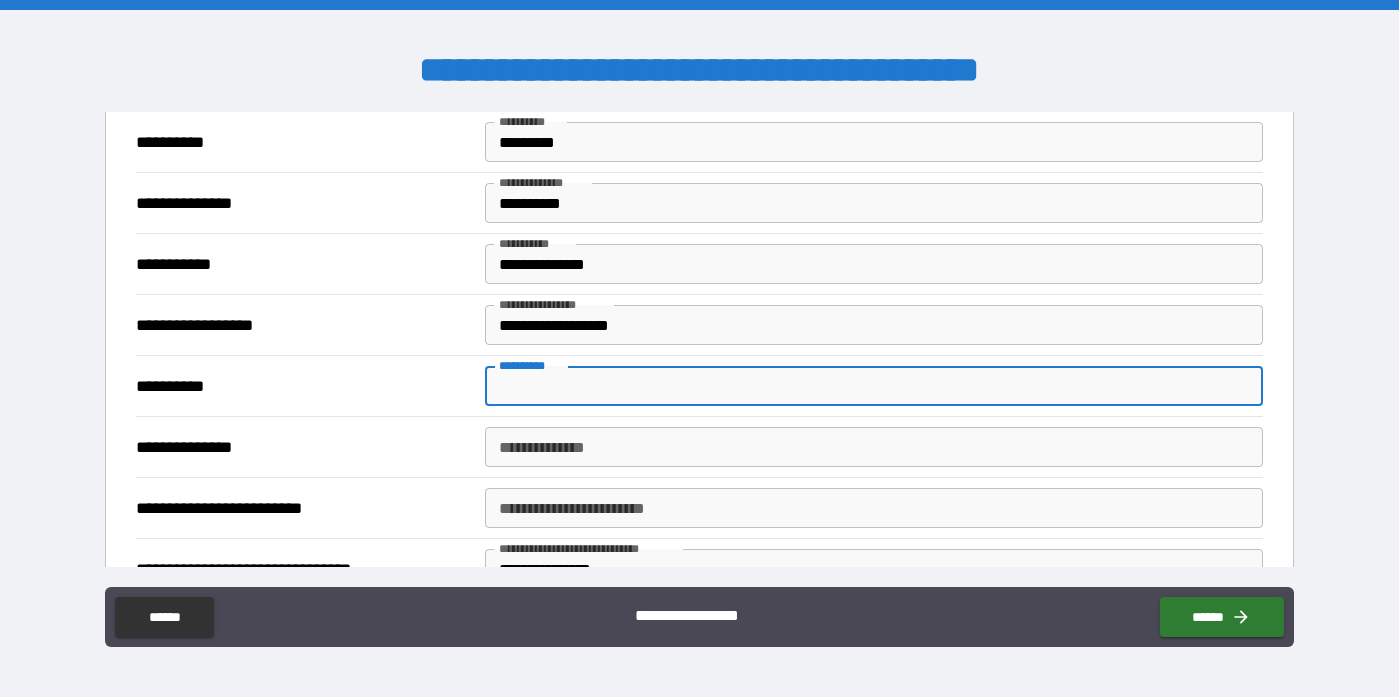 type on "*" 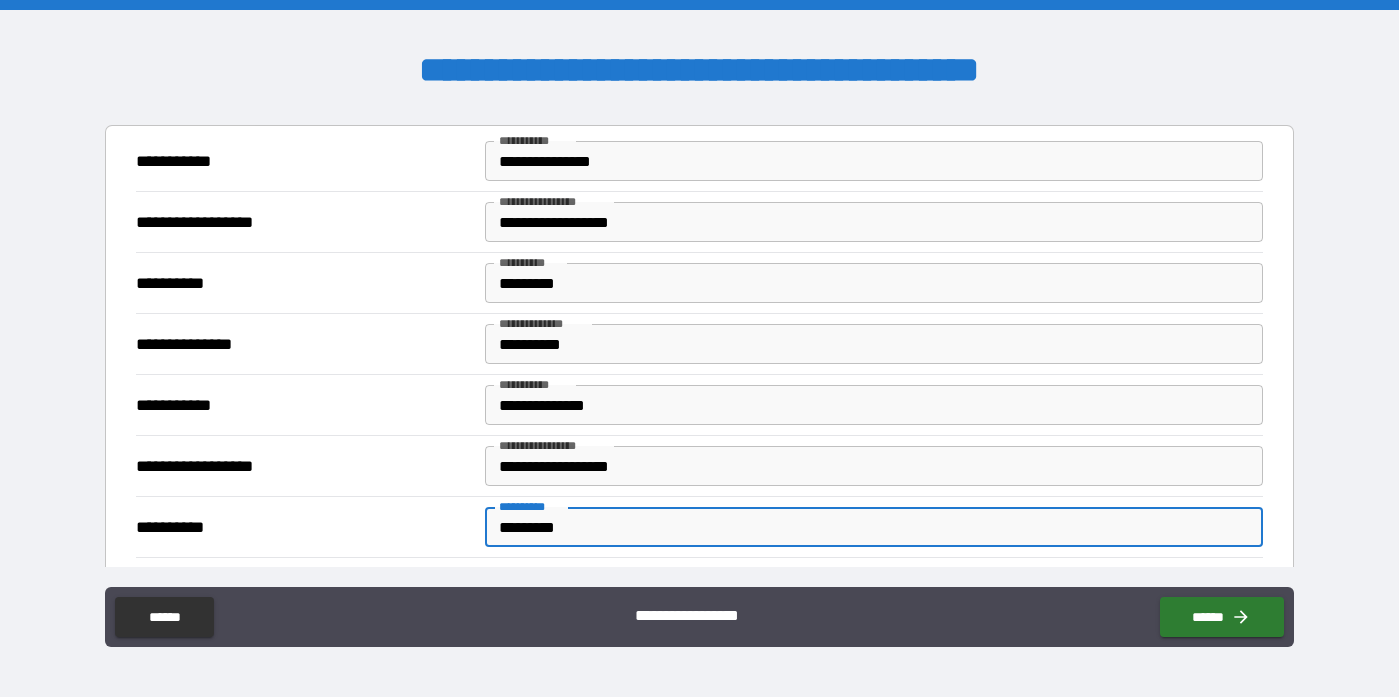 scroll, scrollTop: 151, scrollLeft: 0, axis: vertical 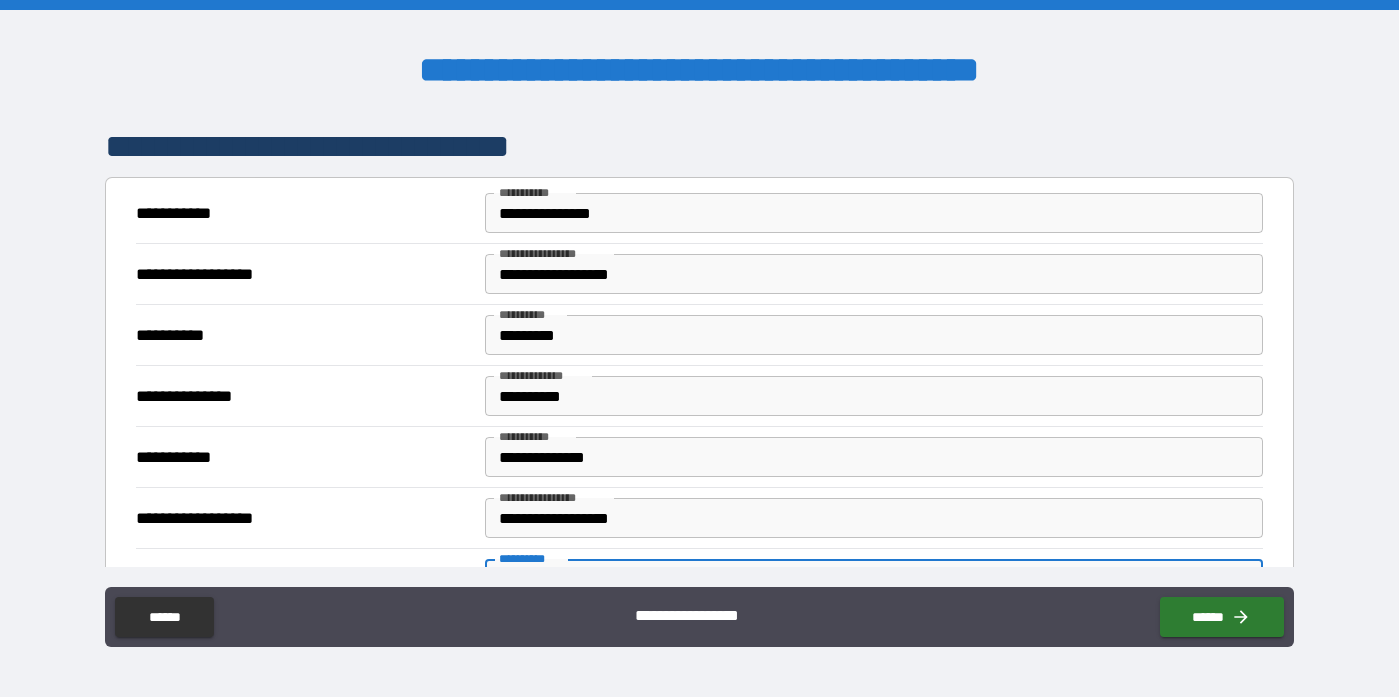 type on "*********" 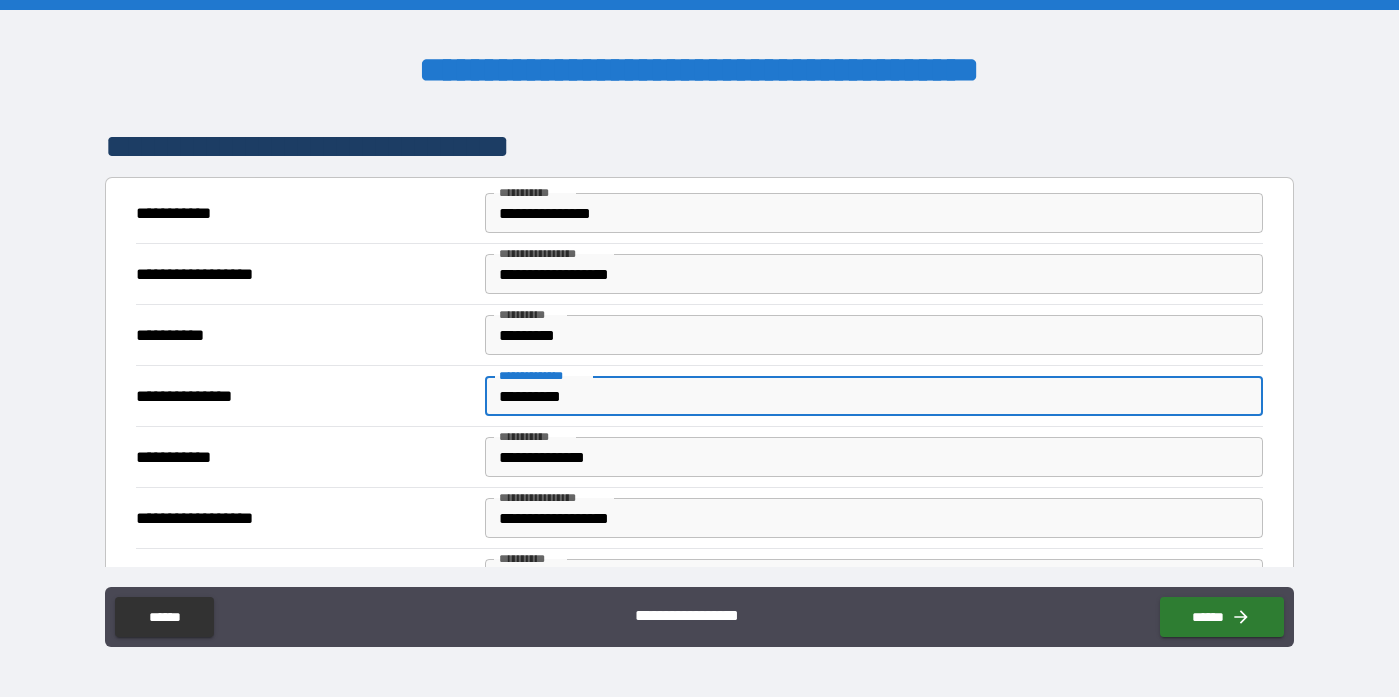 click on "**********" at bounding box center (874, 396) 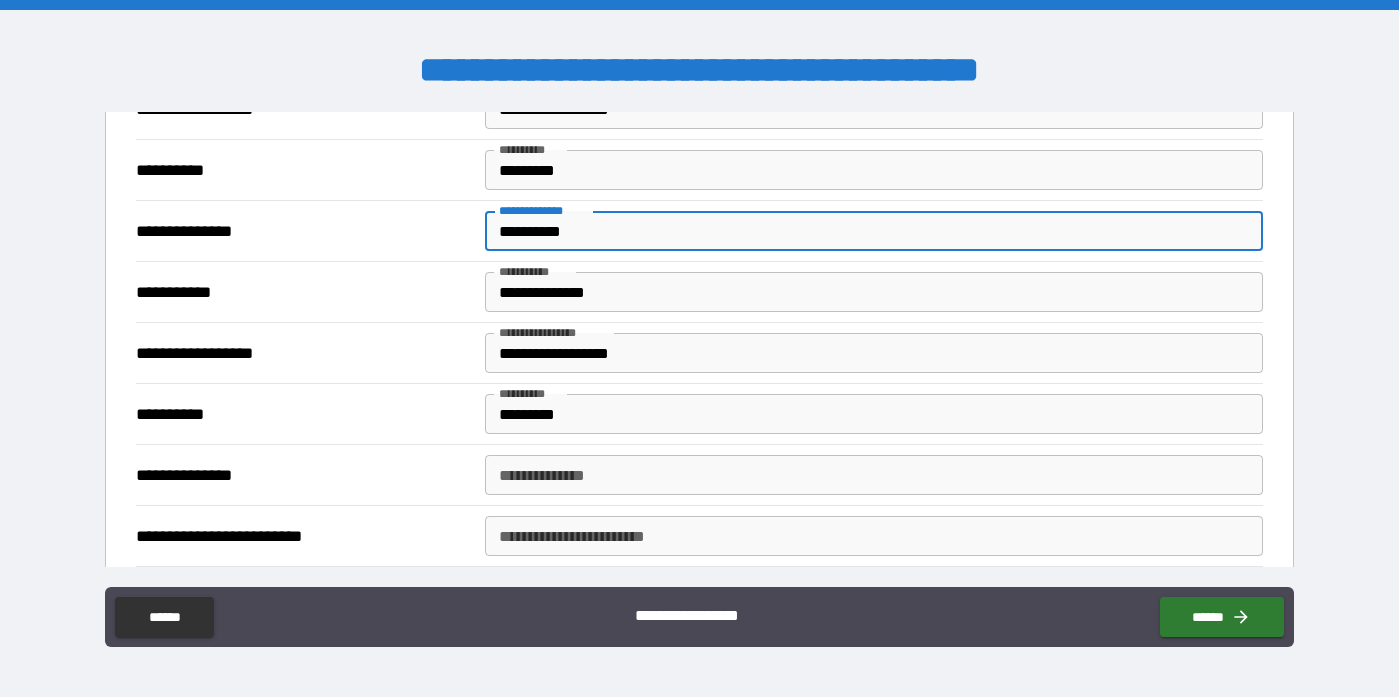 scroll, scrollTop: 547, scrollLeft: 0, axis: vertical 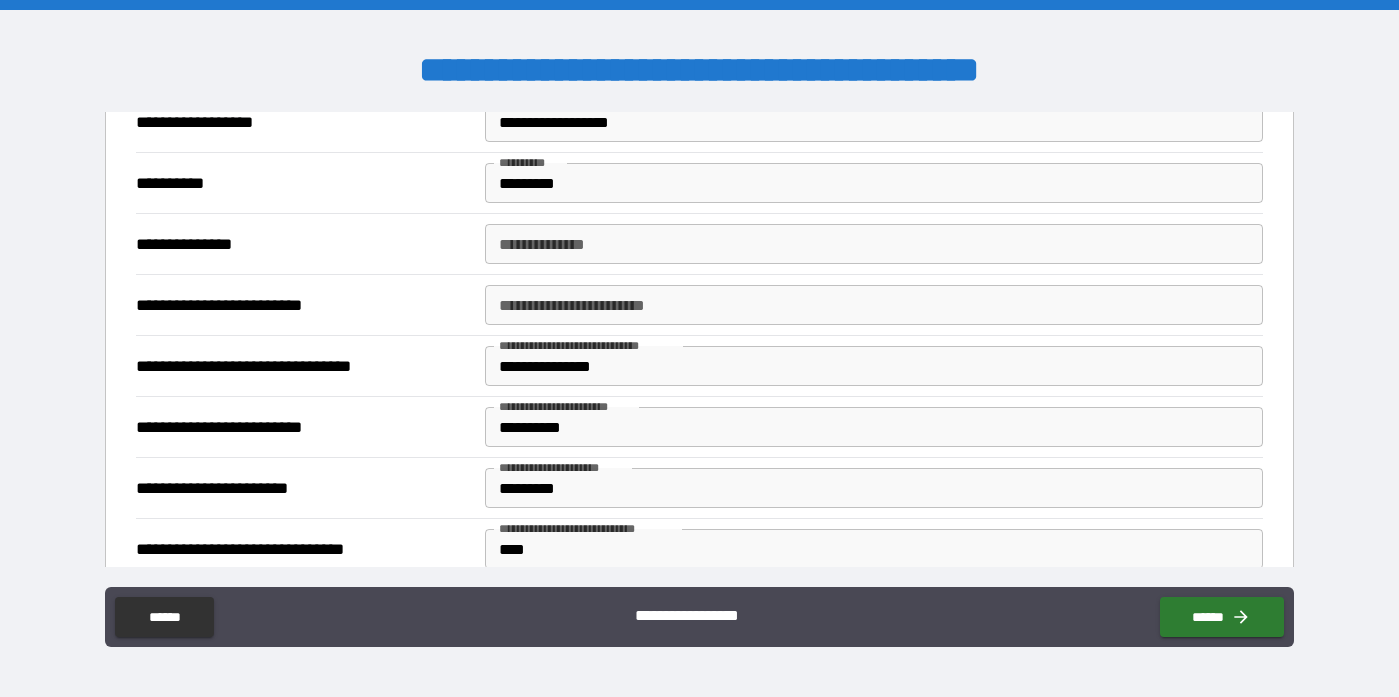 type on "**********" 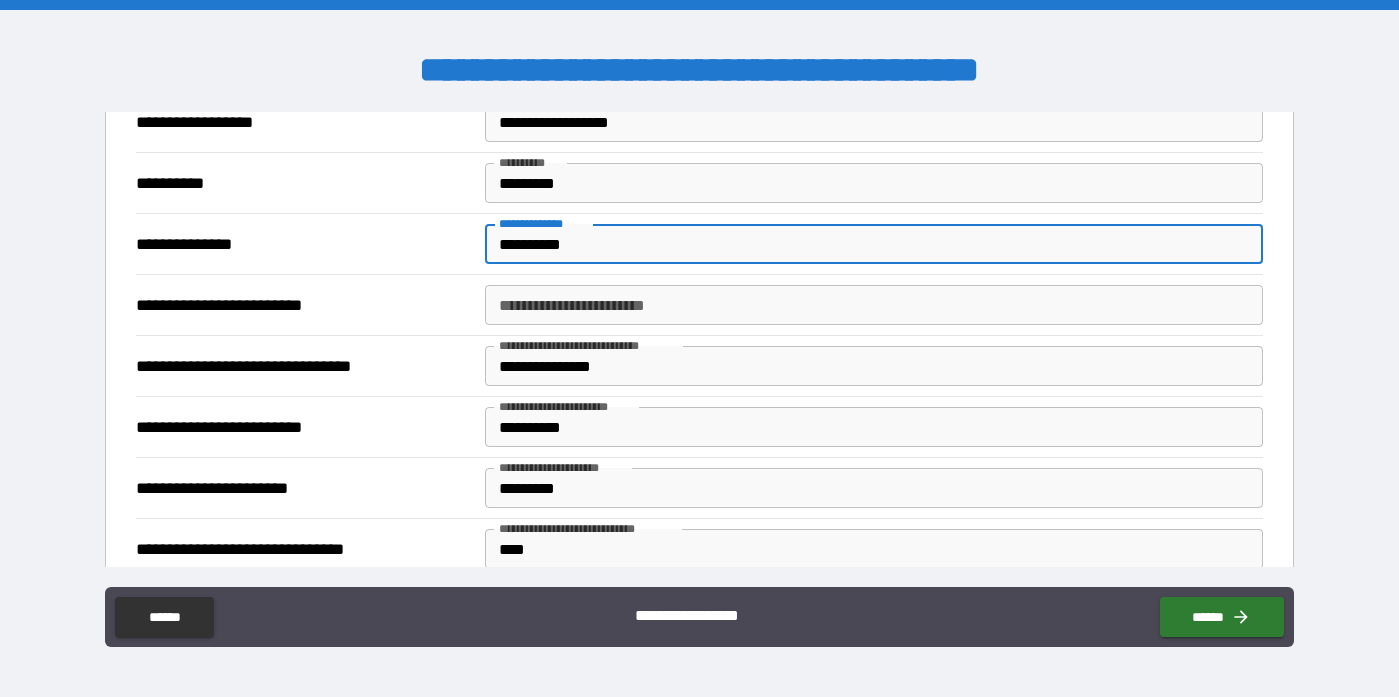 type on "**********" 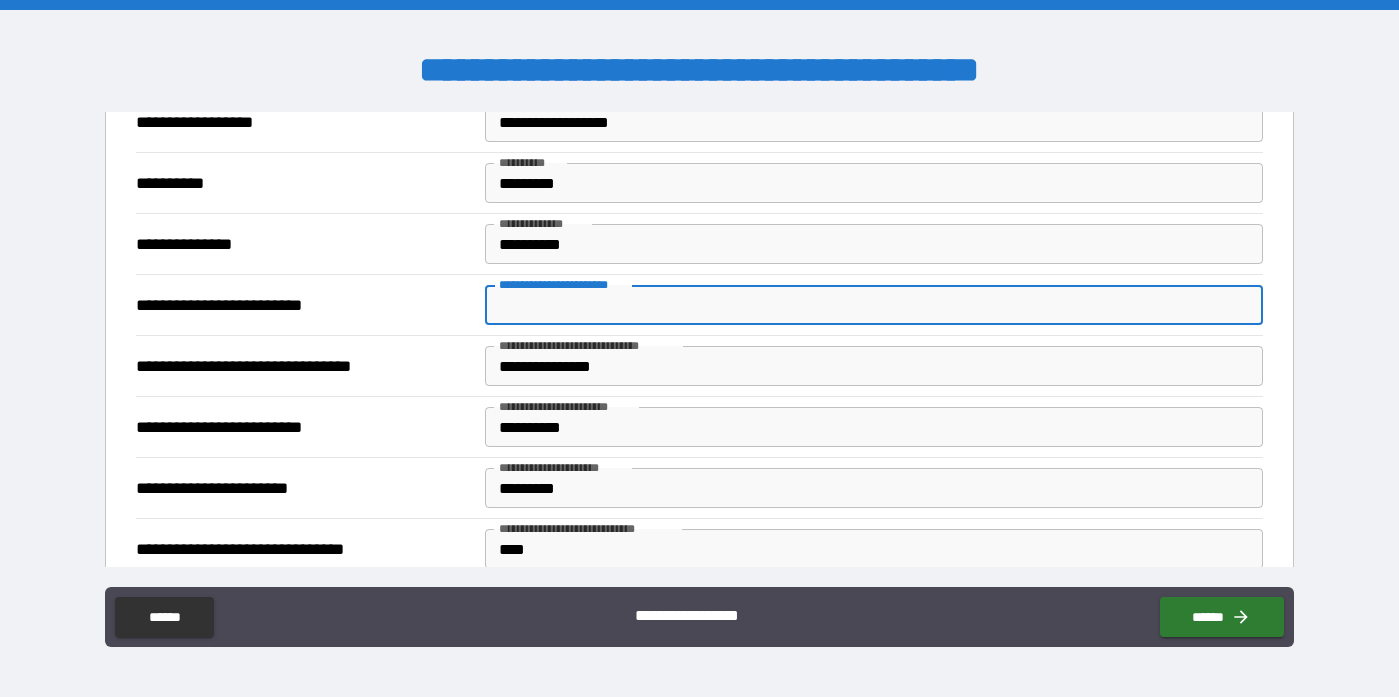 click on "**********" at bounding box center (874, 305) 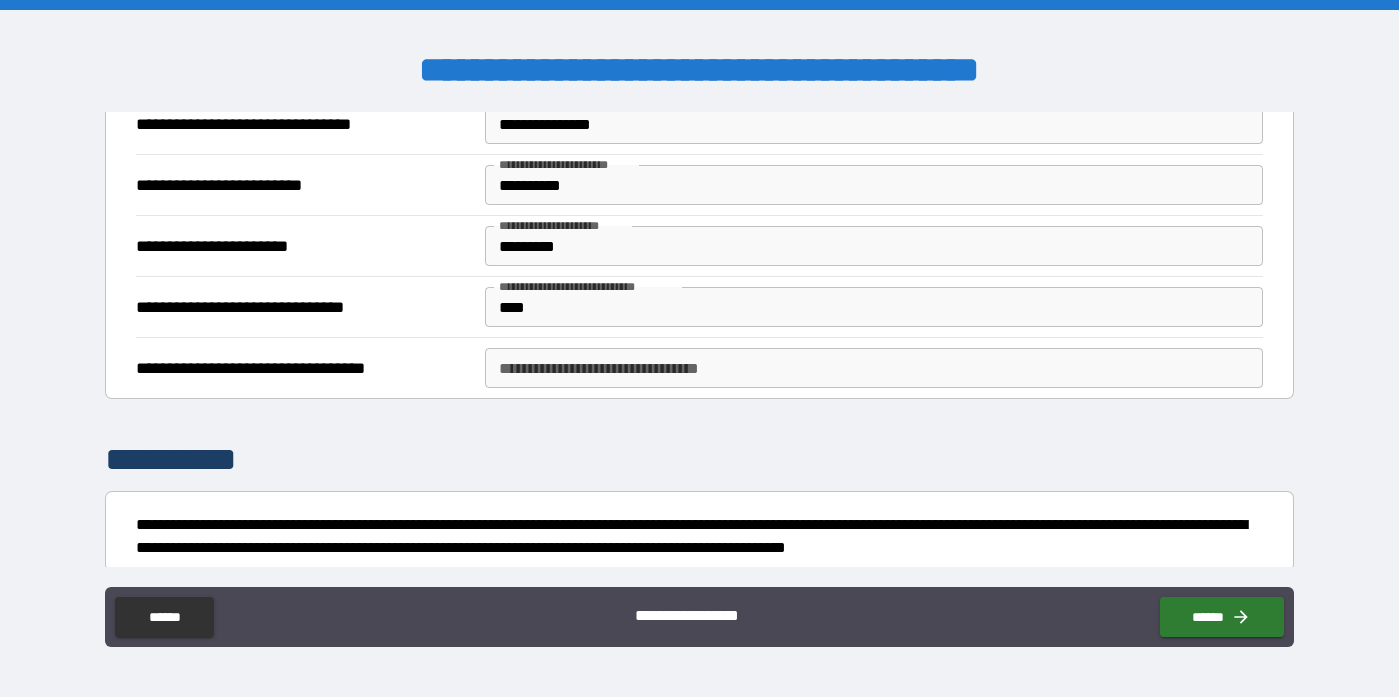 scroll, scrollTop: 800, scrollLeft: 0, axis: vertical 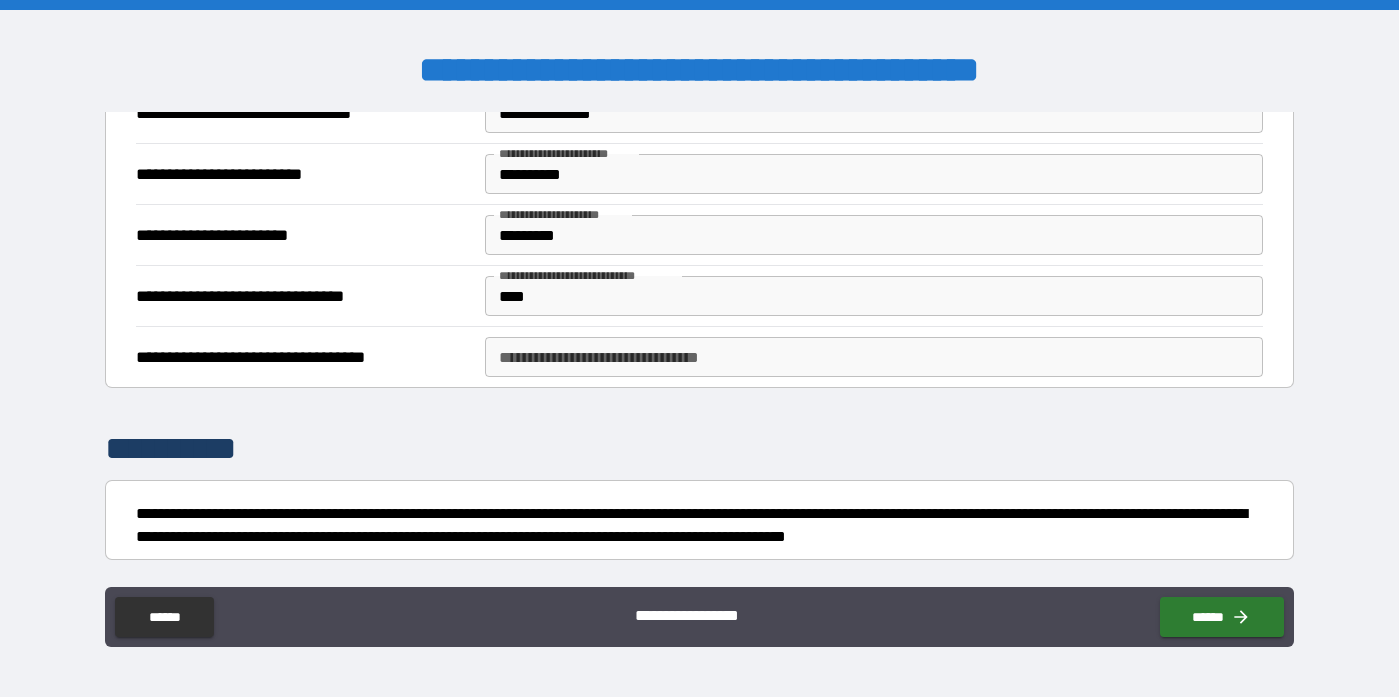 type on "******" 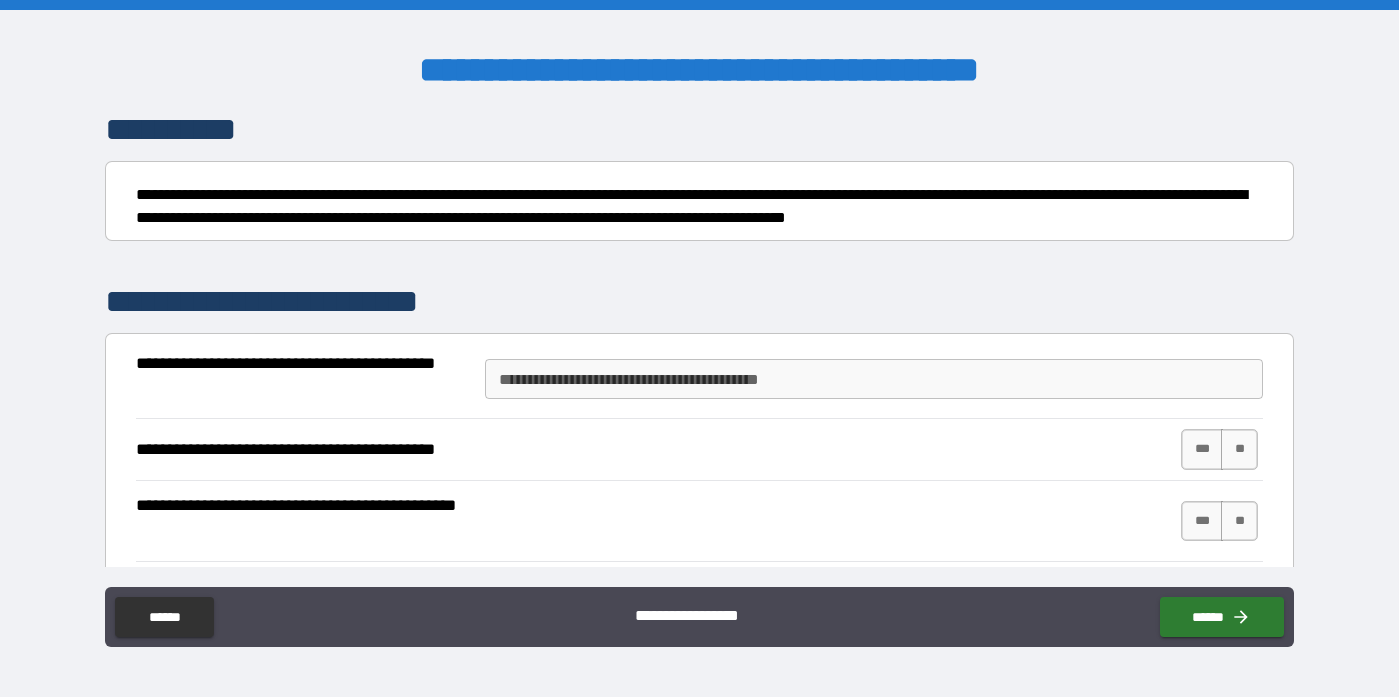 scroll, scrollTop: 1153, scrollLeft: 0, axis: vertical 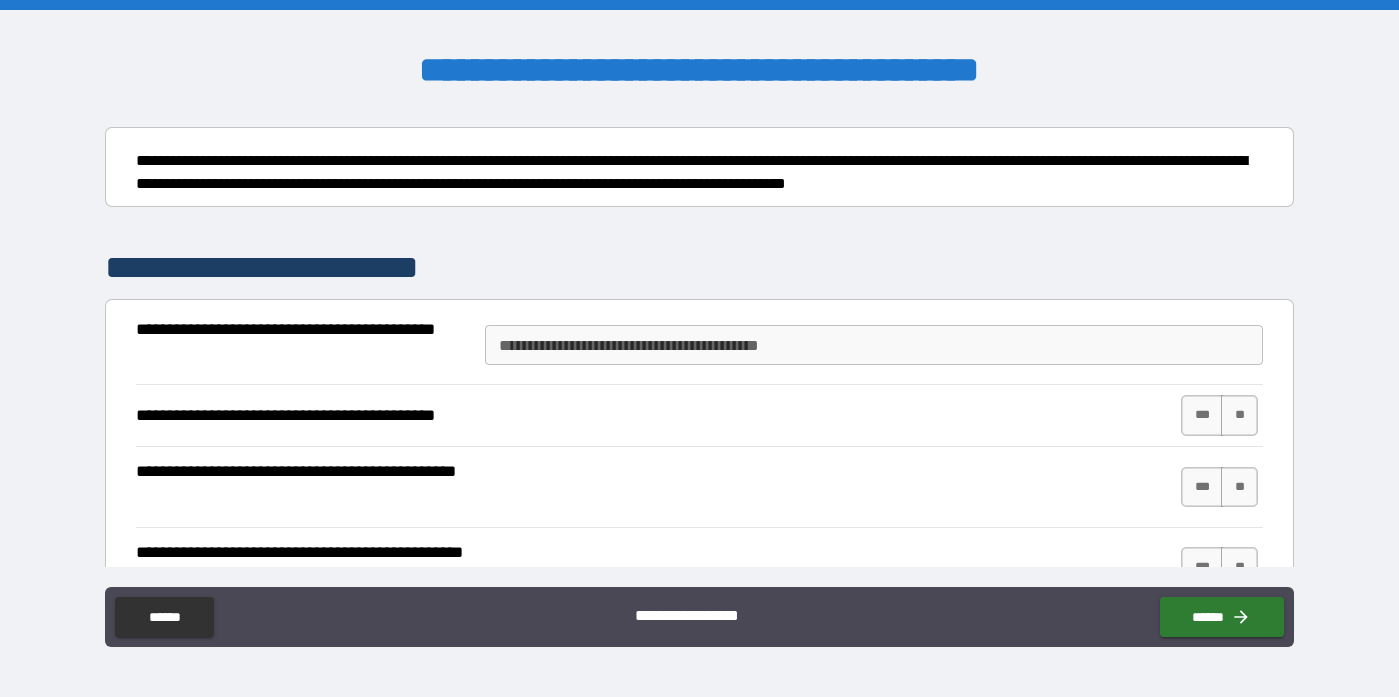 type on "**********" 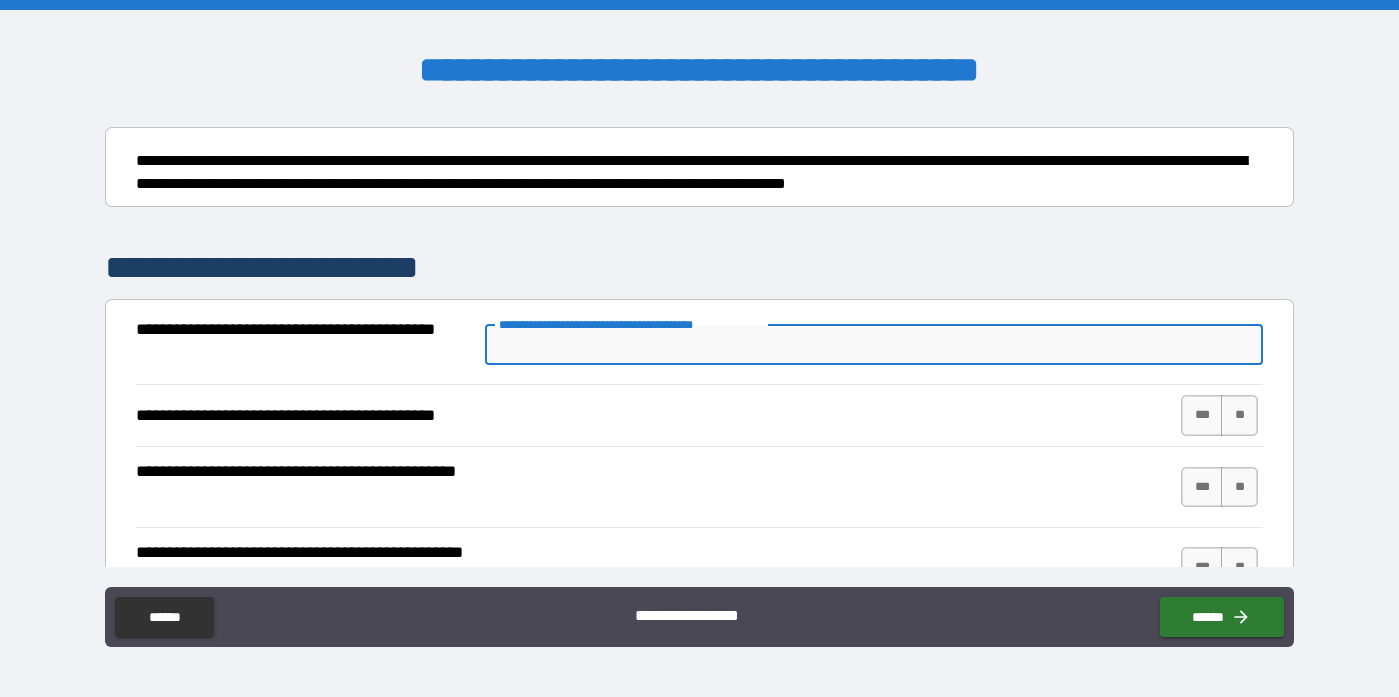 click on "**********" at bounding box center (874, 345) 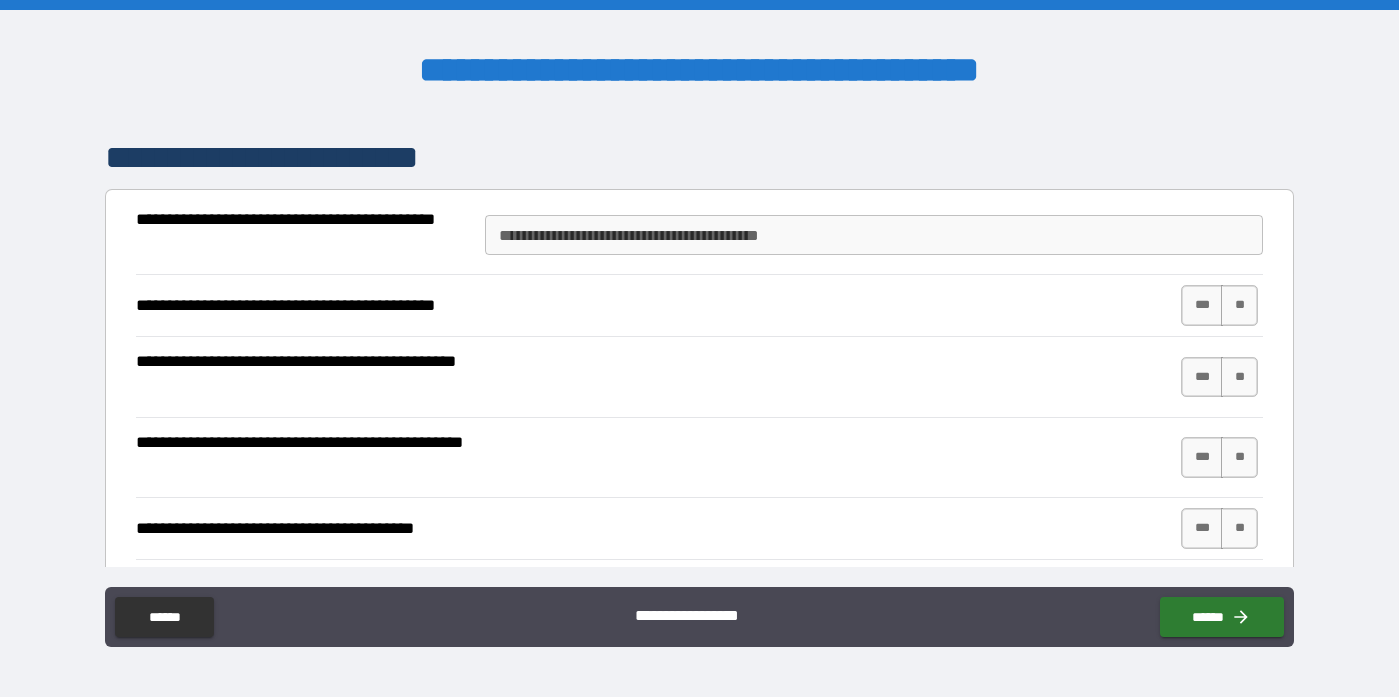 scroll, scrollTop: 1283, scrollLeft: 0, axis: vertical 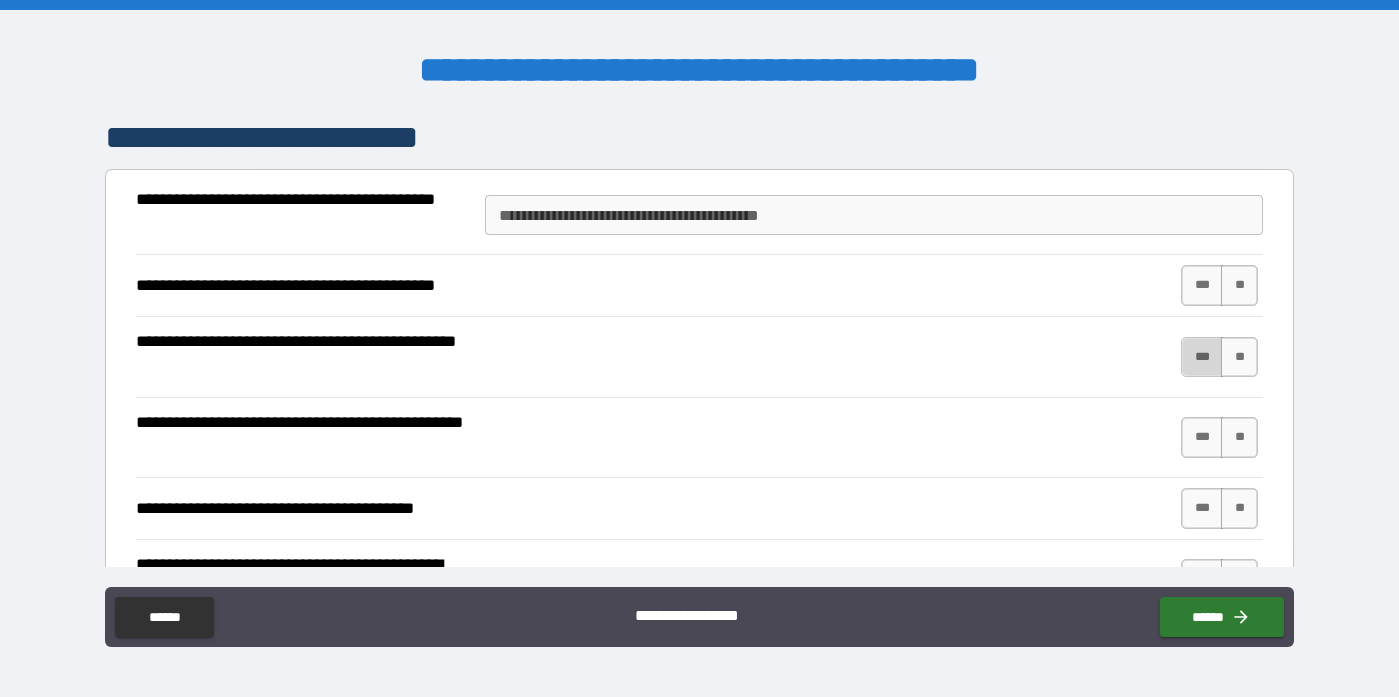 click on "***" at bounding box center (1202, 357) 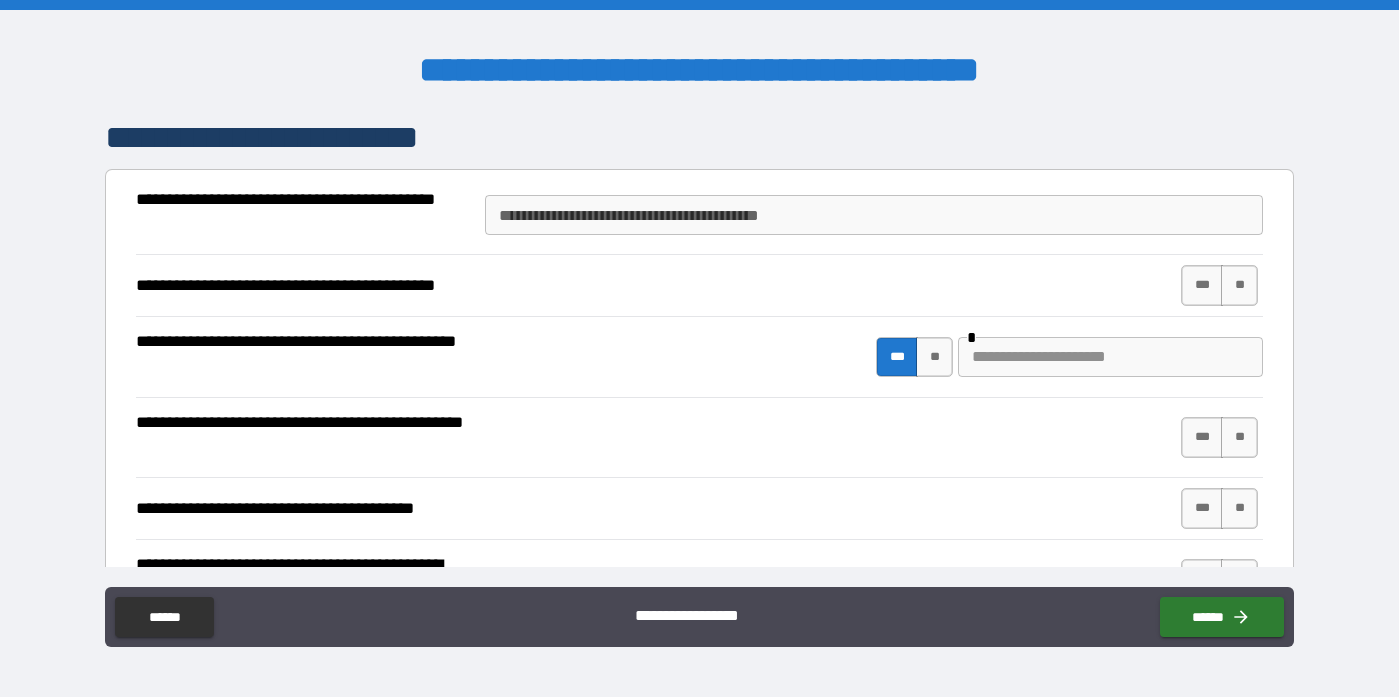 click on "**********" at bounding box center [700, 438] 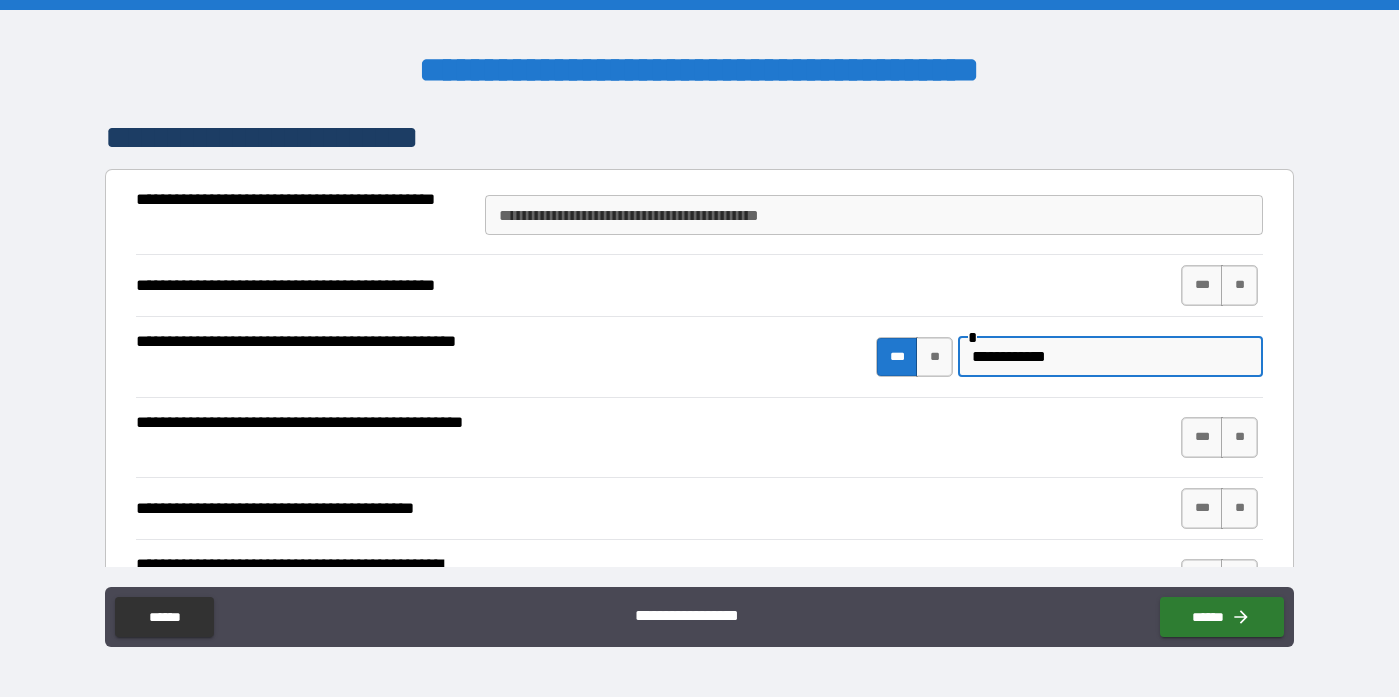 type on "**********" 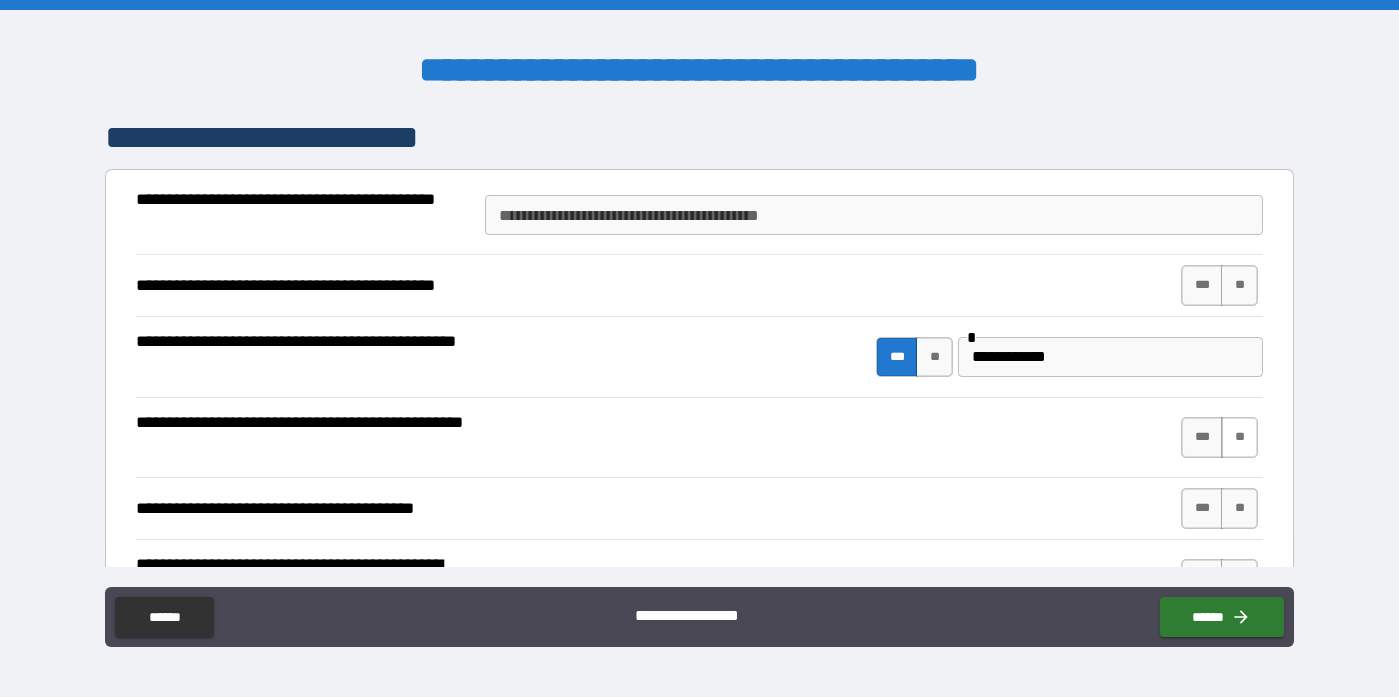 click on "**" at bounding box center (1239, 437) 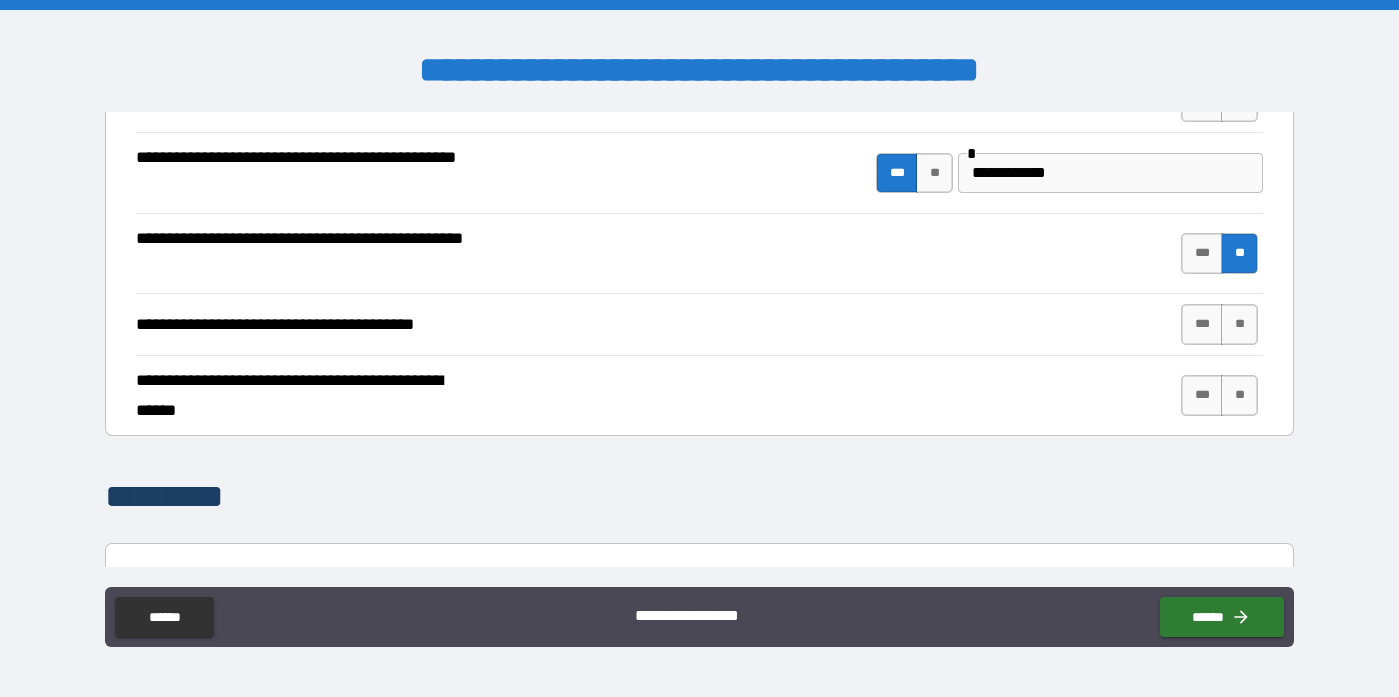 scroll, scrollTop: 1487, scrollLeft: 0, axis: vertical 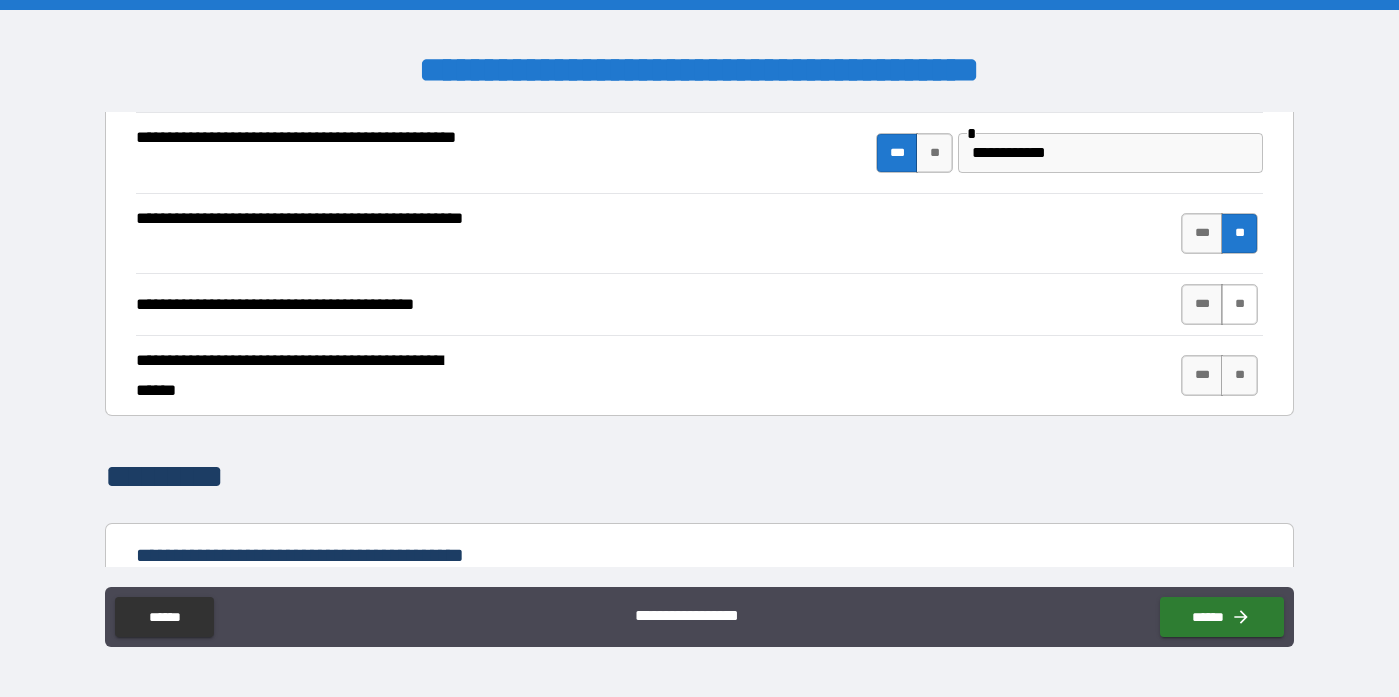 click on "**" at bounding box center [1239, 304] 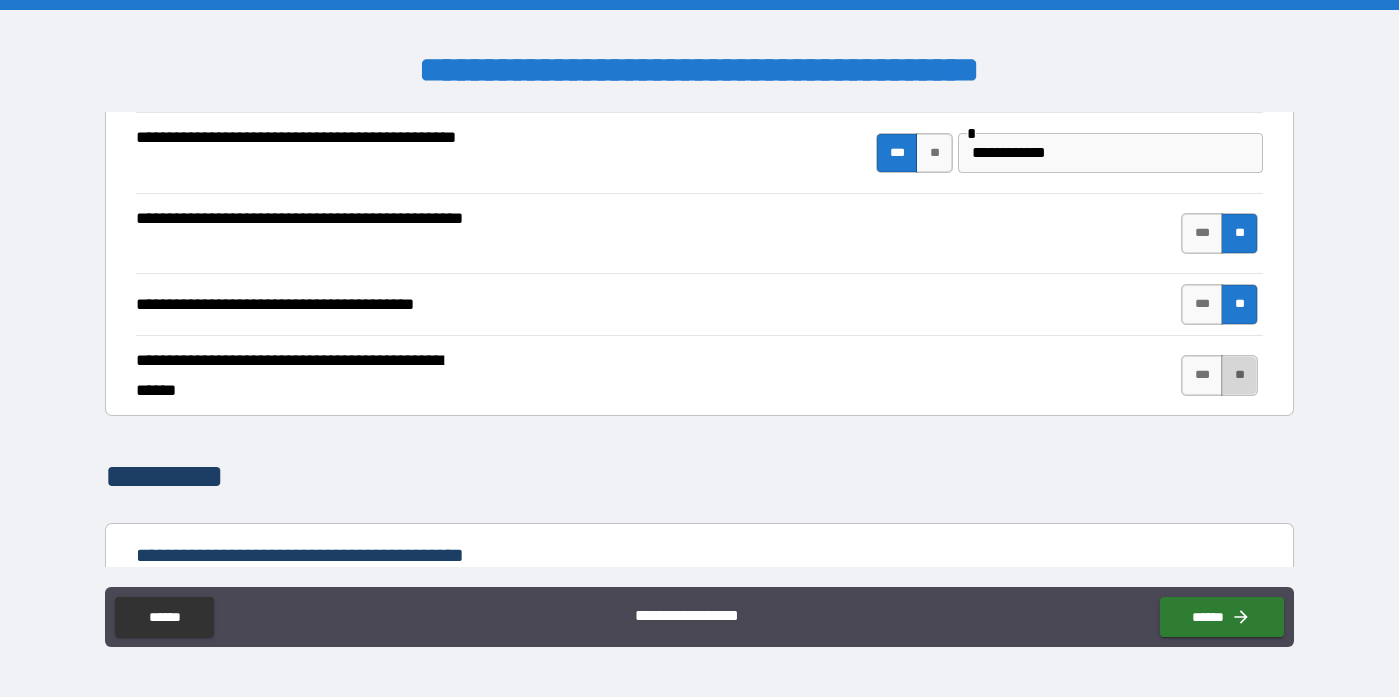 click on "**" at bounding box center (1239, 375) 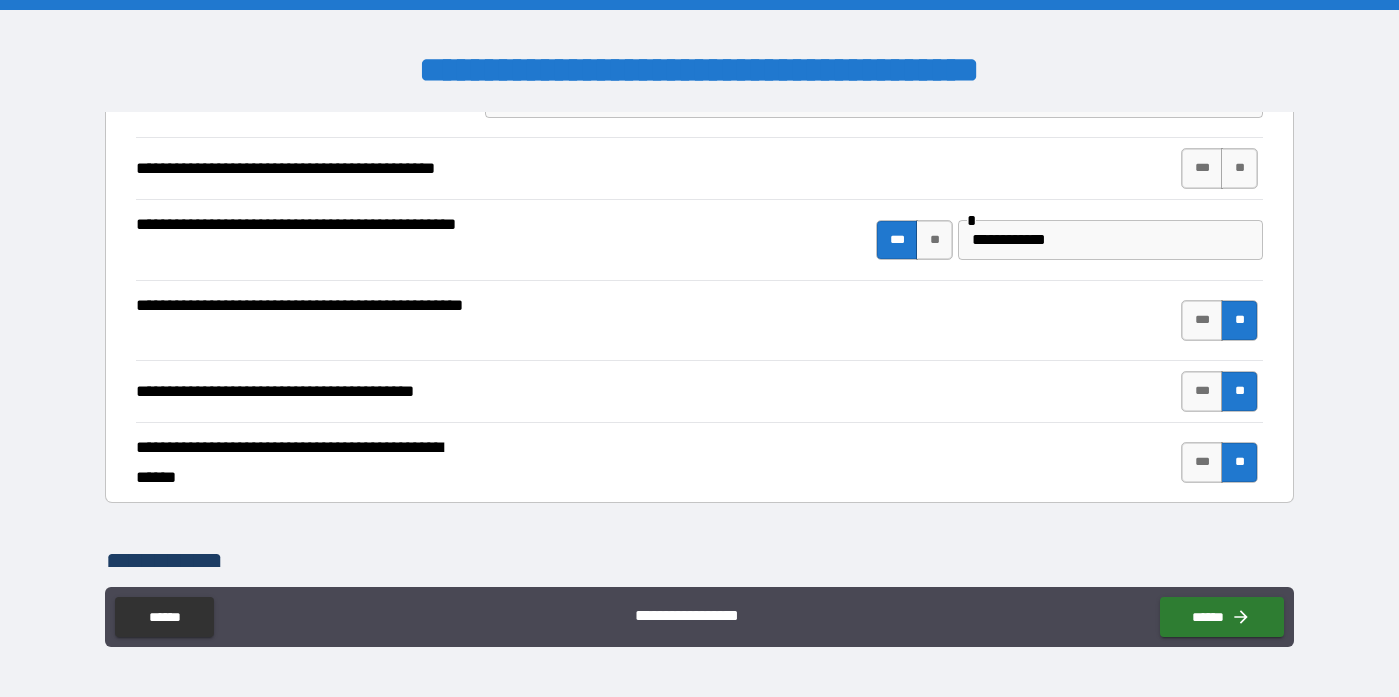 scroll, scrollTop: 1239, scrollLeft: 0, axis: vertical 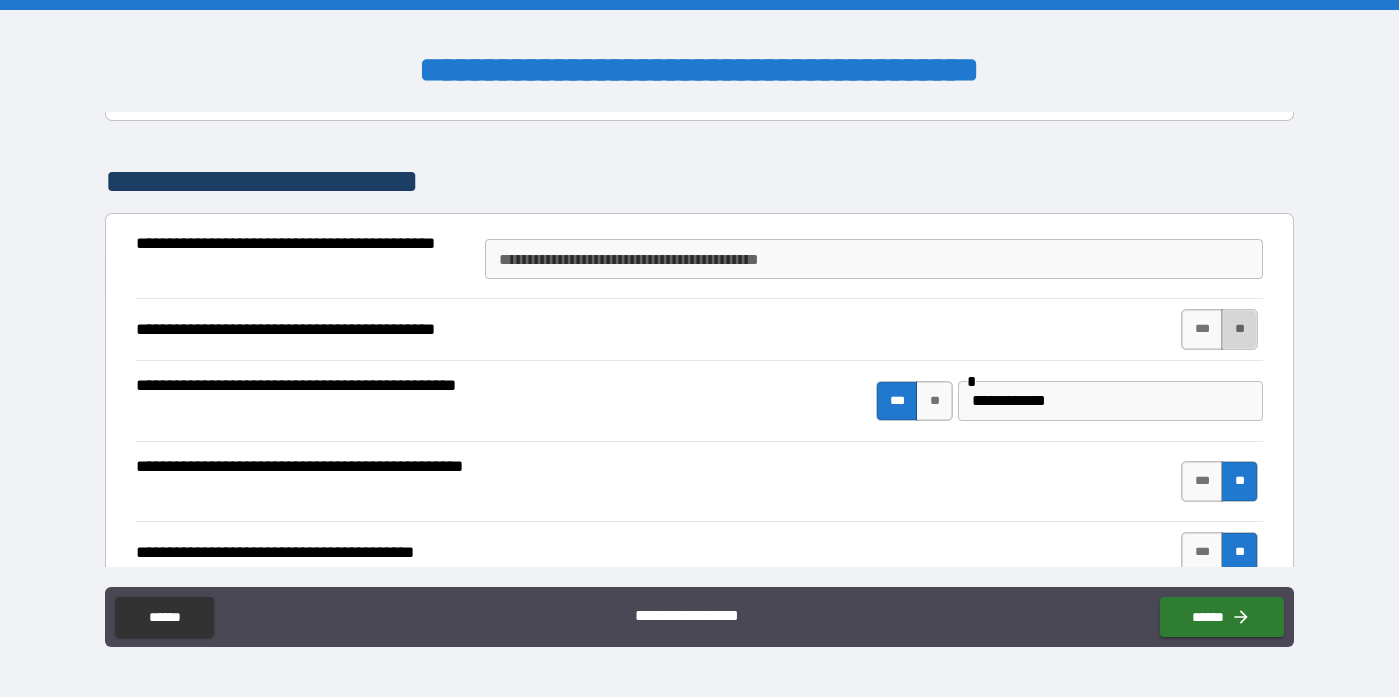 click on "**" at bounding box center (1239, 329) 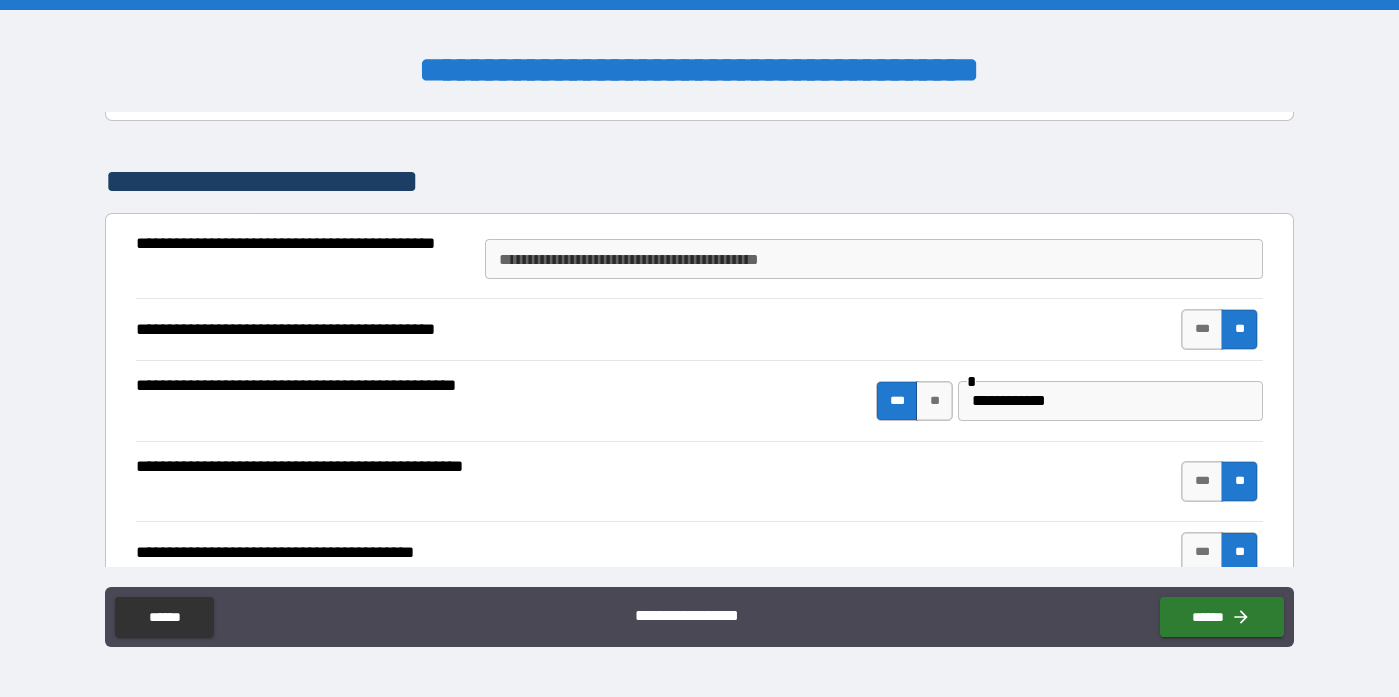 click on "**********" at bounding box center [874, 259] 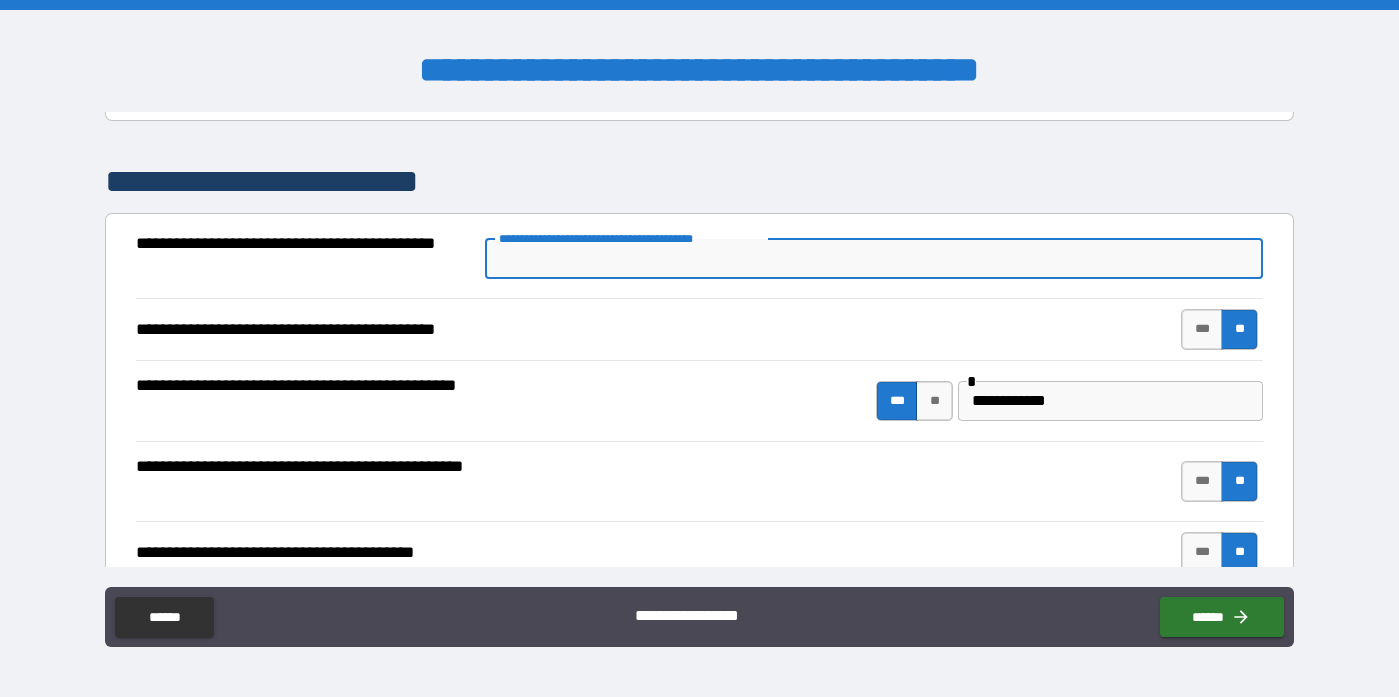 paste on "**********" 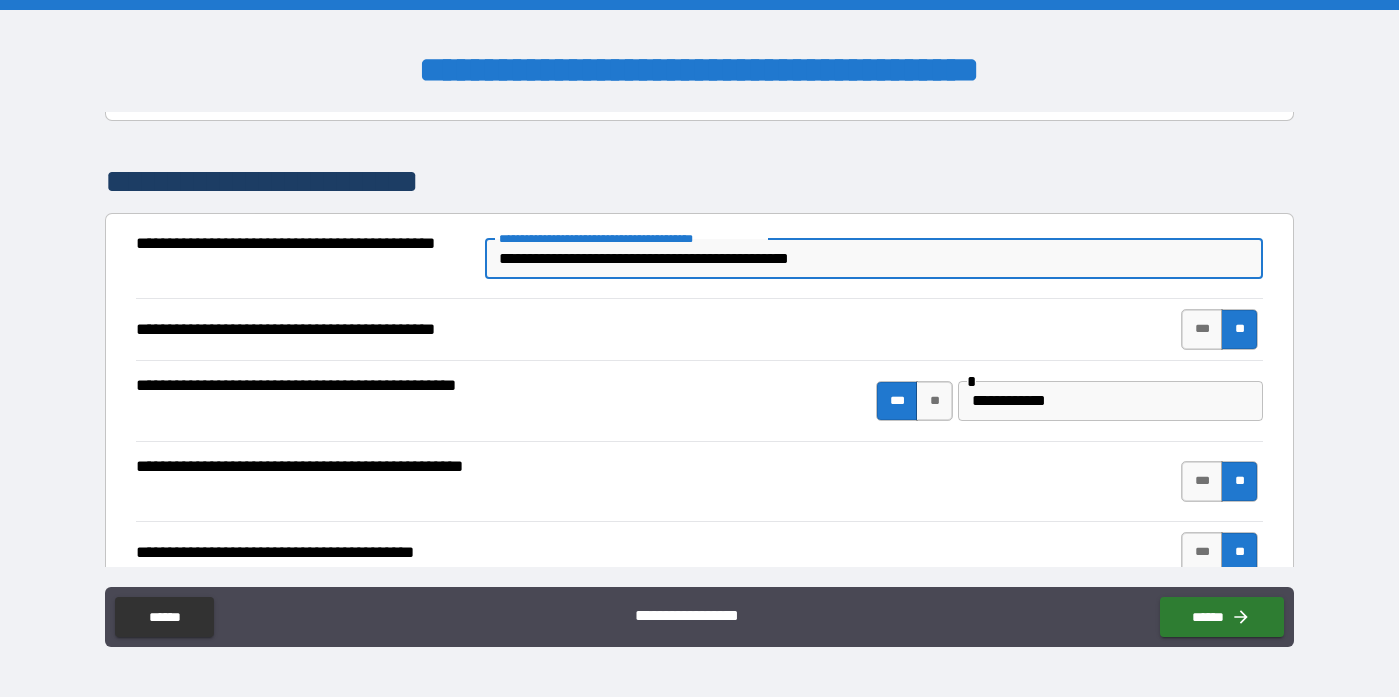 paste on "**********" 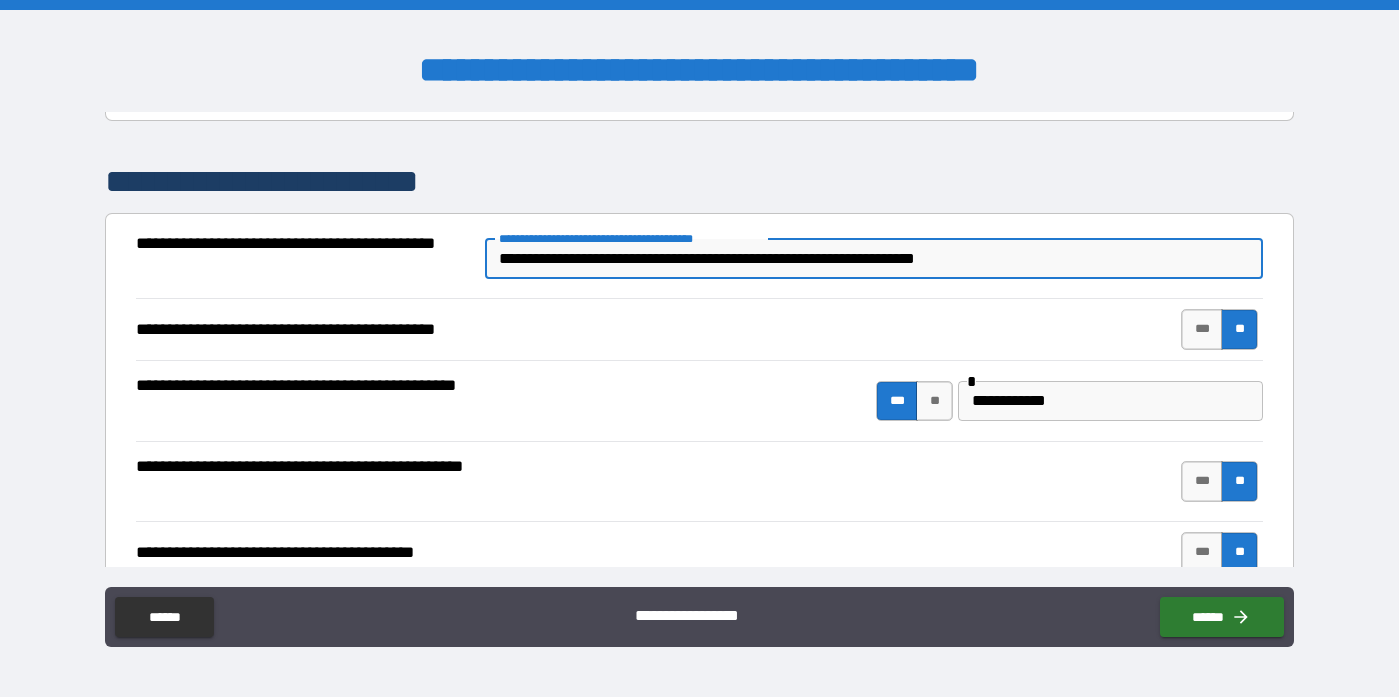 click on "**********" at bounding box center [874, 259] 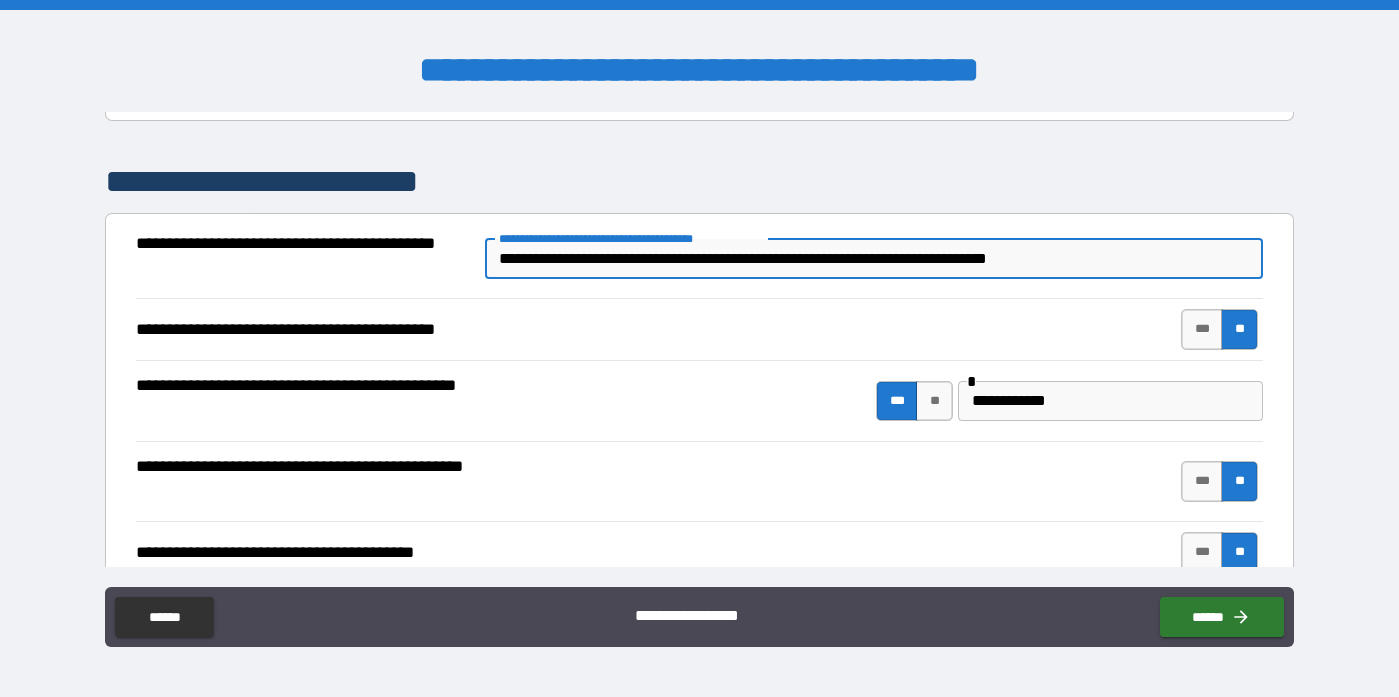 type on "**********" 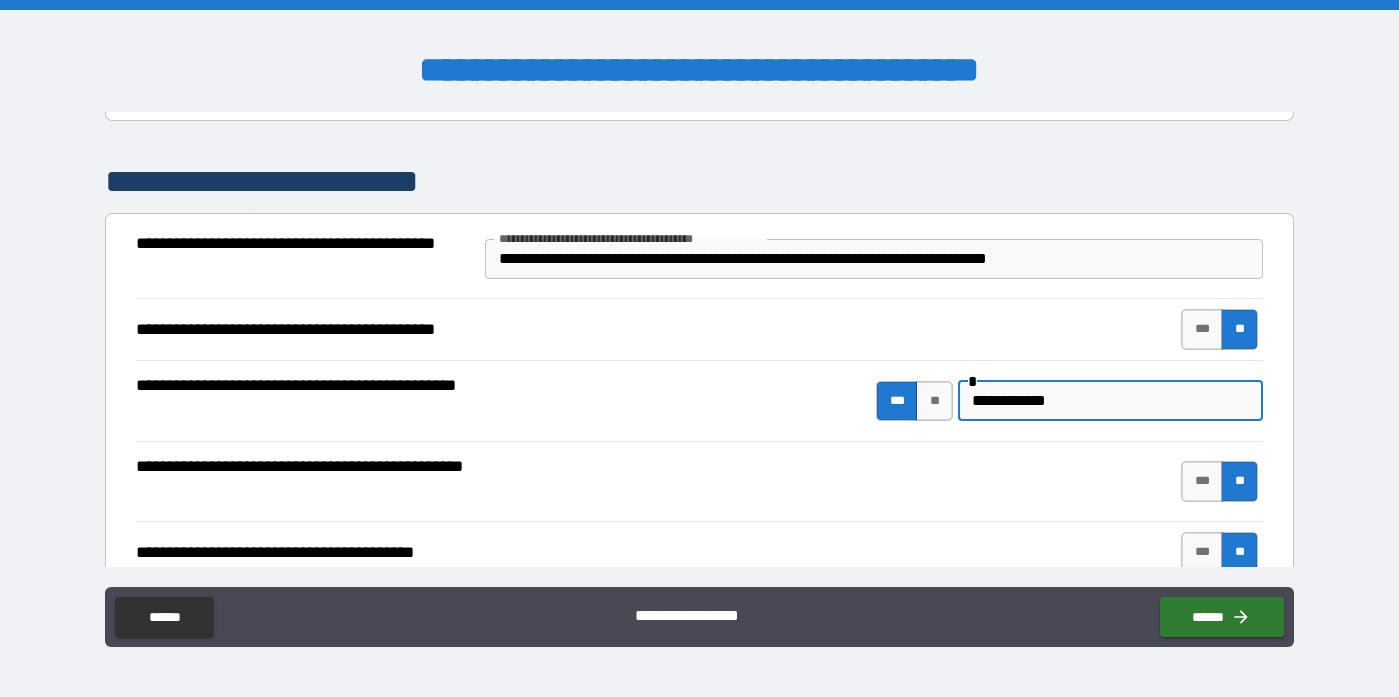 click on "**********" at bounding box center [1110, 401] 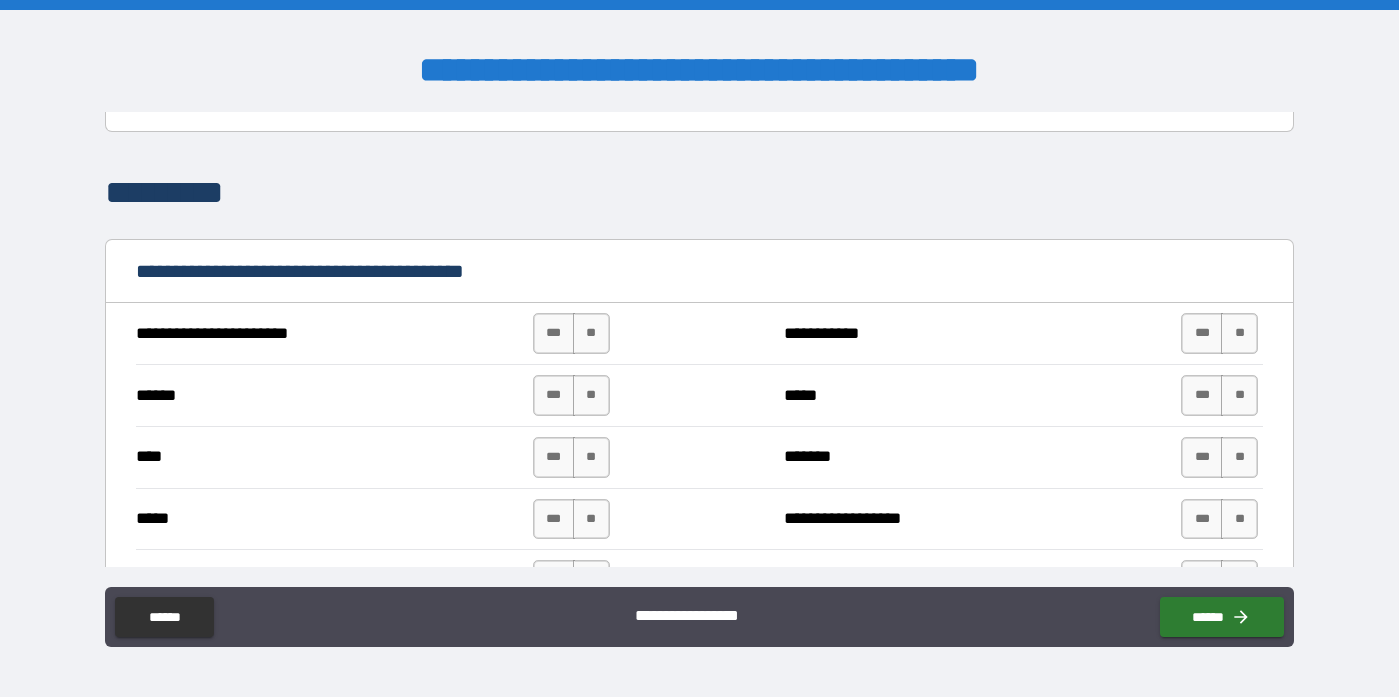 scroll, scrollTop: 1797, scrollLeft: 0, axis: vertical 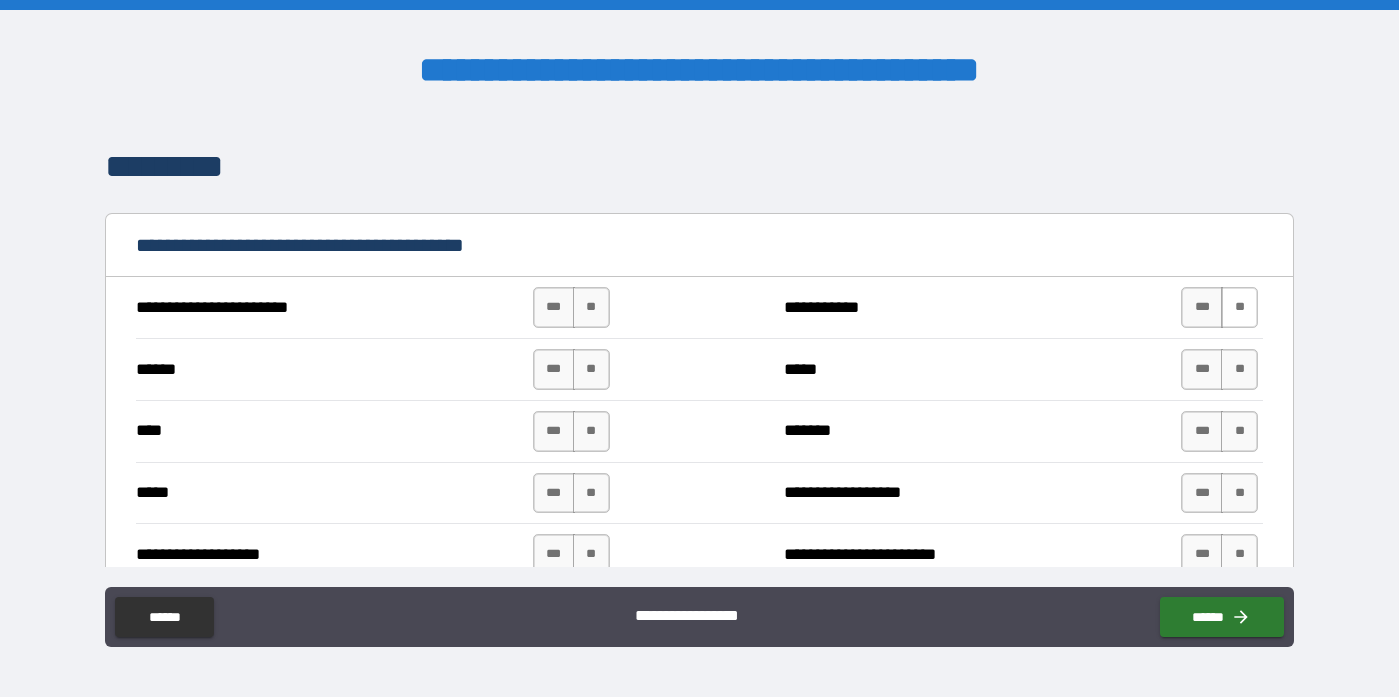 type on "**********" 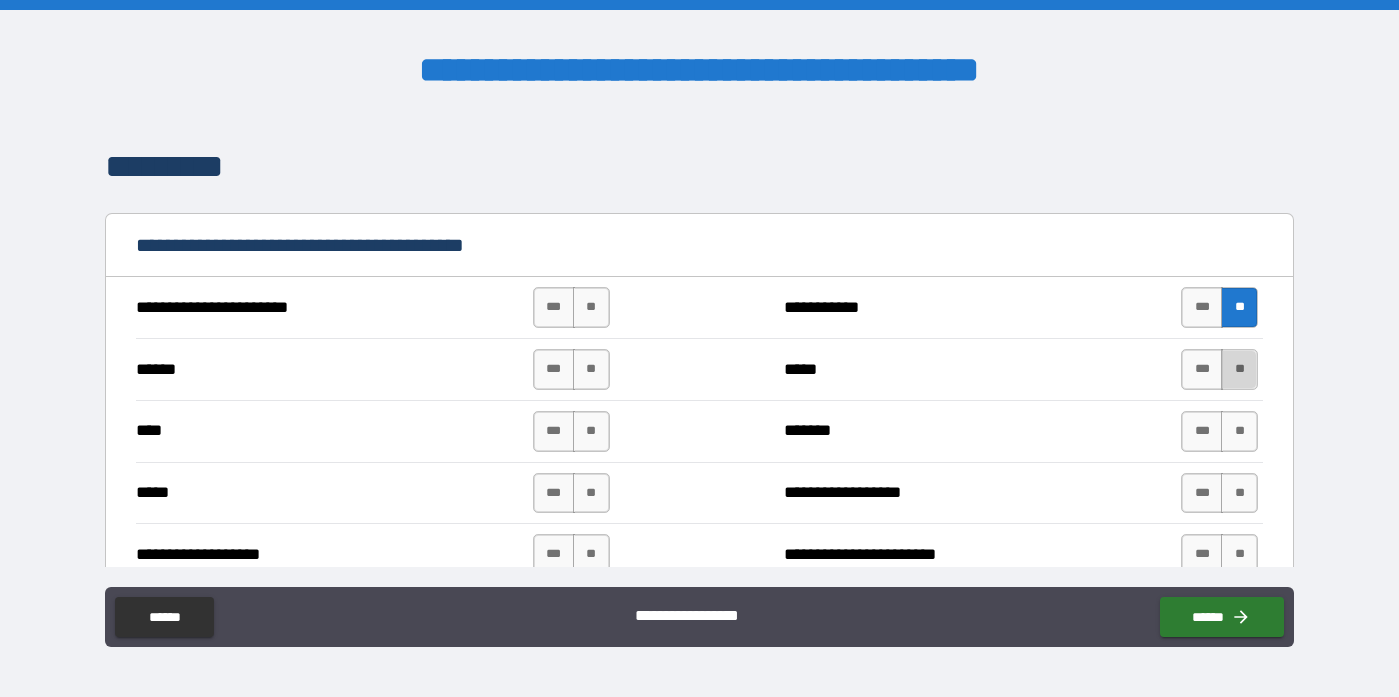 click on "**" at bounding box center [1239, 369] 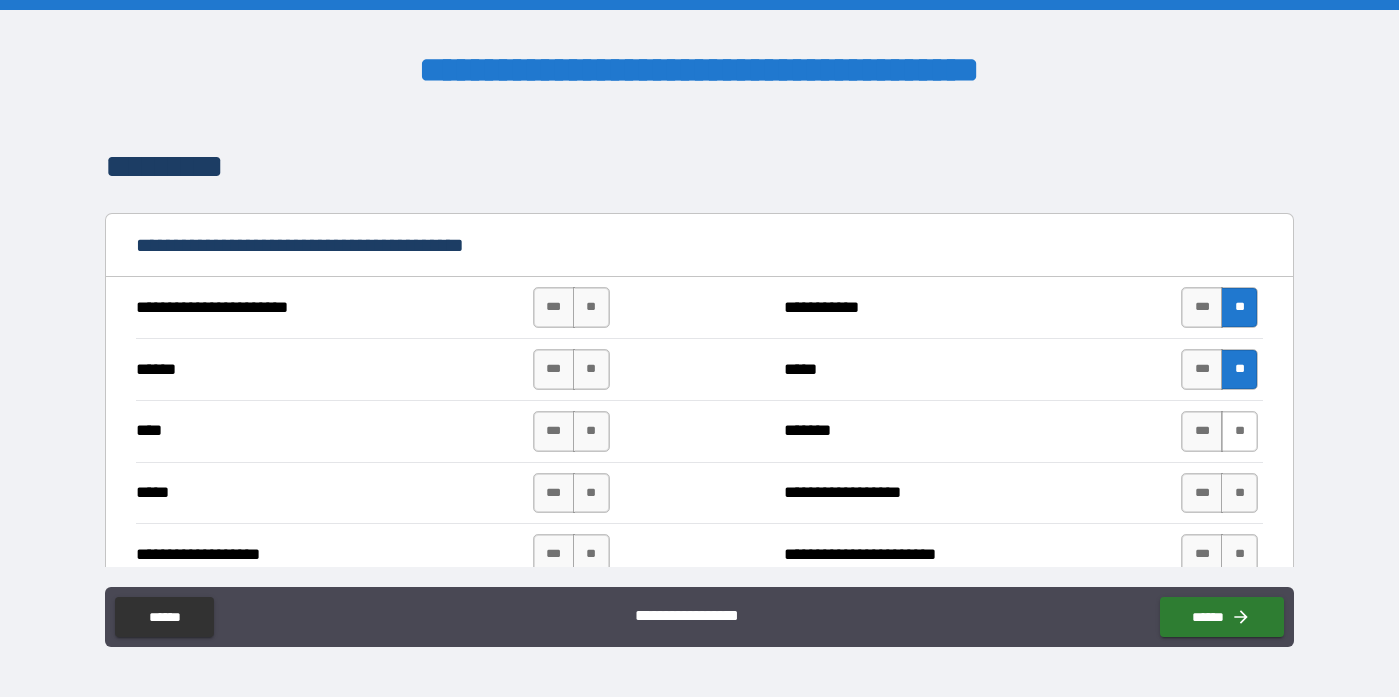click on "**" at bounding box center [1239, 431] 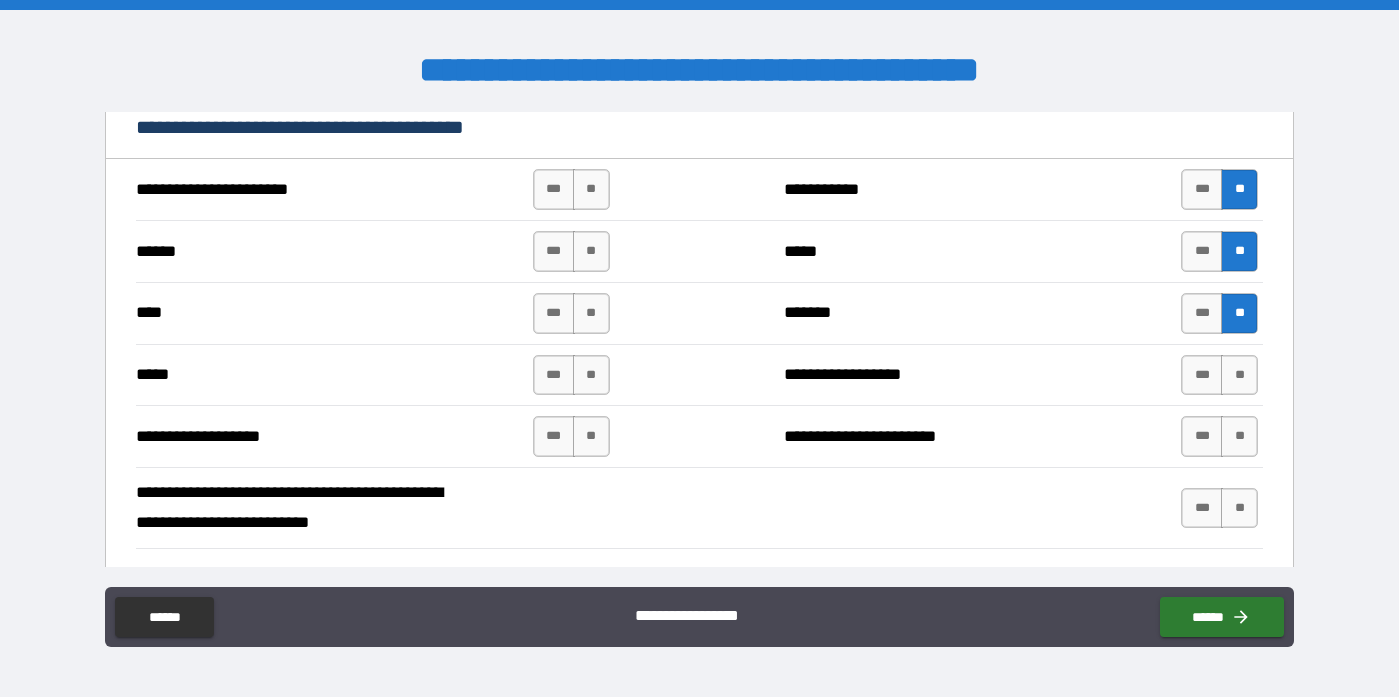 scroll, scrollTop: 2035, scrollLeft: 0, axis: vertical 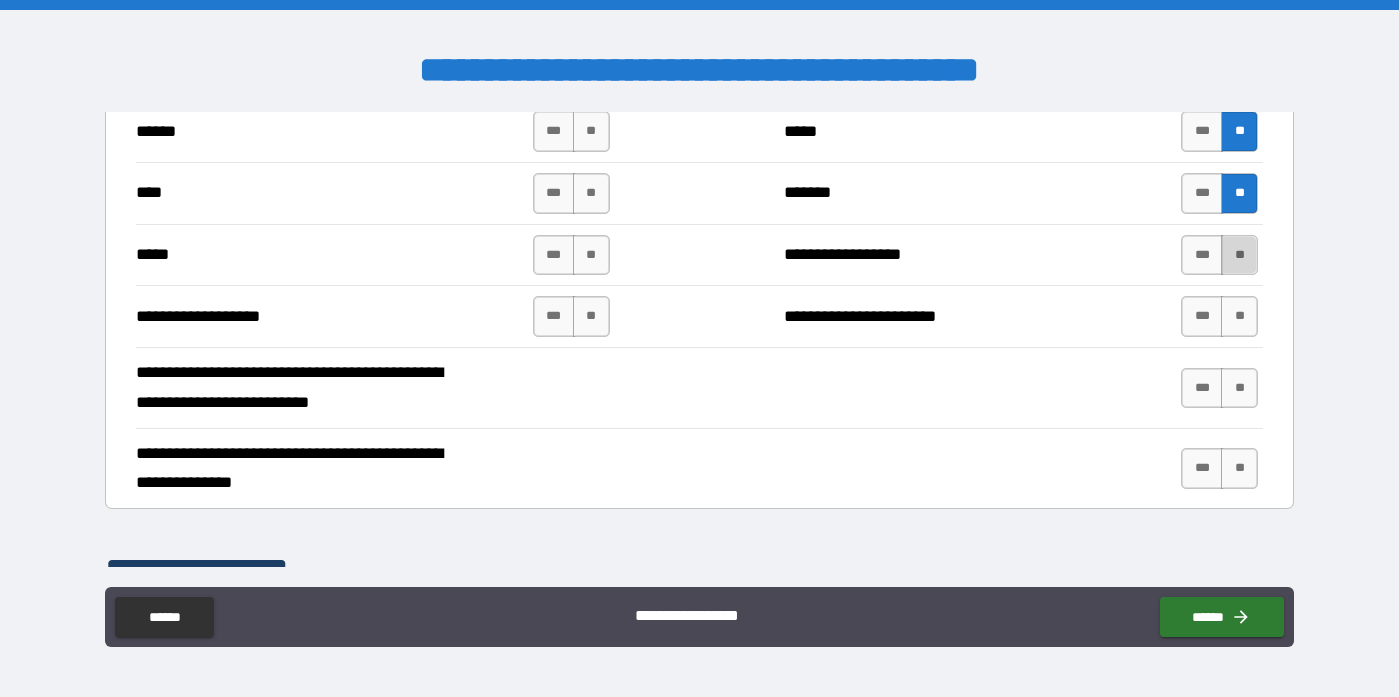 click on "**" at bounding box center [1239, 255] 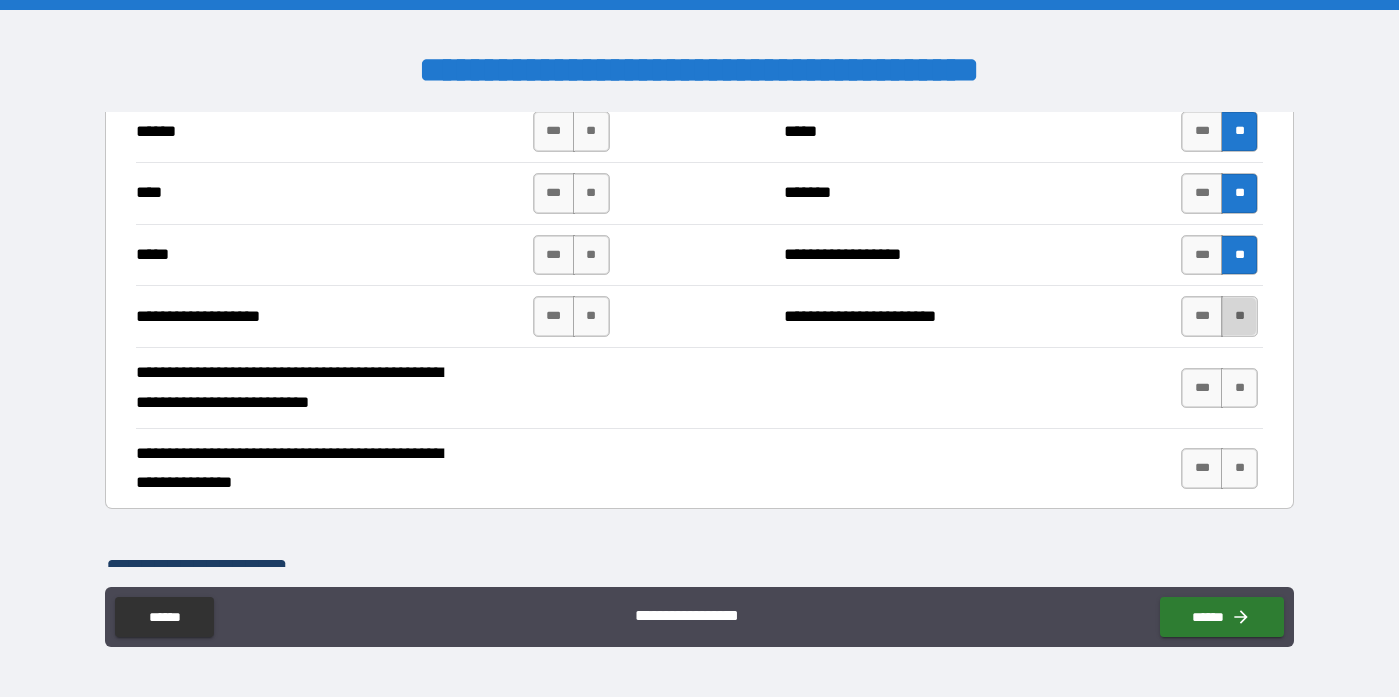click on "**" at bounding box center (1239, 316) 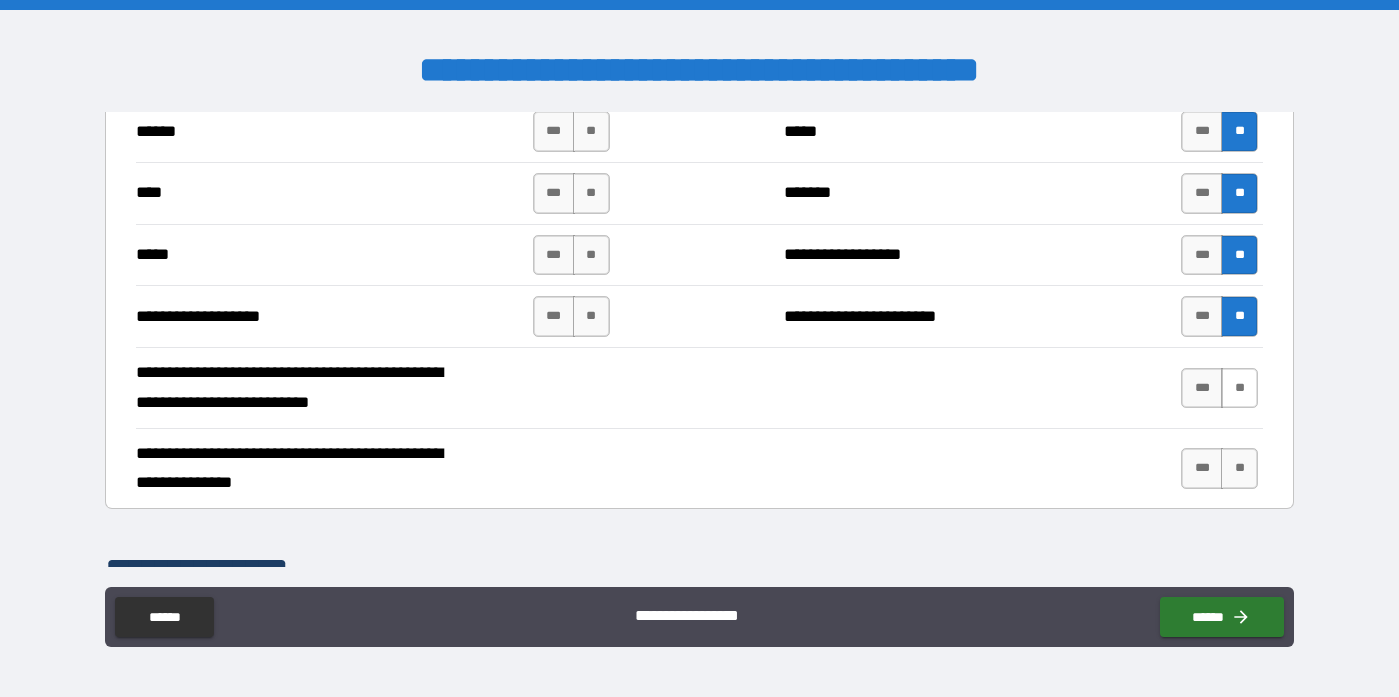 click on "**" at bounding box center (1239, 388) 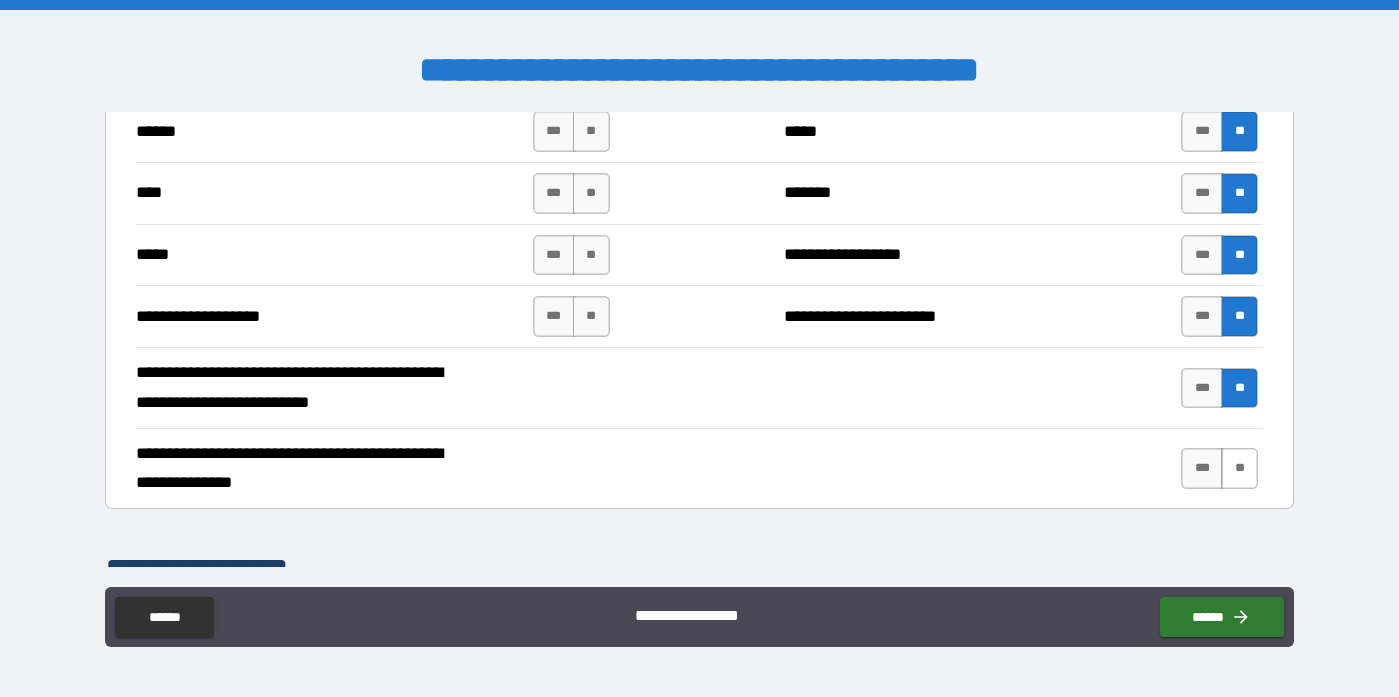 click on "**" at bounding box center [1239, 468] 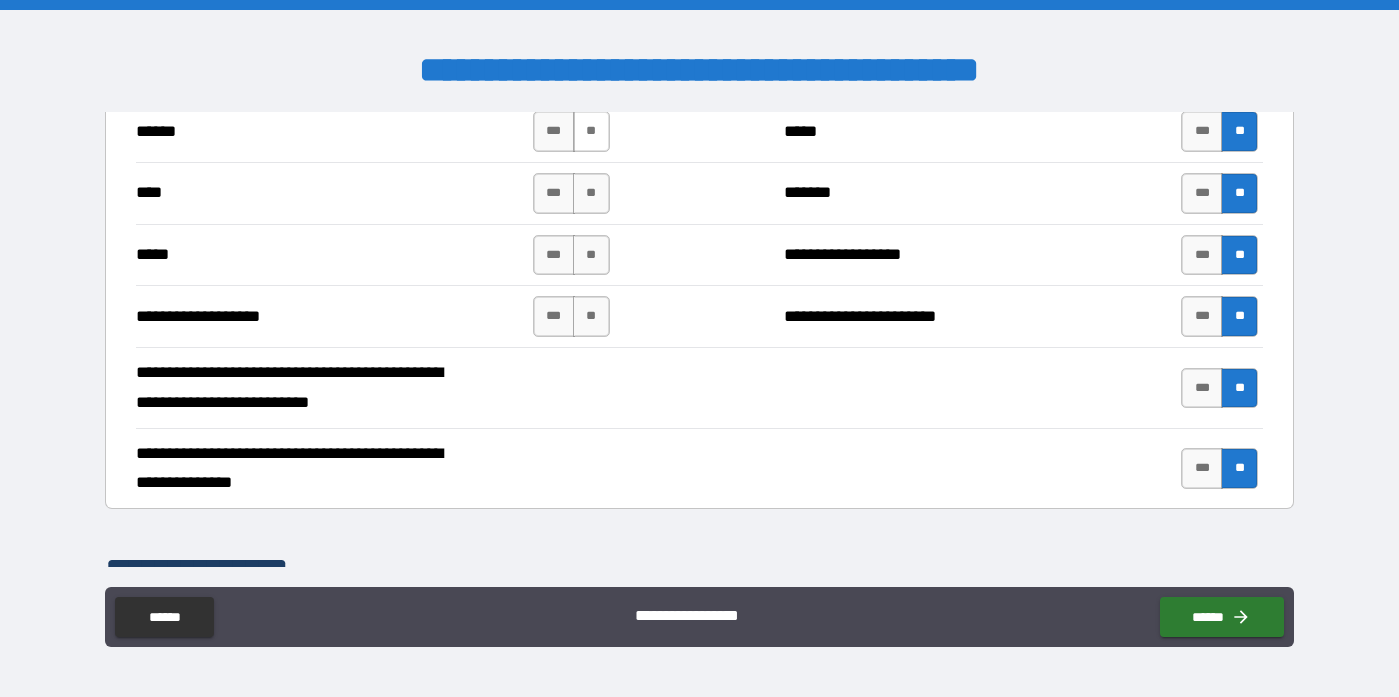 click on "**" at bounding box center [591, 131] 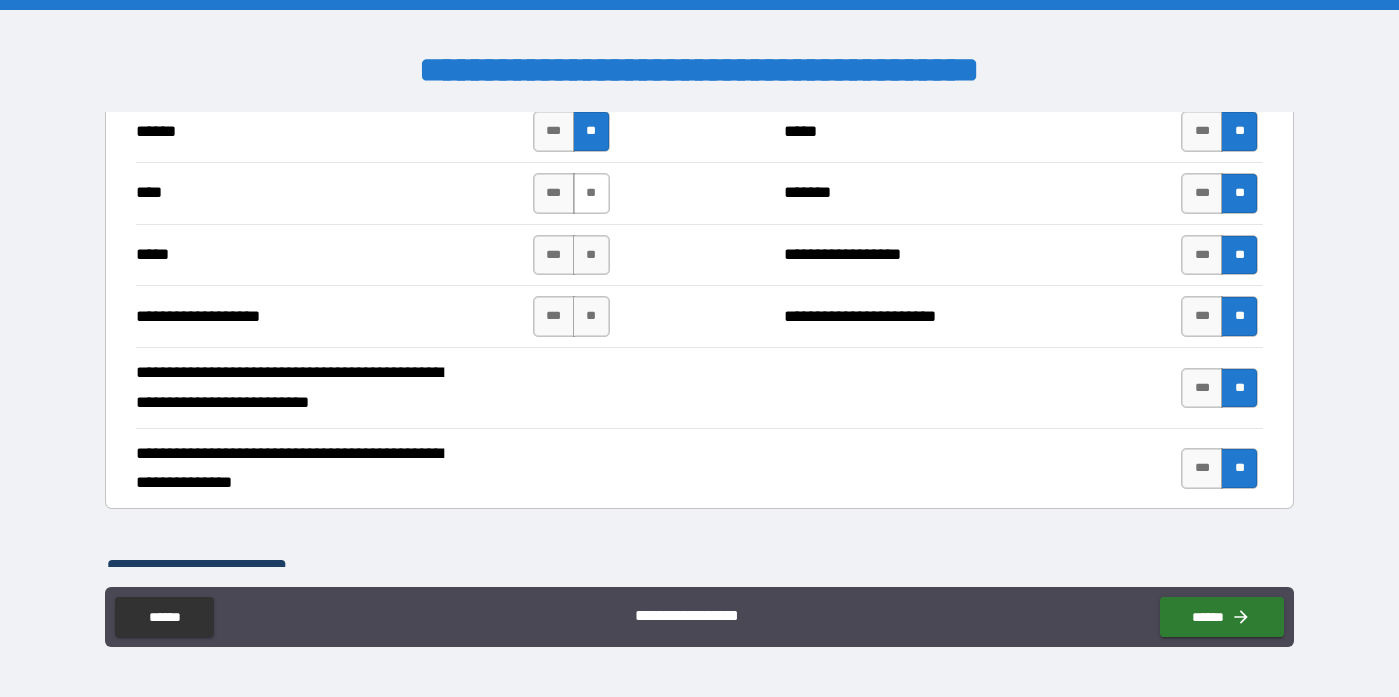 click on "**" at bounding box center [591, 193] 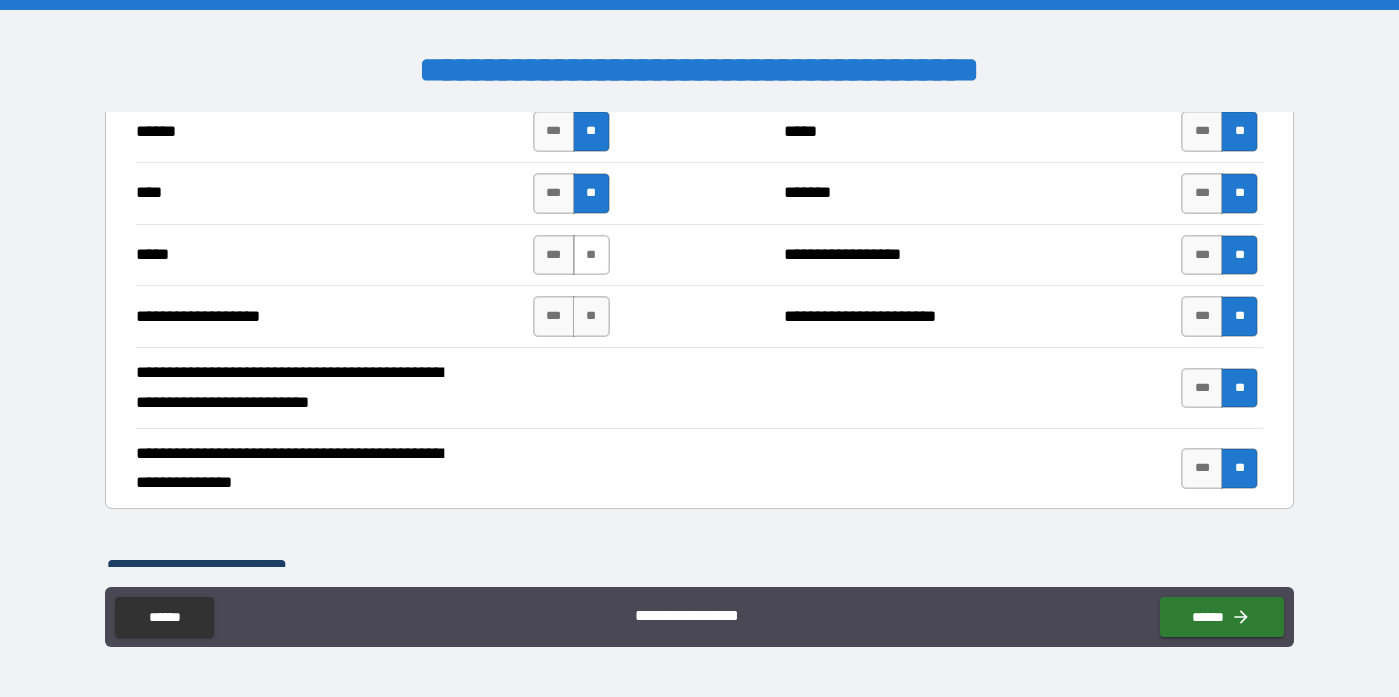click on "**" at bounding box center [591, 255] 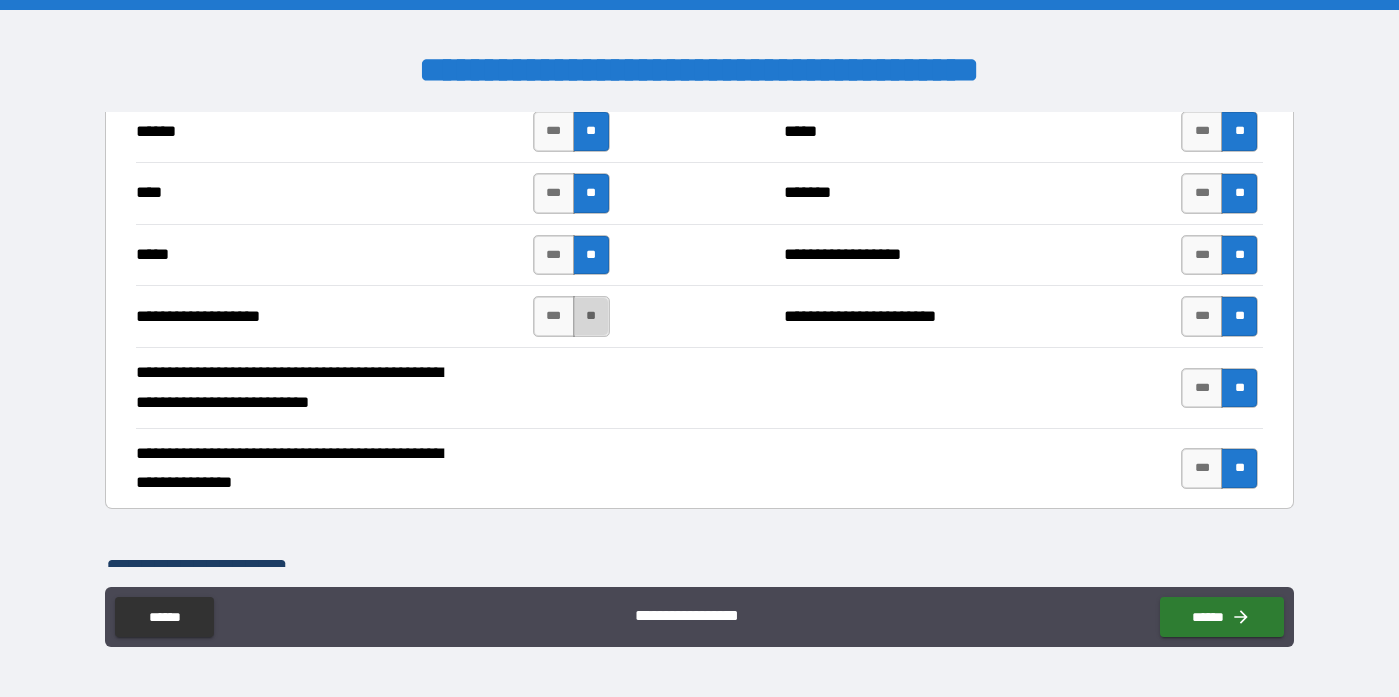 click on "**" at bounding box center (591, 316) 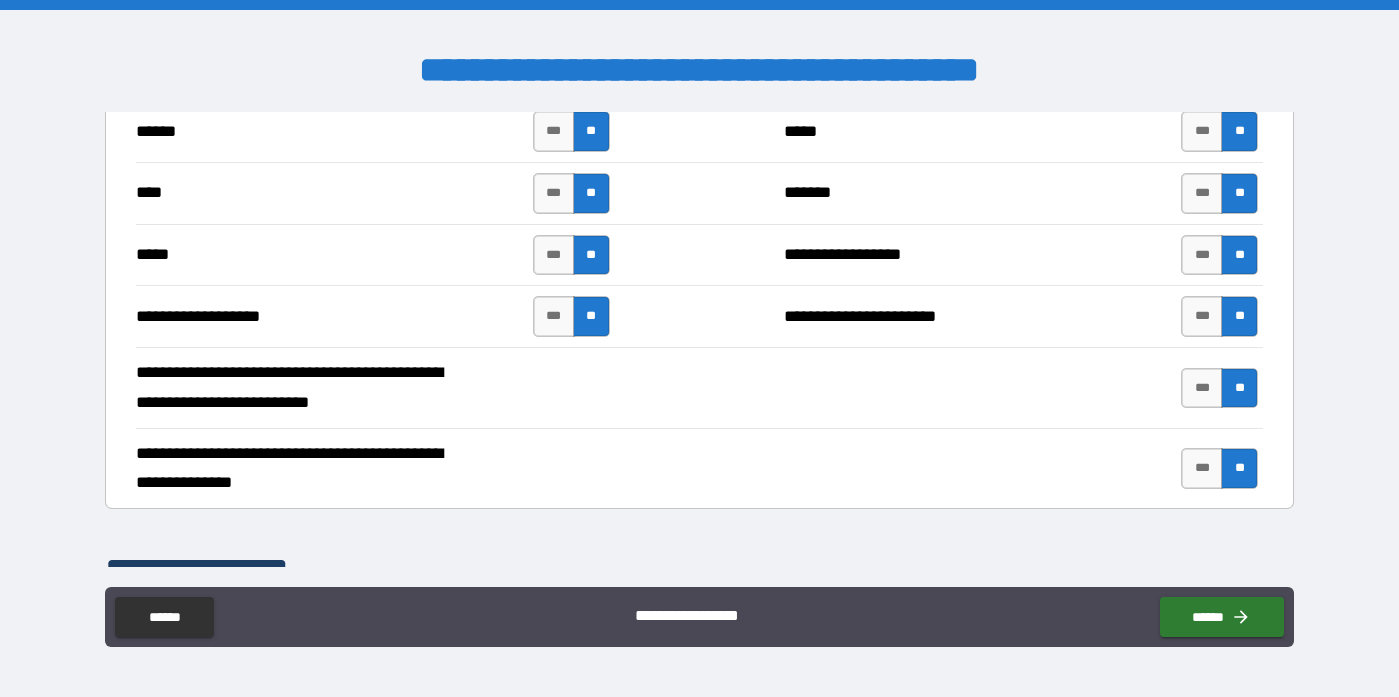 scroll, scrollTop: 1792, scrollLeft: 0, axis: vertical 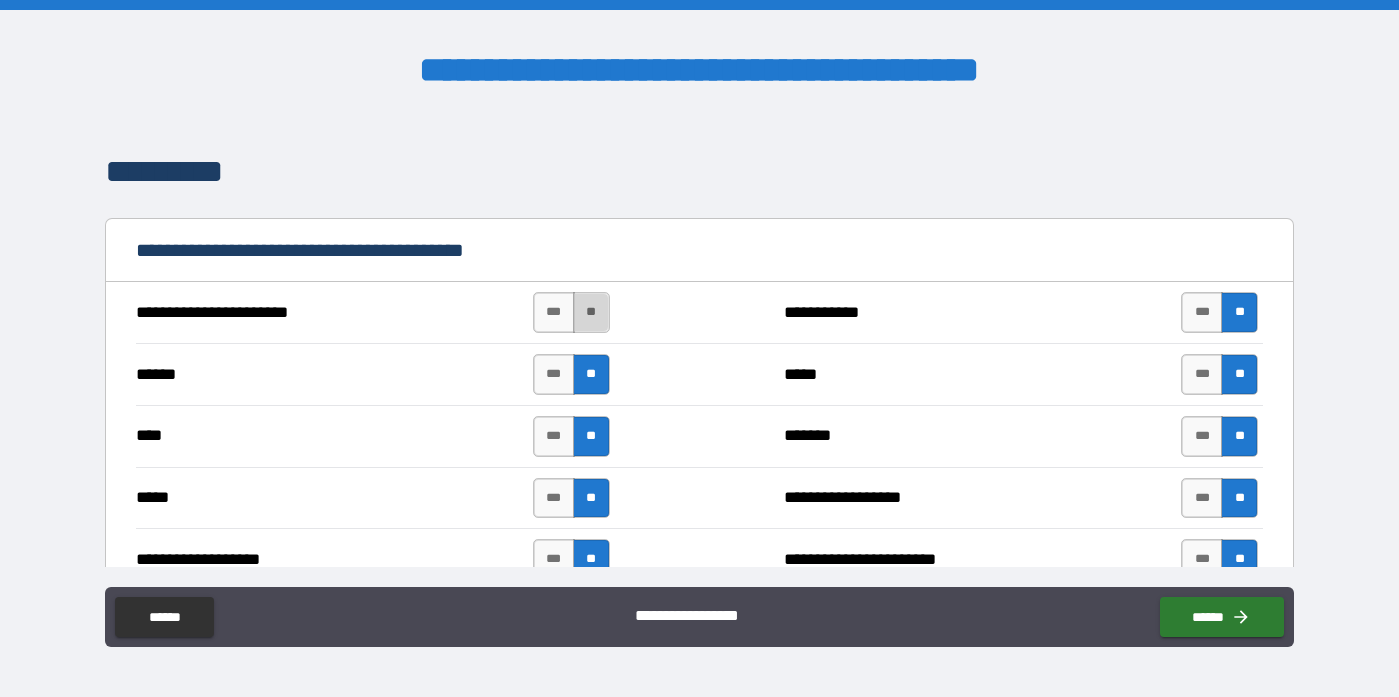 click on "**" at bounding box center (591, 312) 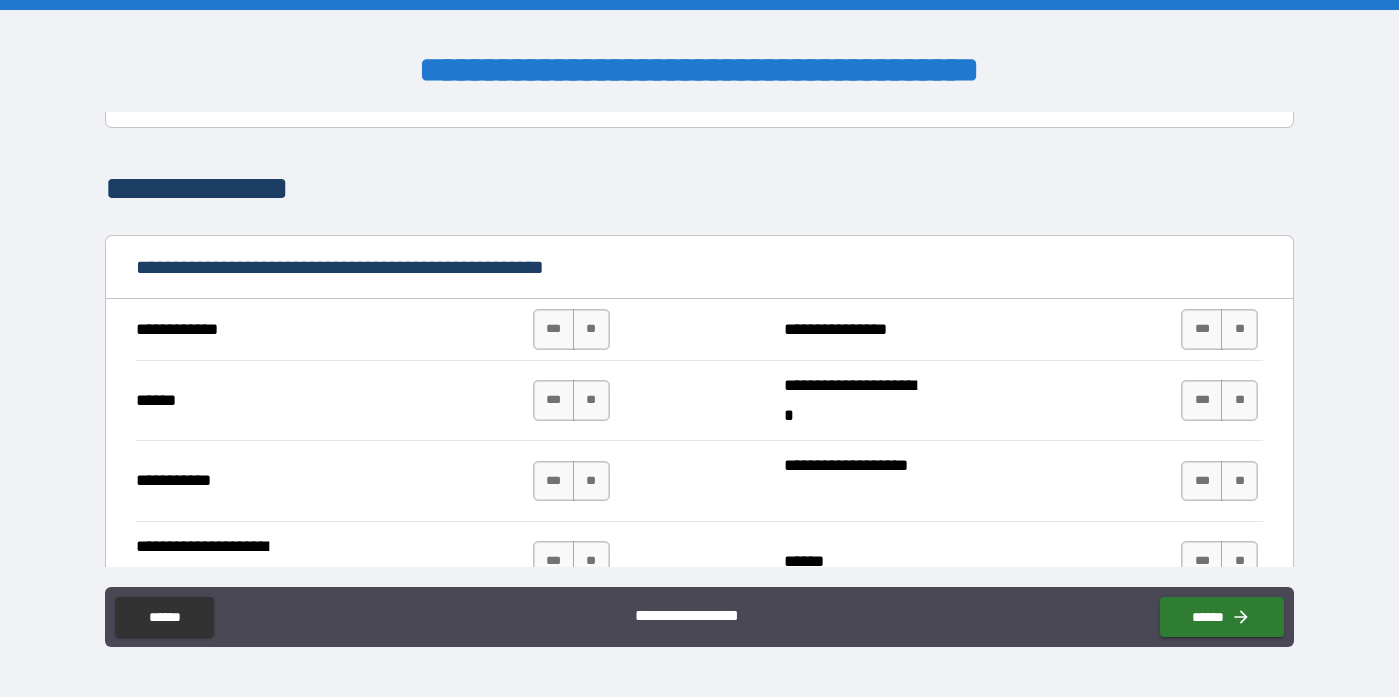 scroll, scrollTop: 2489, scrollLeft: 0, axis: vertical 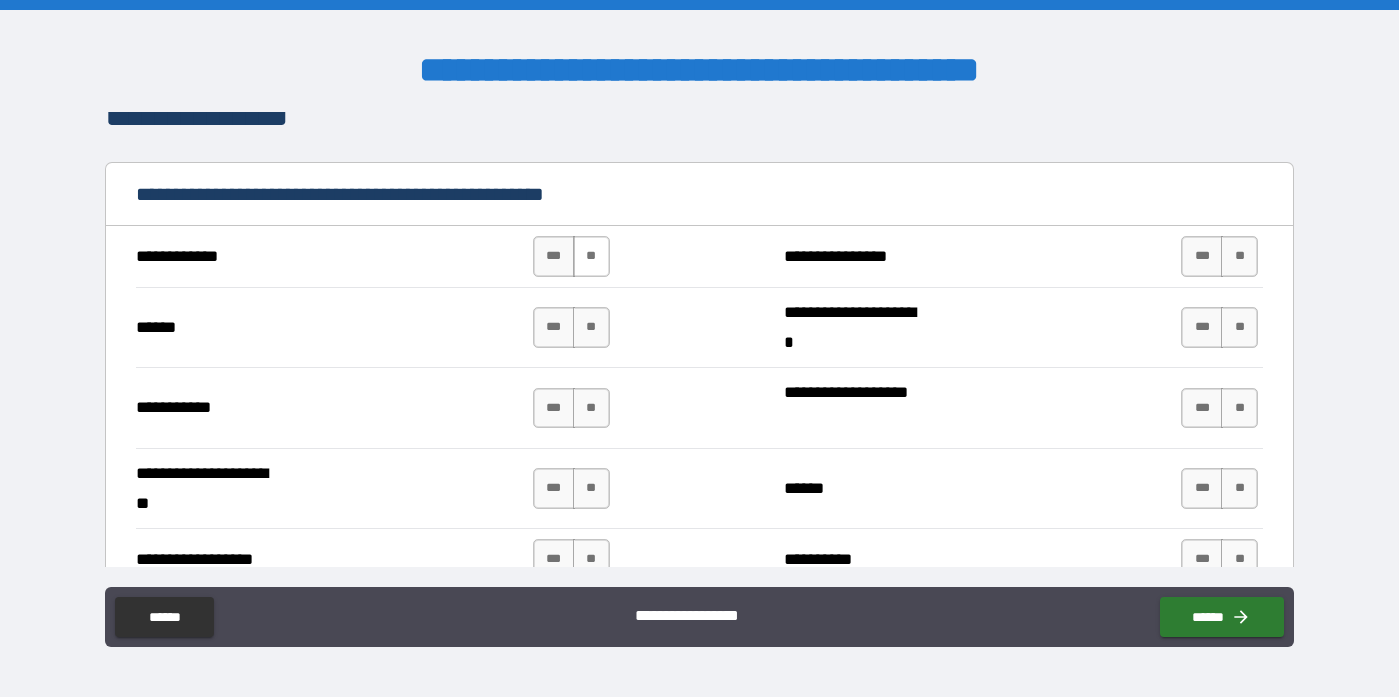 click on "**" at bounding box center [591, 256] 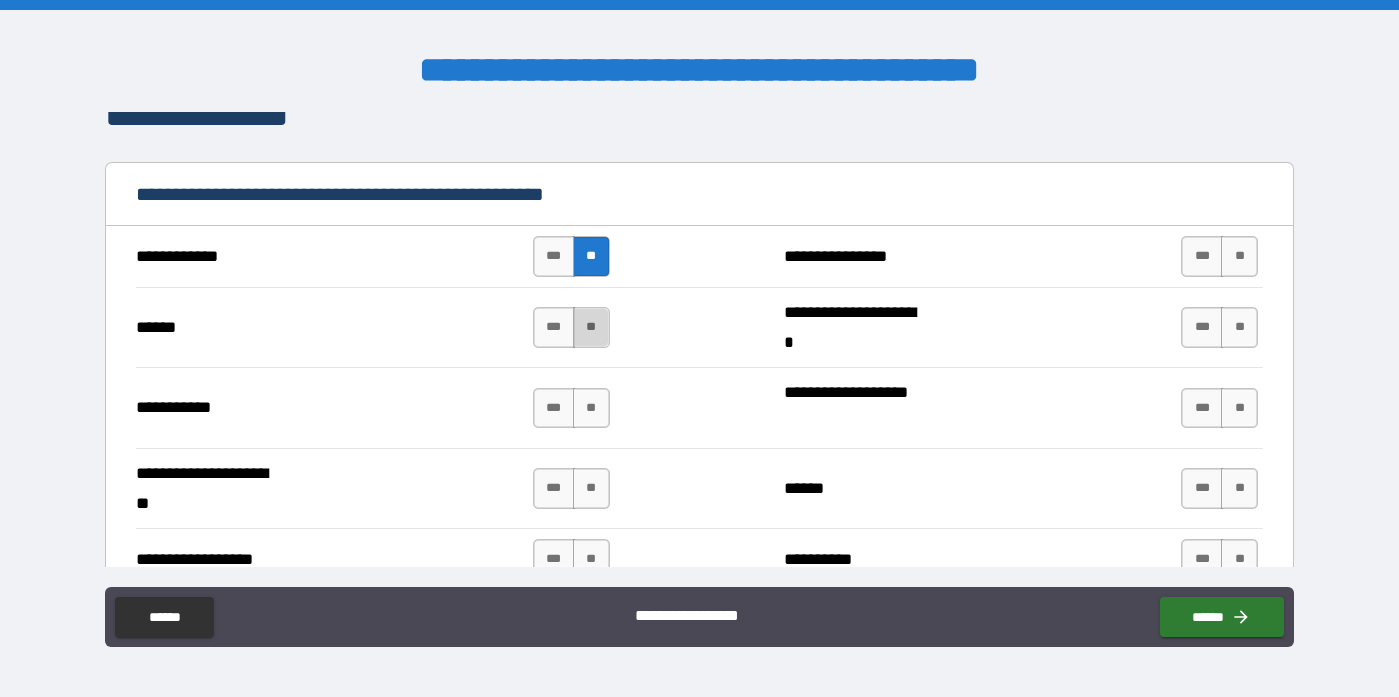 click on "**" at bounding box center (591, 327) 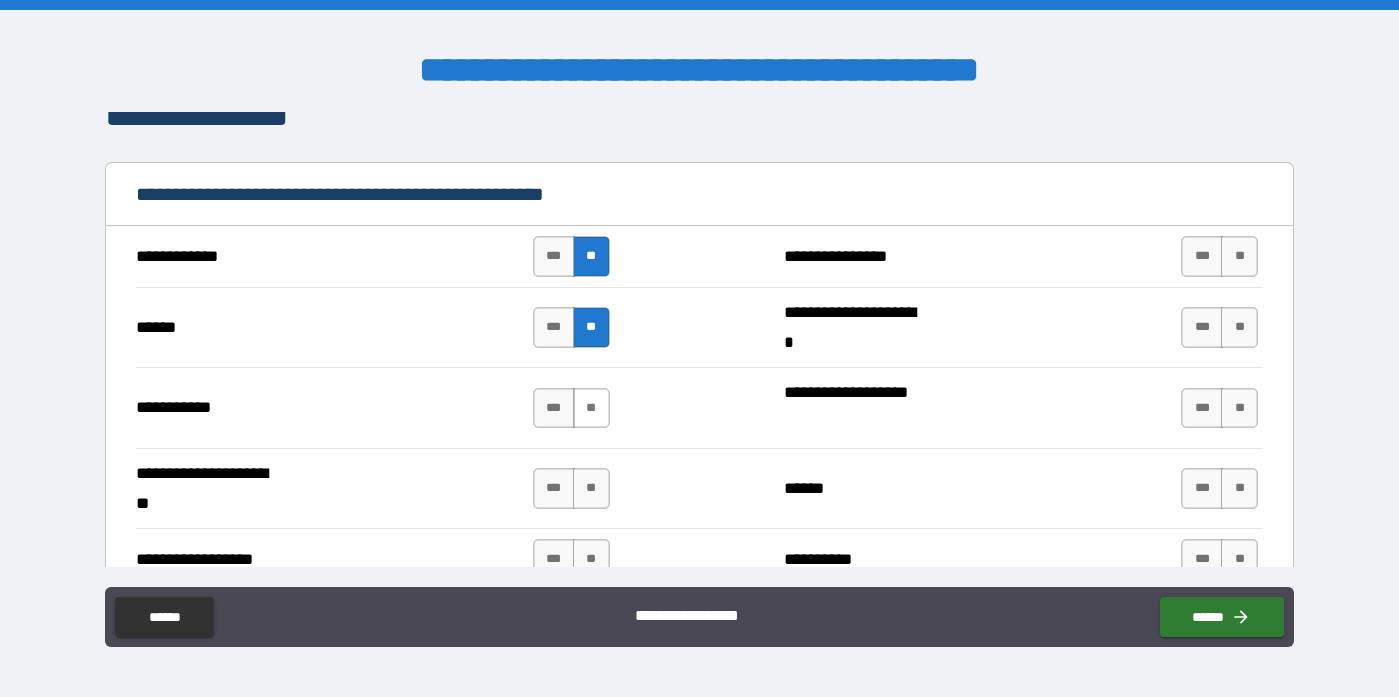 click on "**" at bounding box center (591, 408) 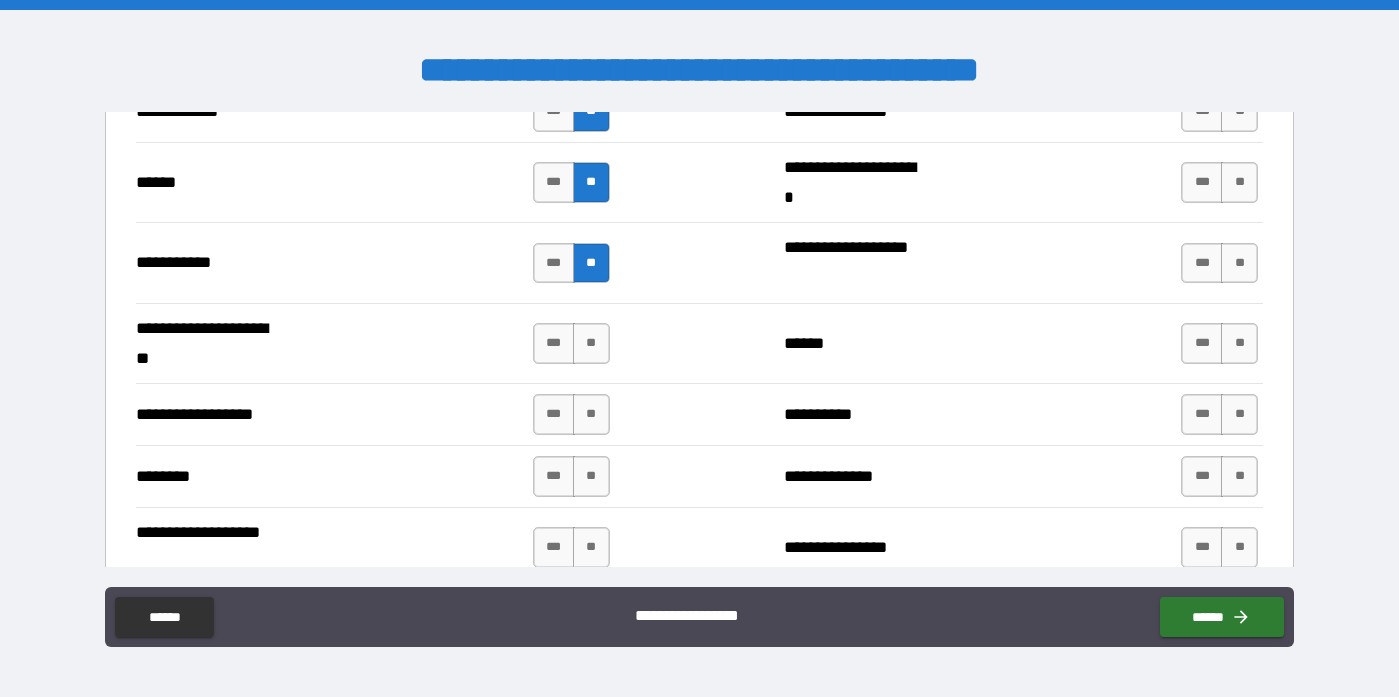 scroll, scrollTop: 2695, scrollLeft: 0, axis: vertical 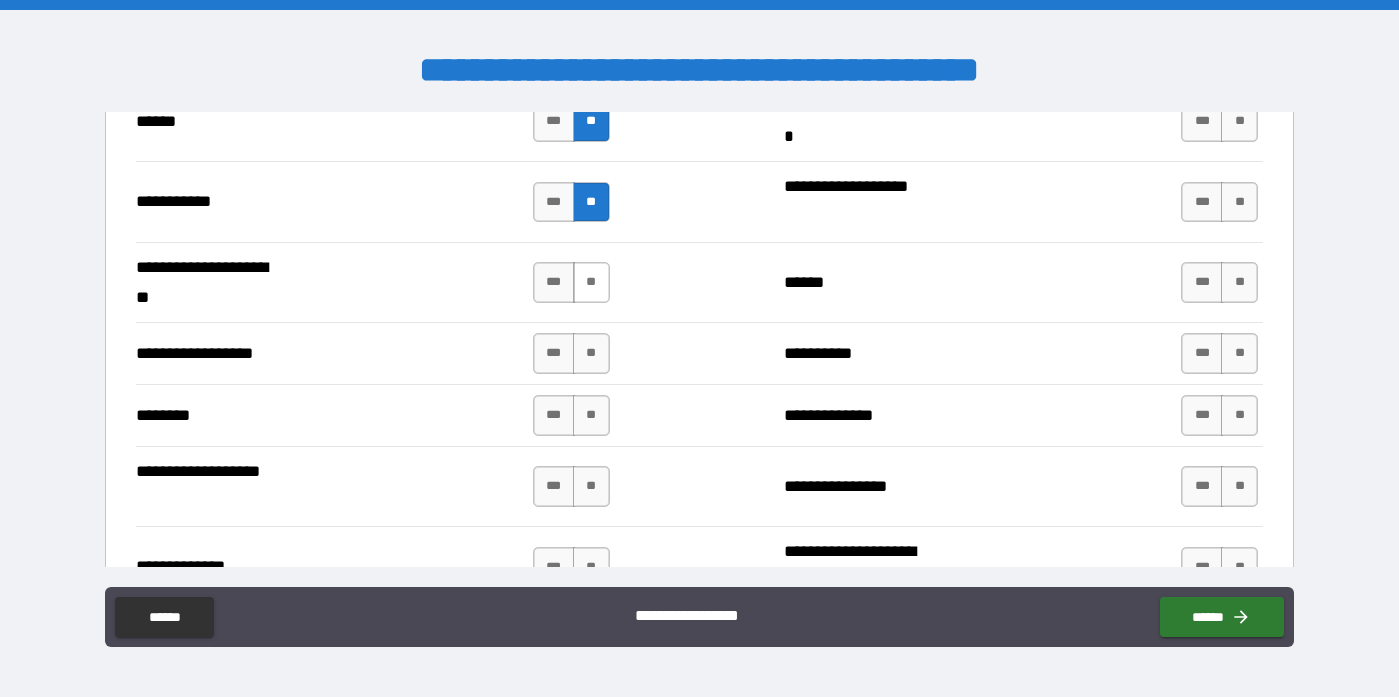 click on "**" at bounding box center [591, 282] 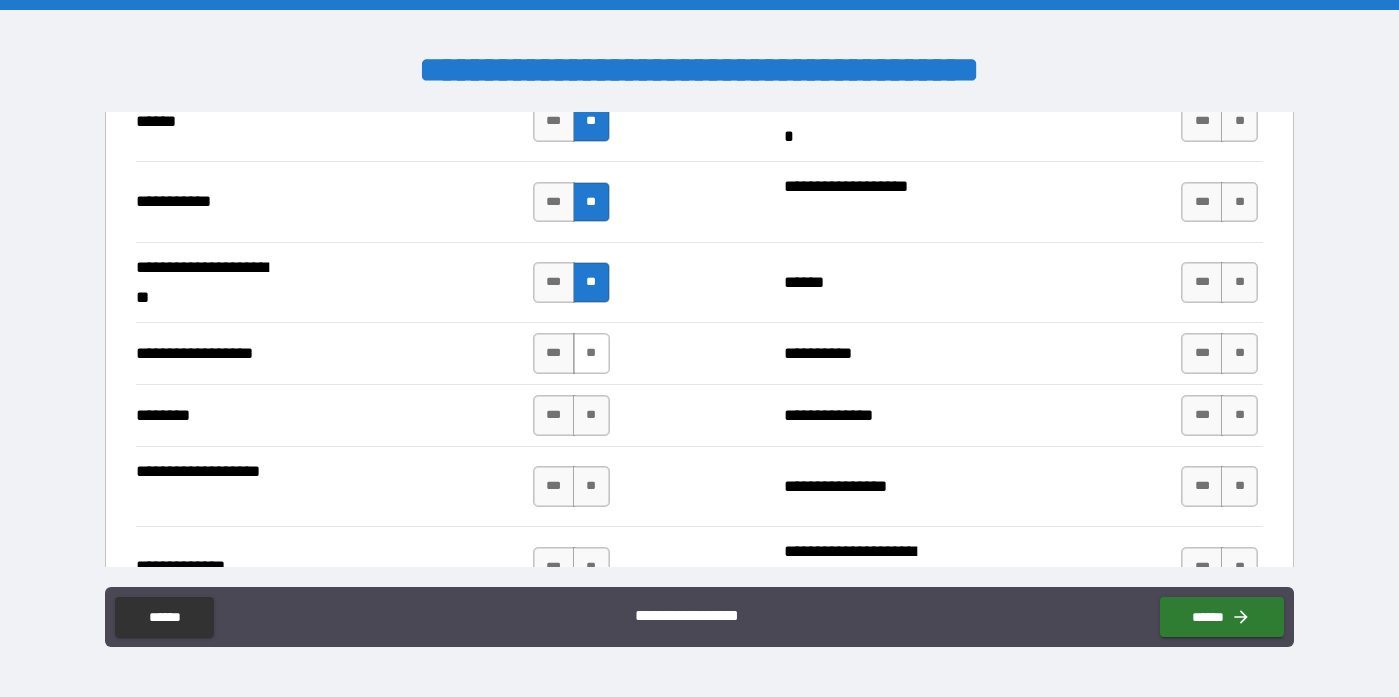 click on "**" at bounding box center (591, 353) 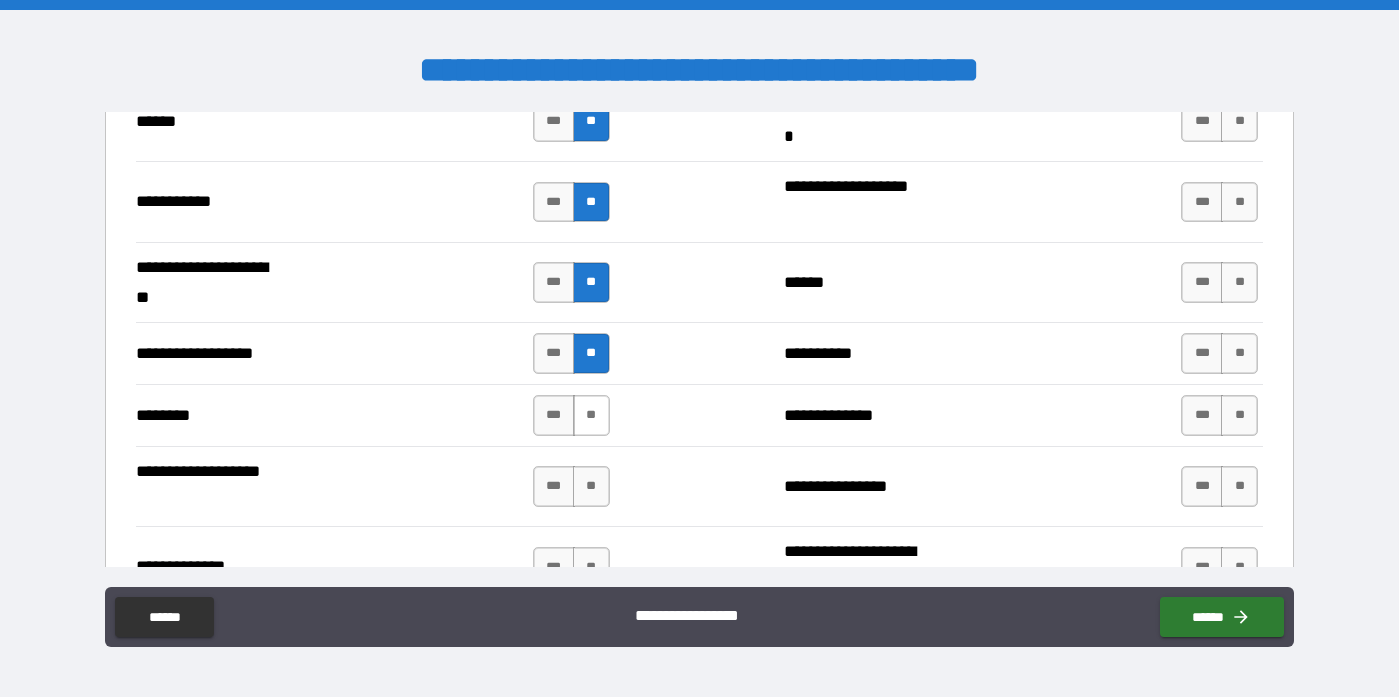 click on "**" at bounding box center [591, 415] 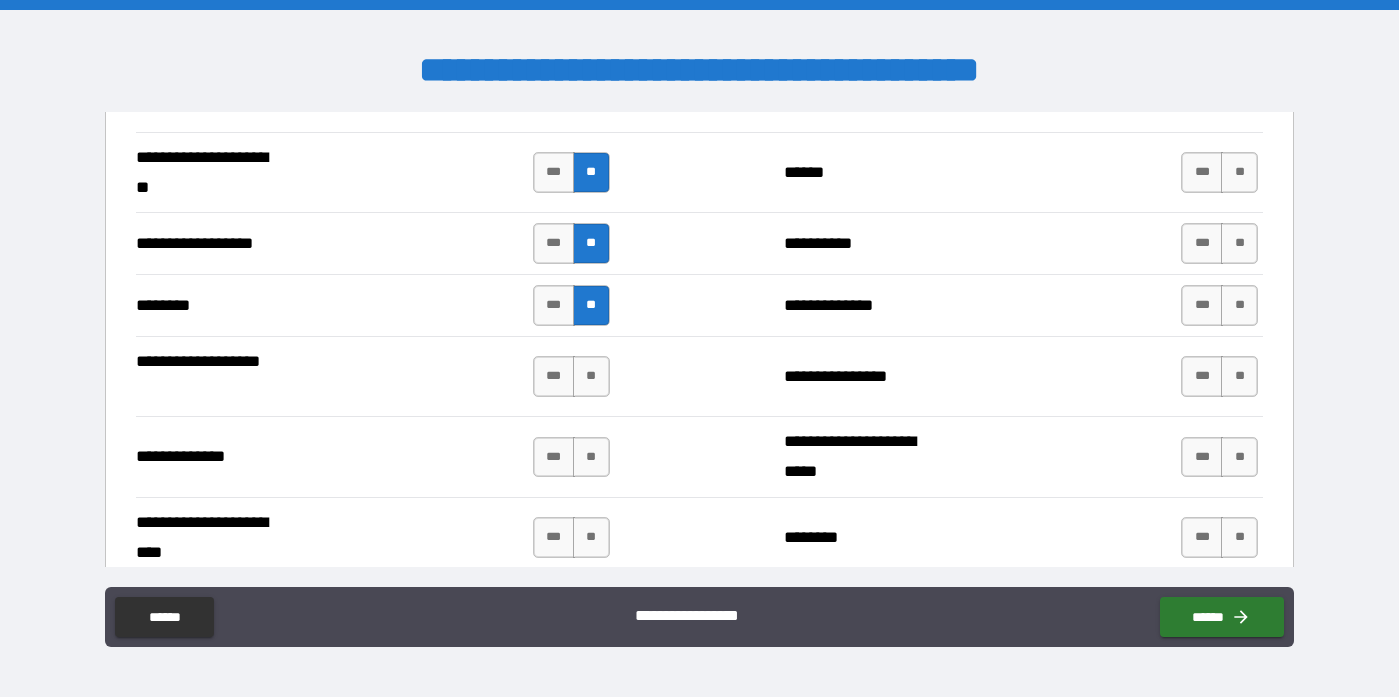 scroll, scrollTop: 2891, scrollLeft: 0, axis: vertical 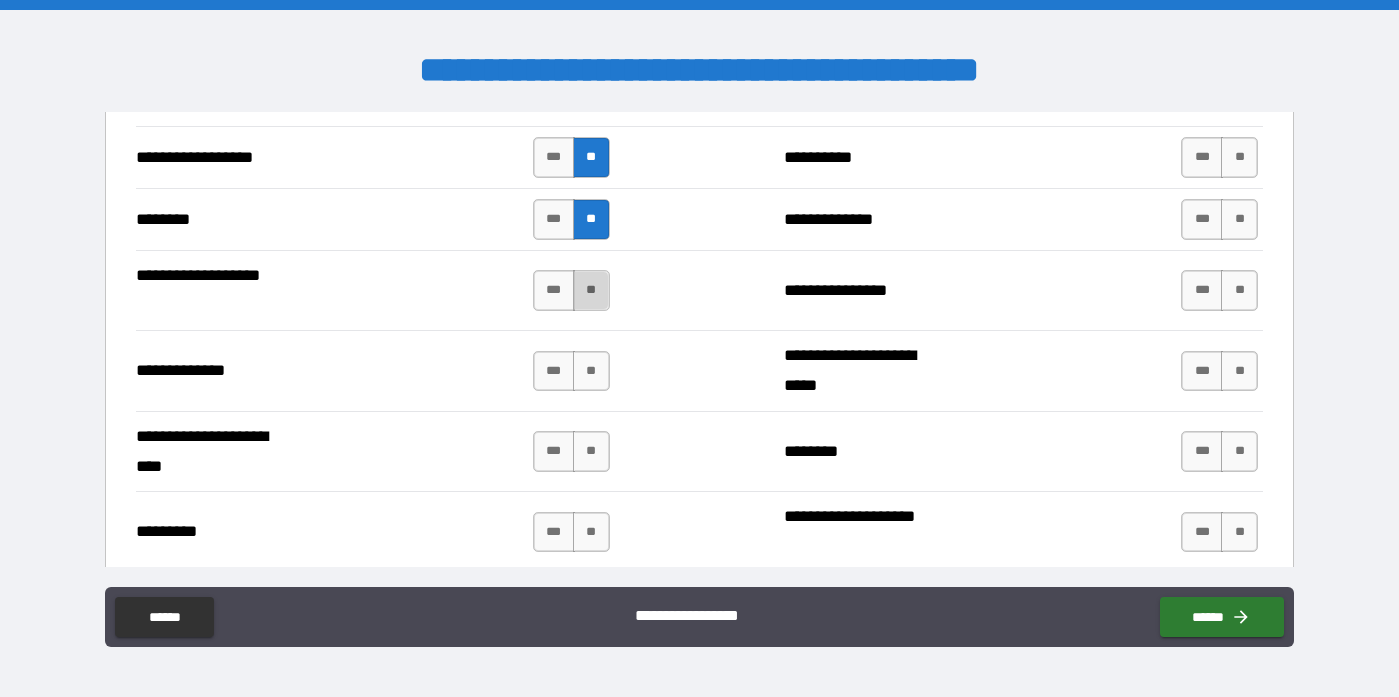 click on "**" at bounding box center (591, 290) 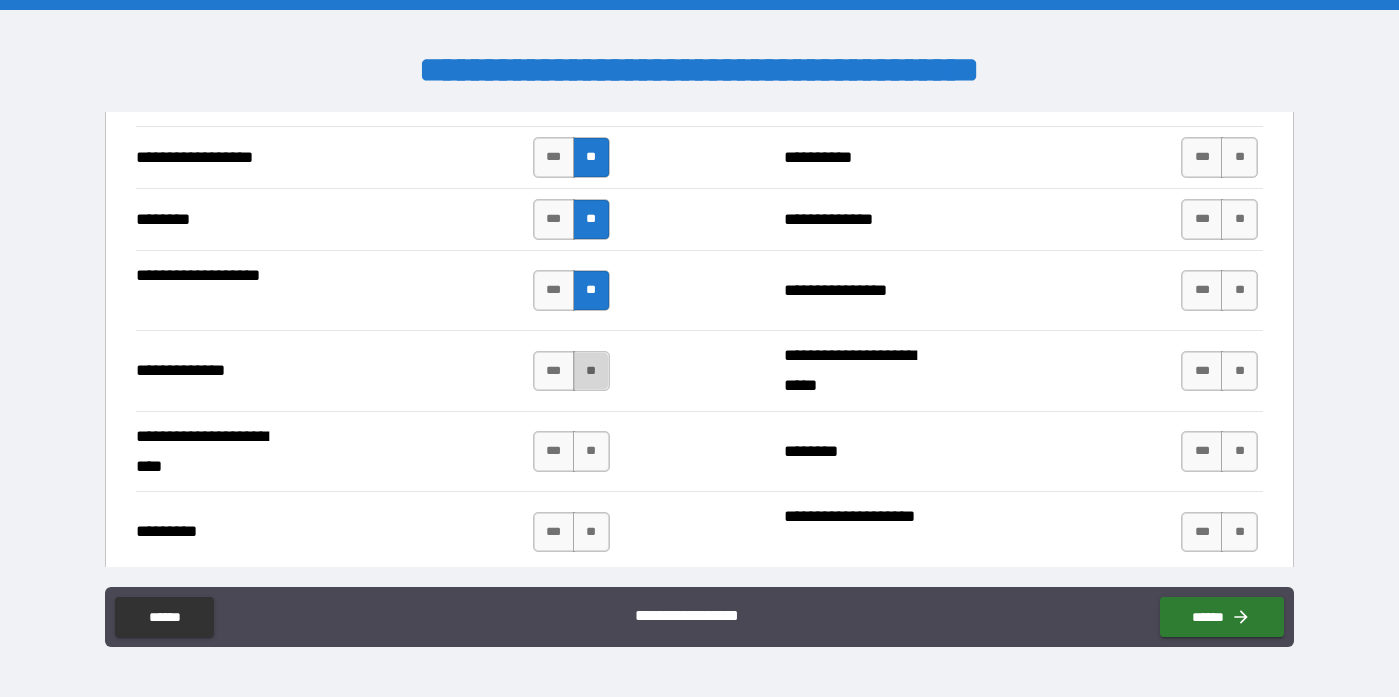 click on "**" at bounding box center [591, 371] 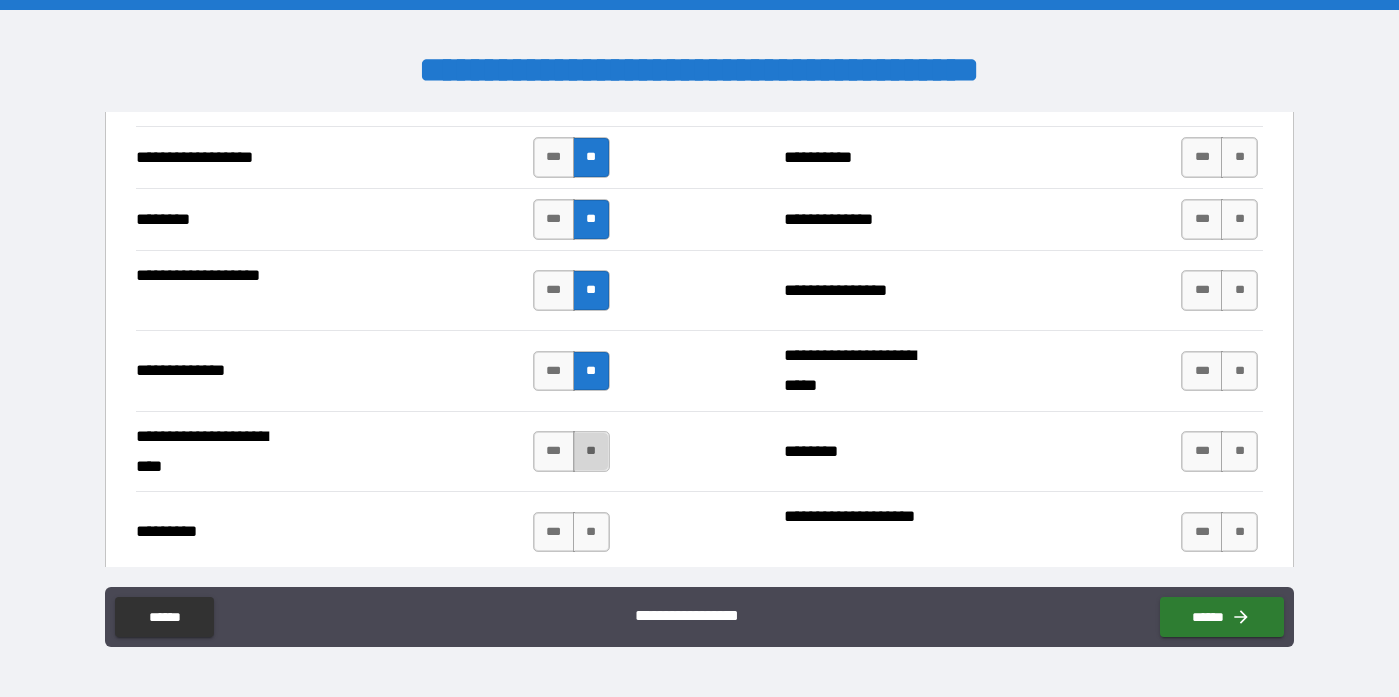 click on "**" at bounding box center [591, 451] 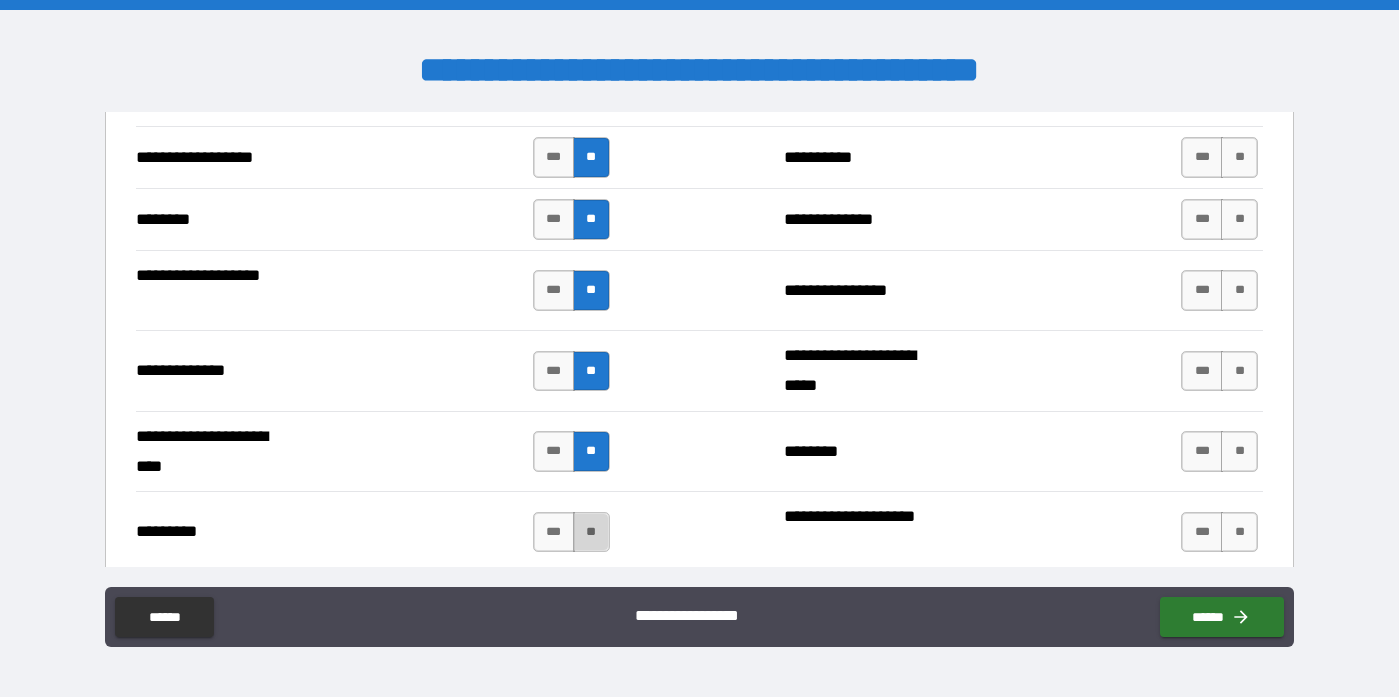 click on "**" at bounding box center [591, 532] 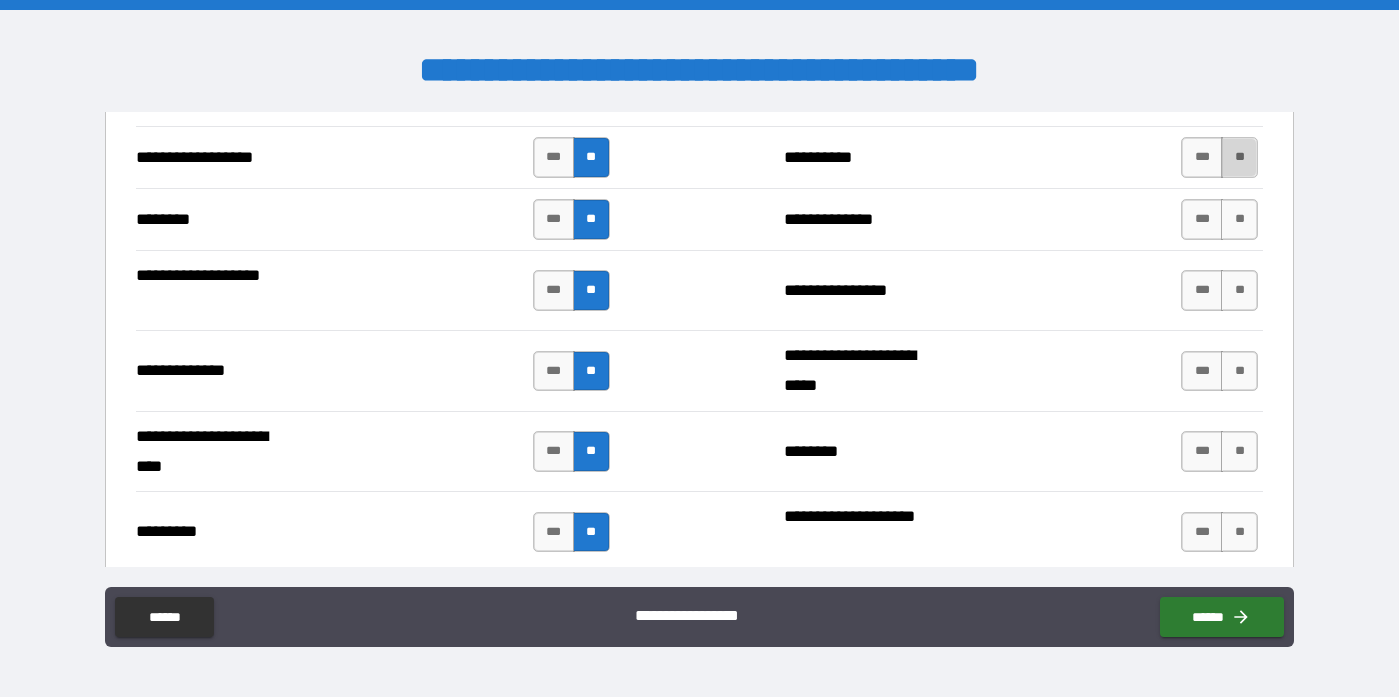 click on "**" at bounding box center (1239, 157) 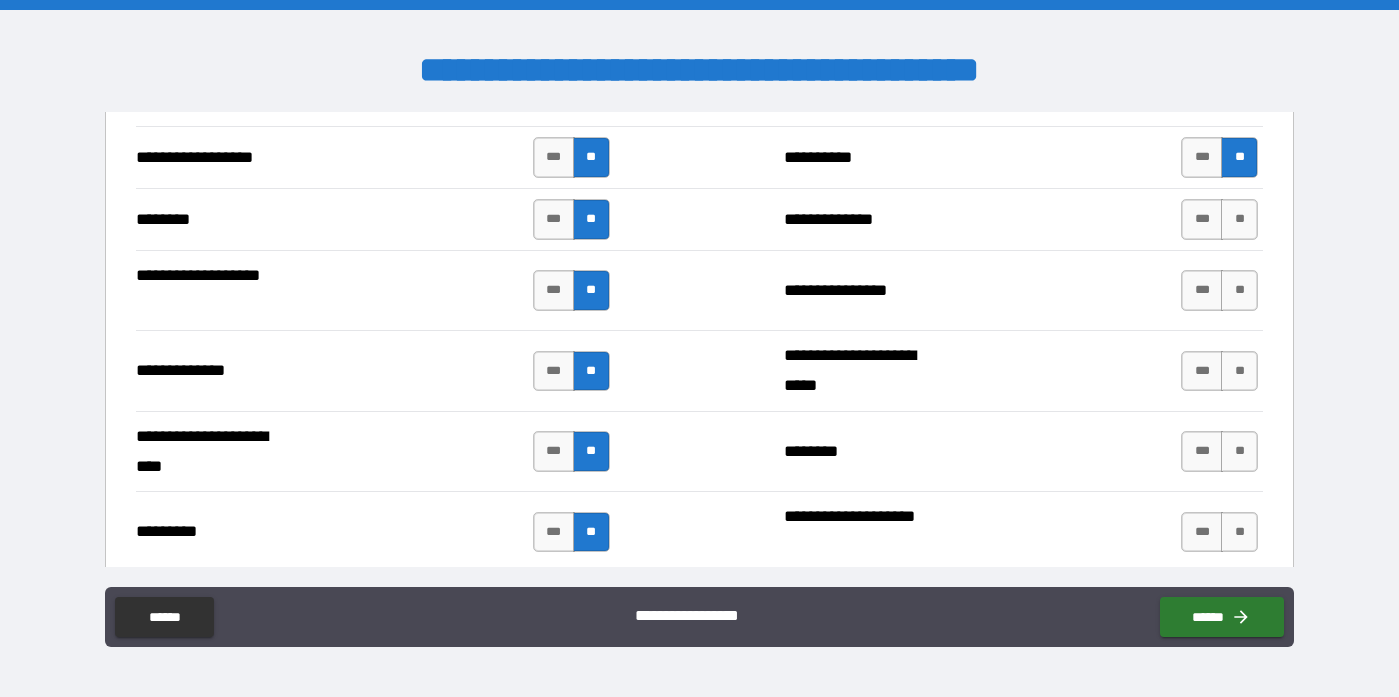 click on "**********" at bounding box center [700, 219] 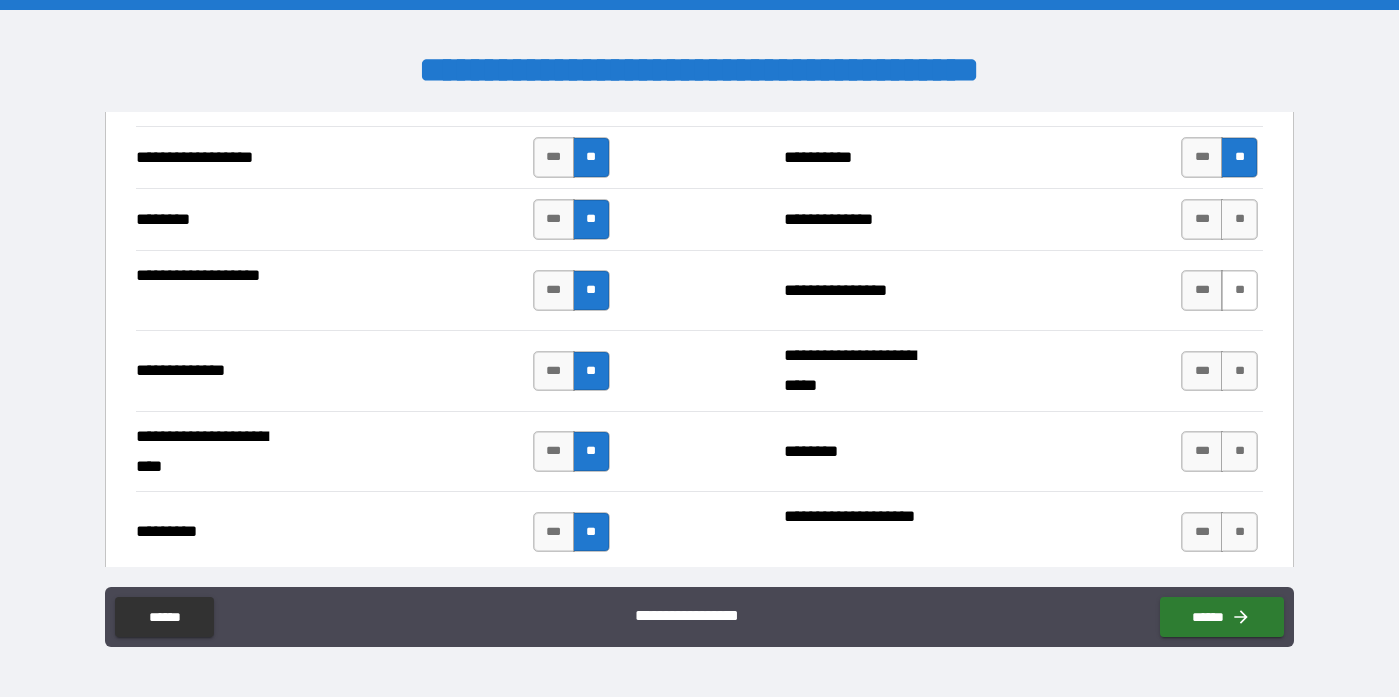 click on "**" at bounding box center [1239, 290] 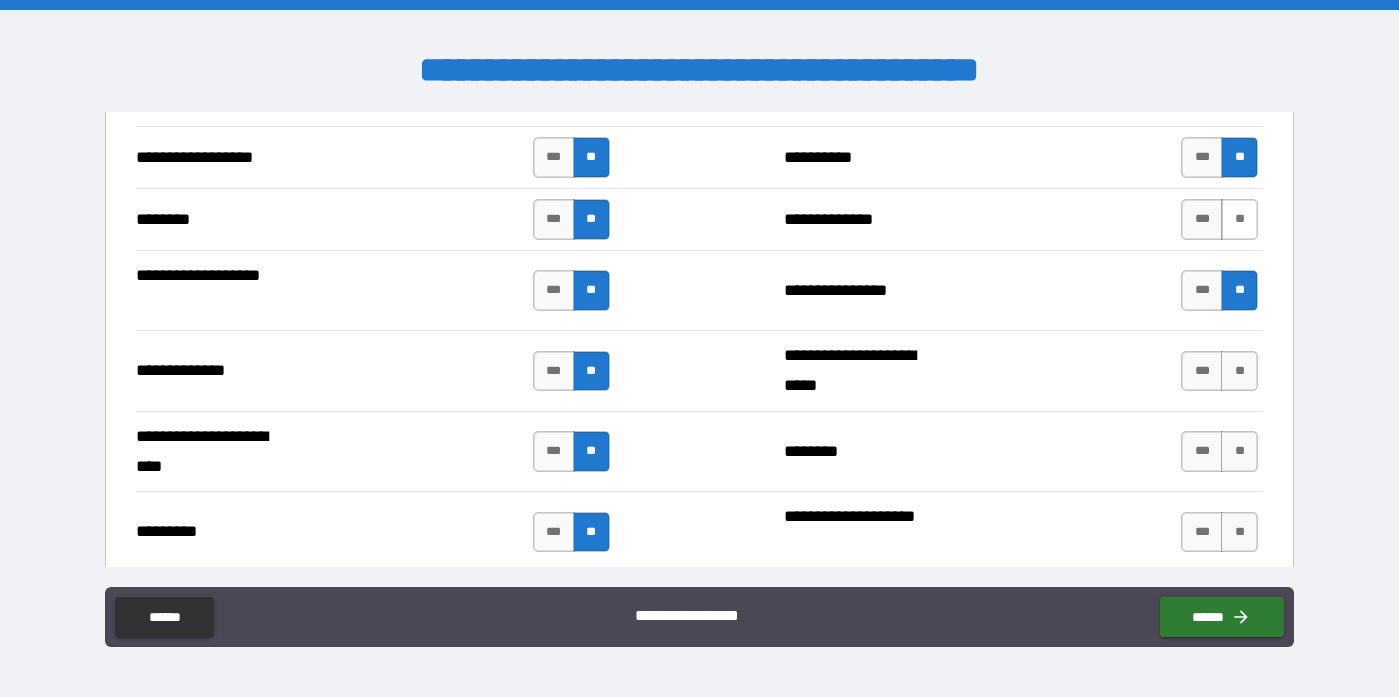 click on "**" at bounding box center (1239, 219) 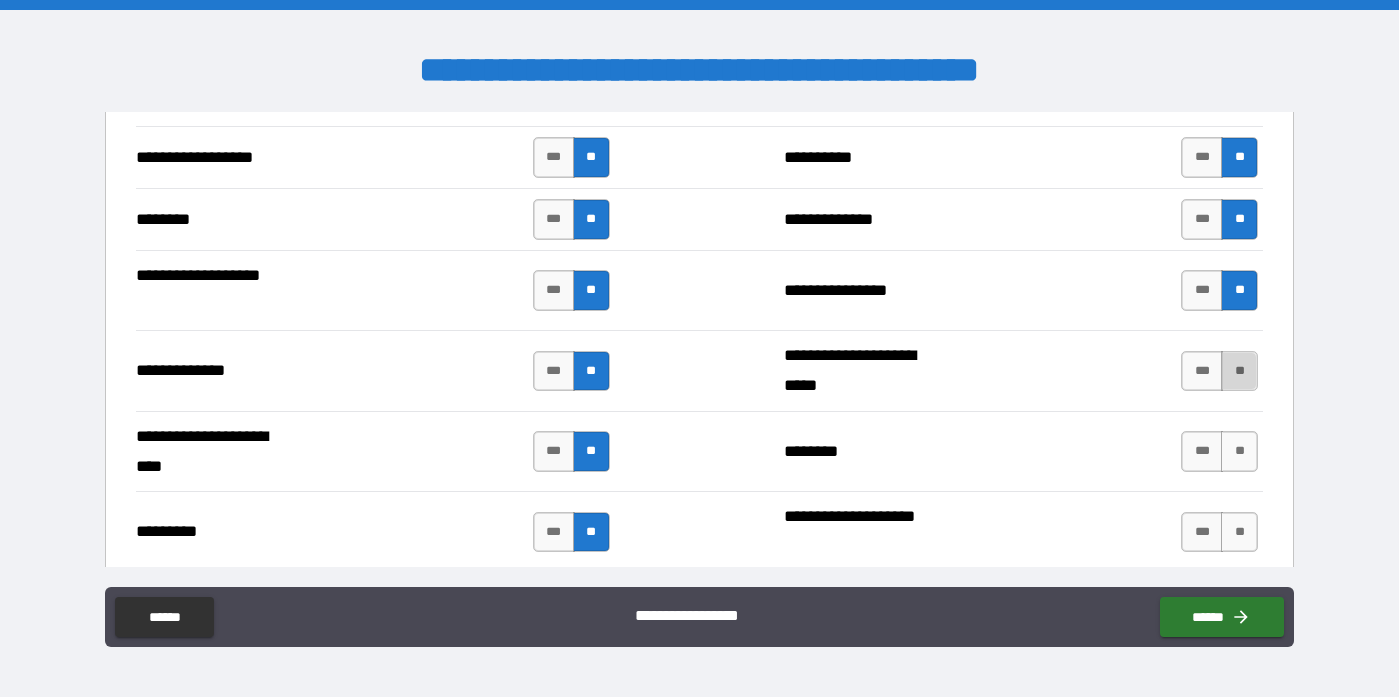 click on "**" at bounding box center [1239, 371] 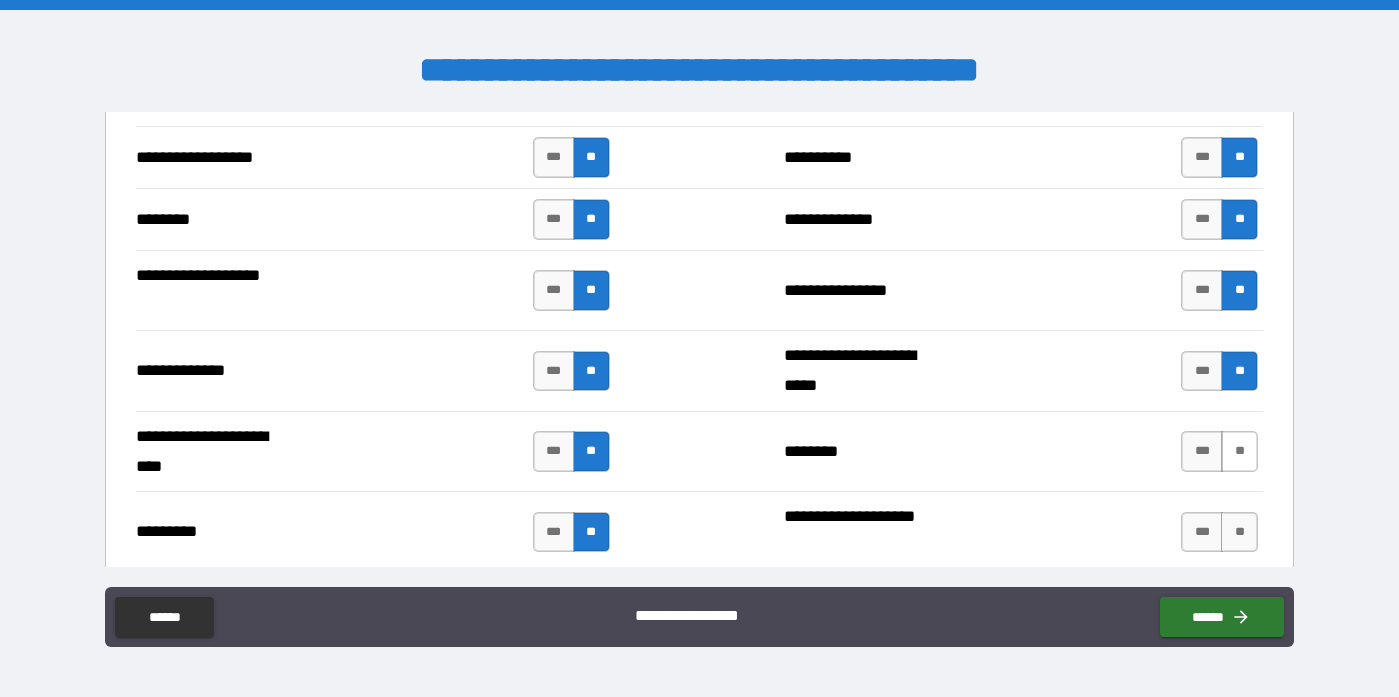 click on "**" at bounding box center [1239, 451] 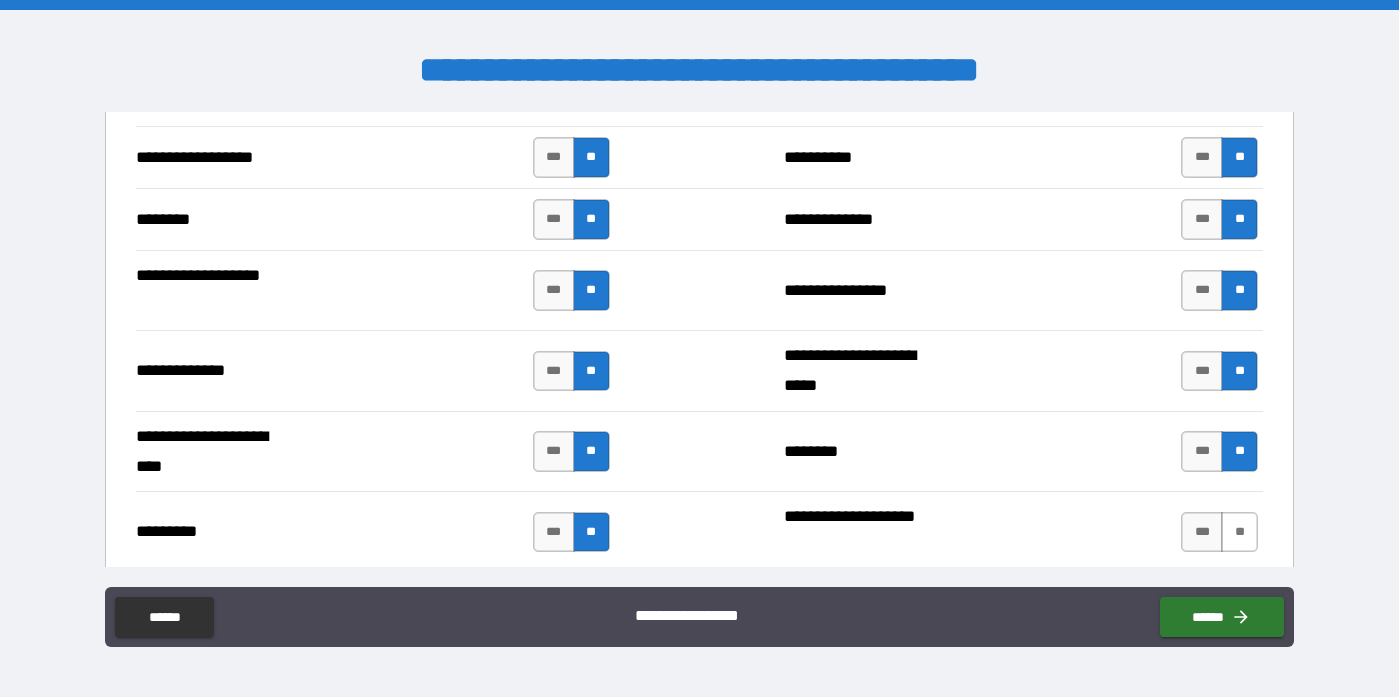 click on "**" at bounding box center (1239, 532) 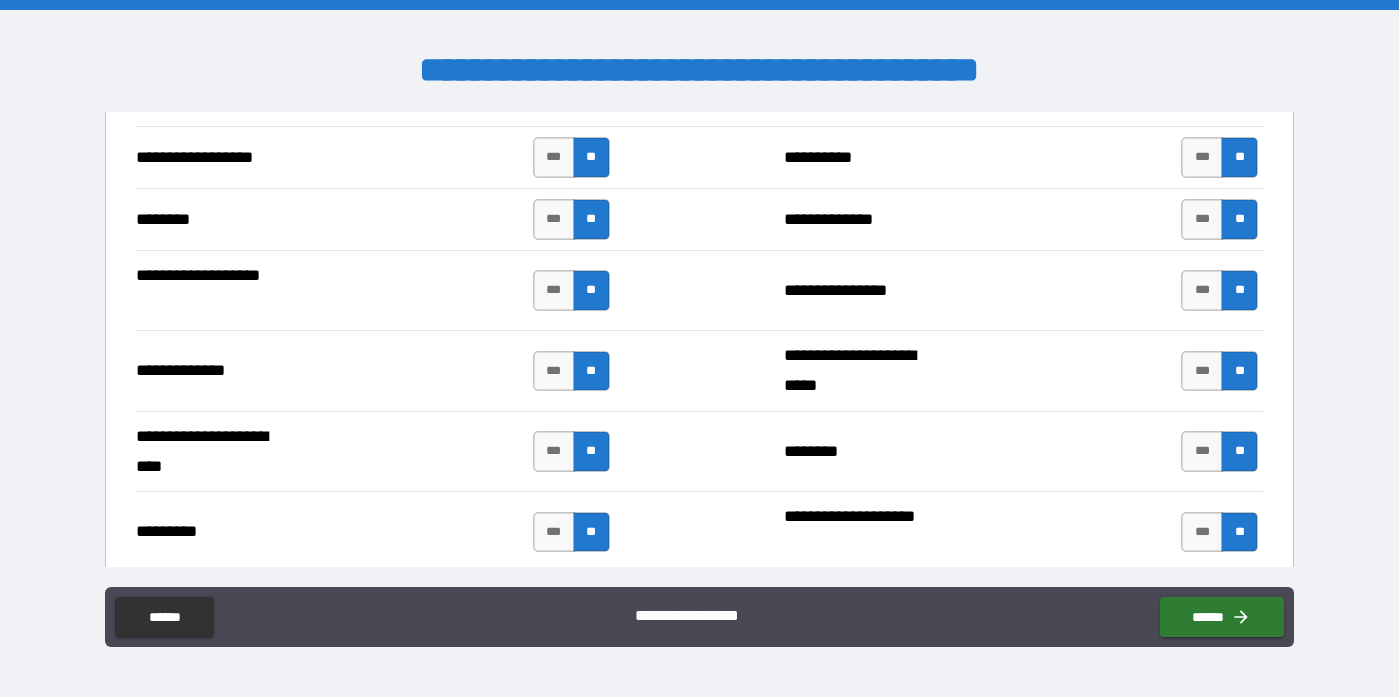 scroll, scrollTop: 2595, scrollLeft: 0, axis: vertical 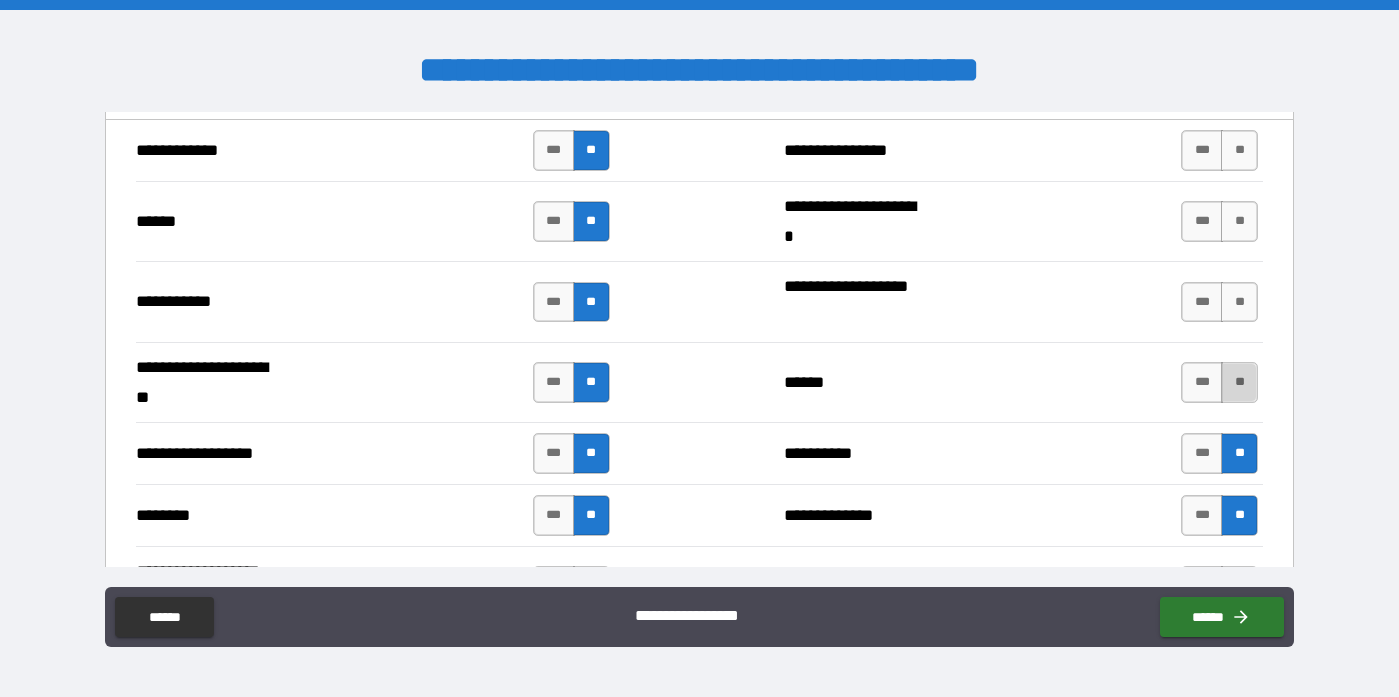 click on "**" at bounding box center (1239, 382) 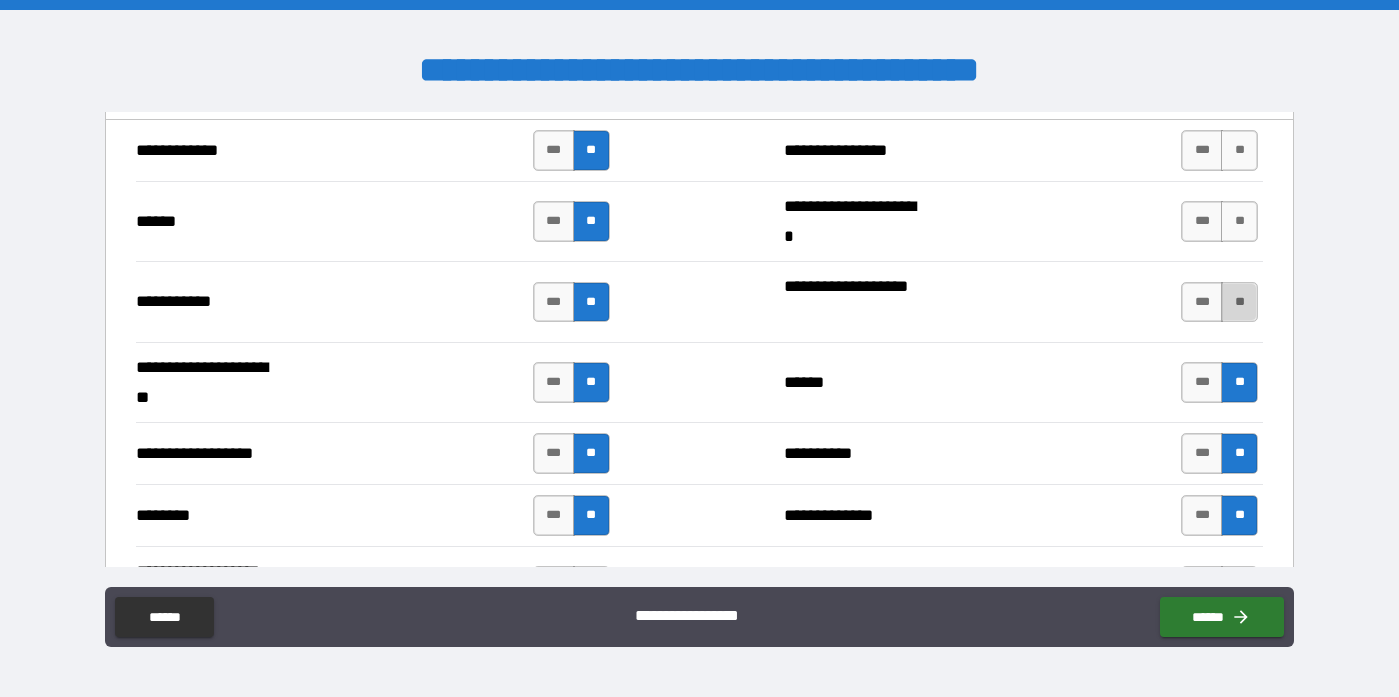 click on "**" at bounding box center [1239, 302] 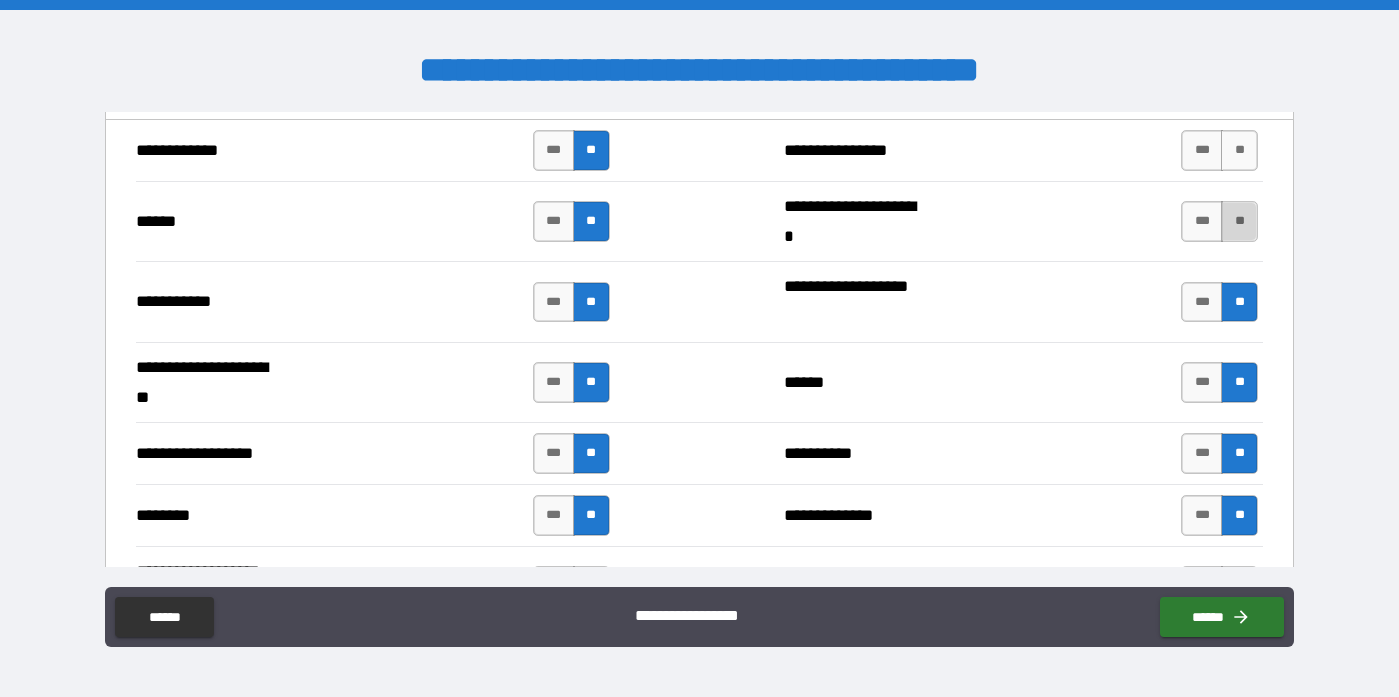 click on "**" at bounding box center (1239, 221) 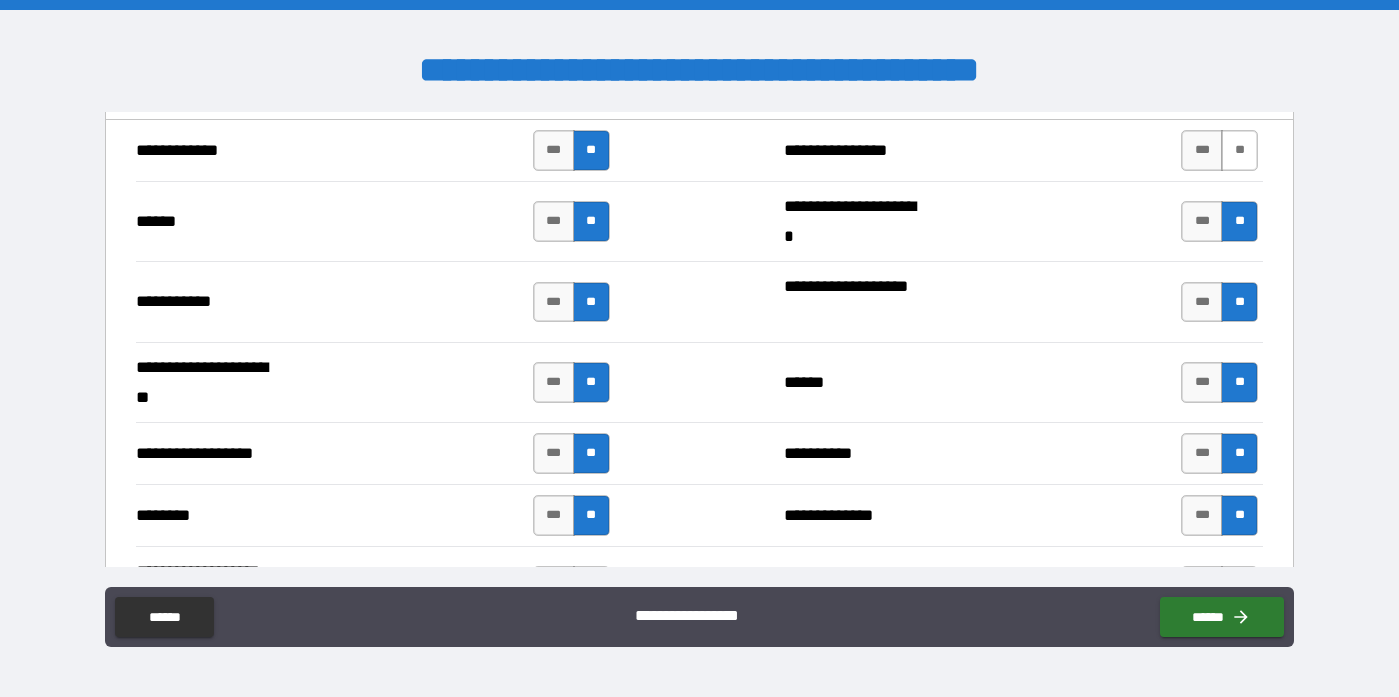 click on "**" at bounding box center (1239, 150) 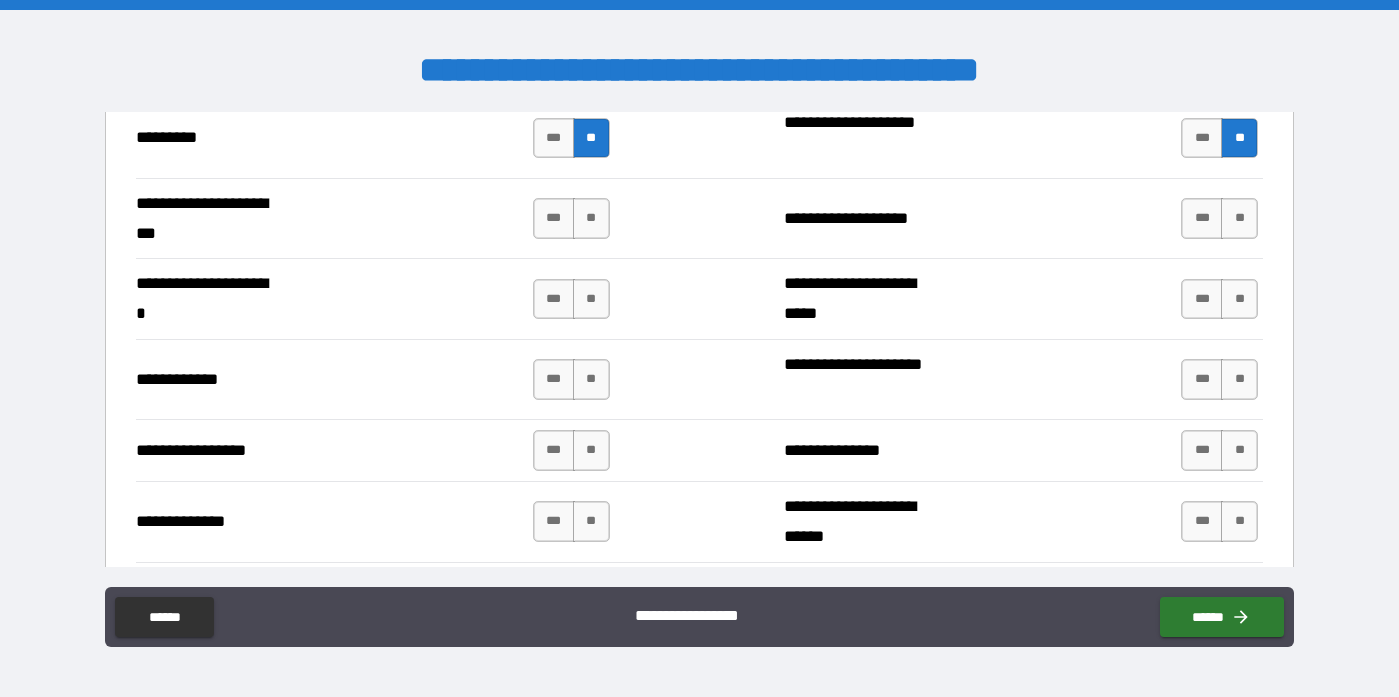 scroll, scrollTop: 3283, scrollLeft: 0, axis: vertical 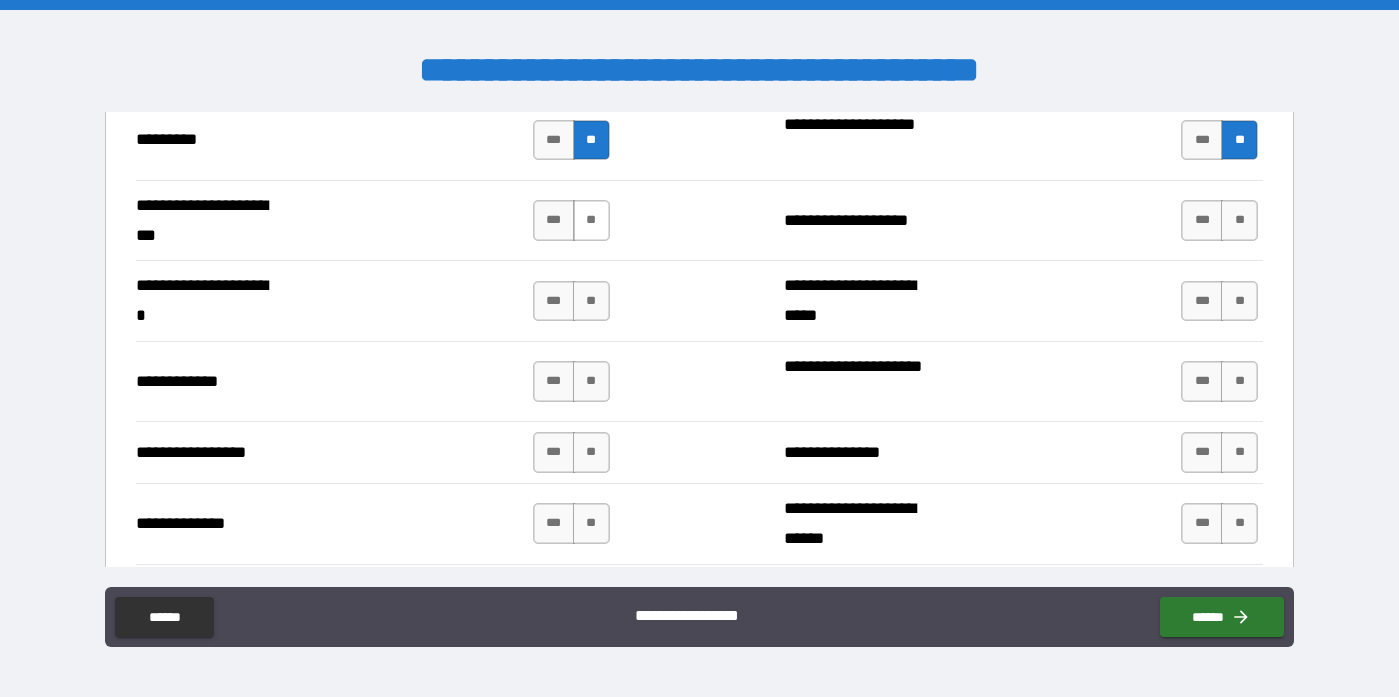 click on "**" at bounding box center [591, 220] 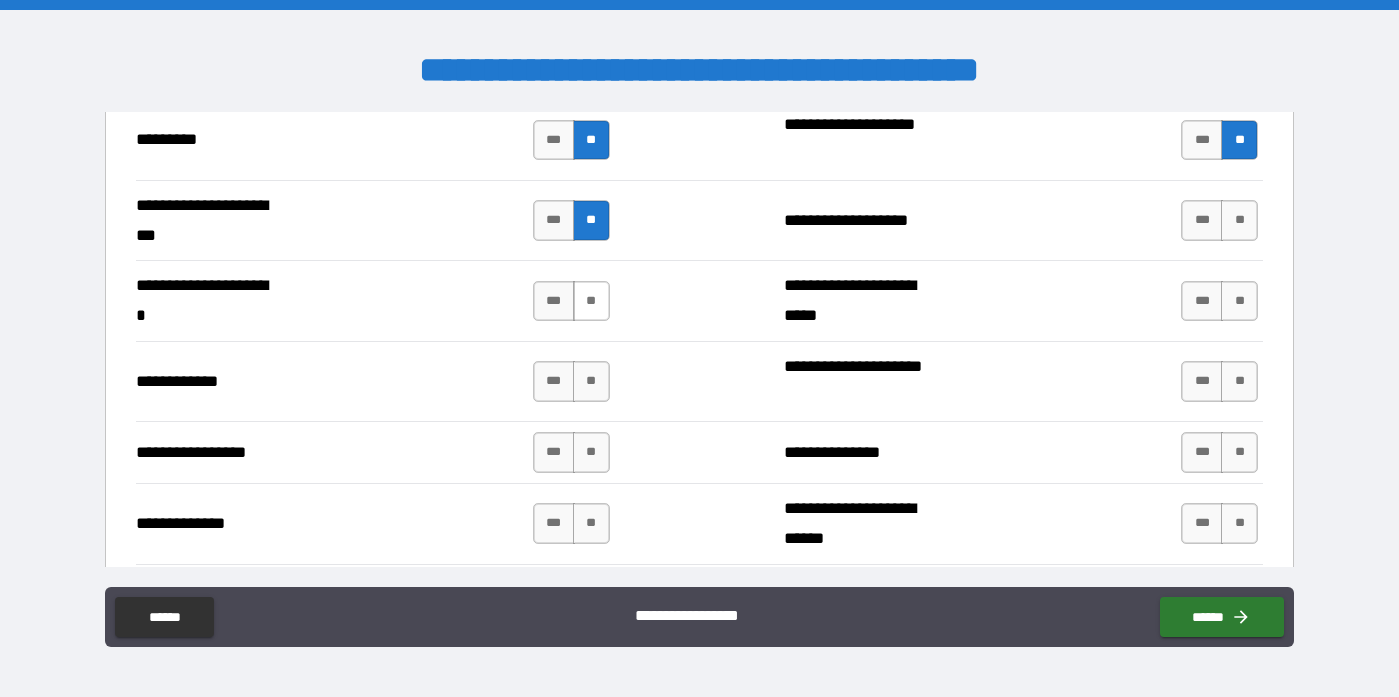 click on "**" at bounding box center [591, 301] 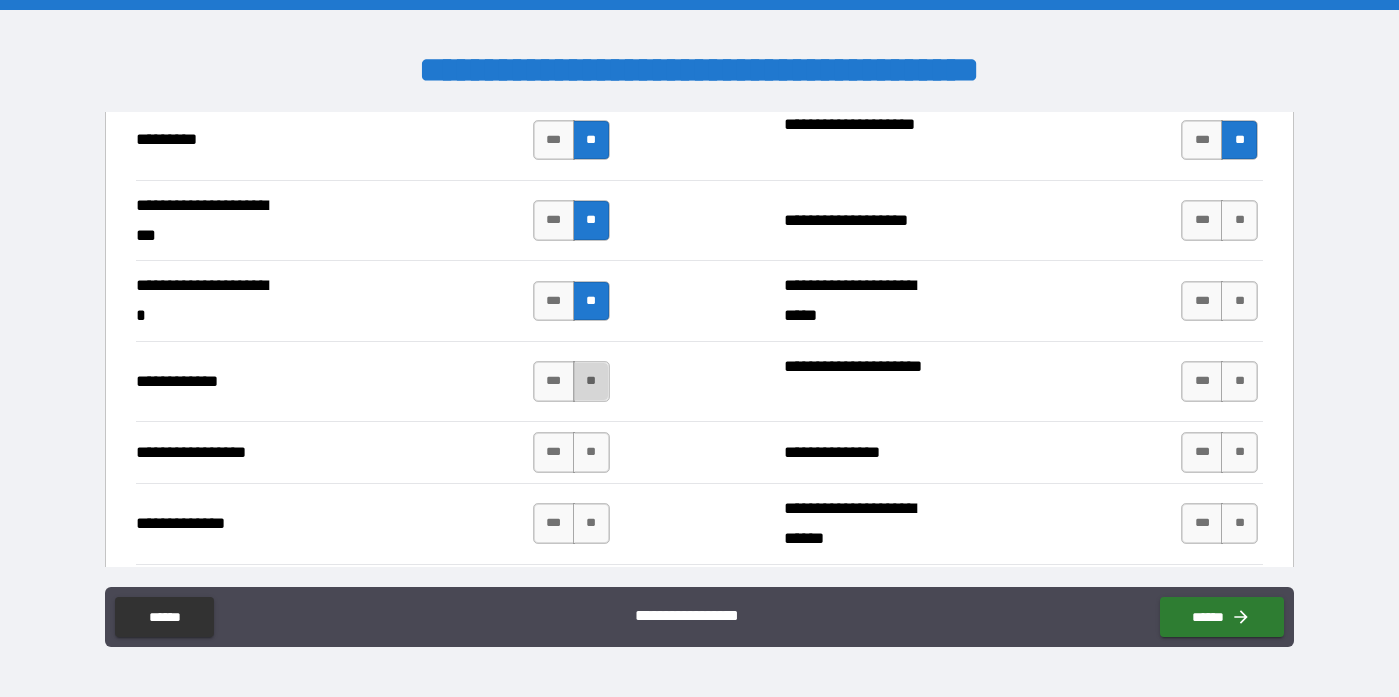 click on "**" at bounding box center [591, 381] 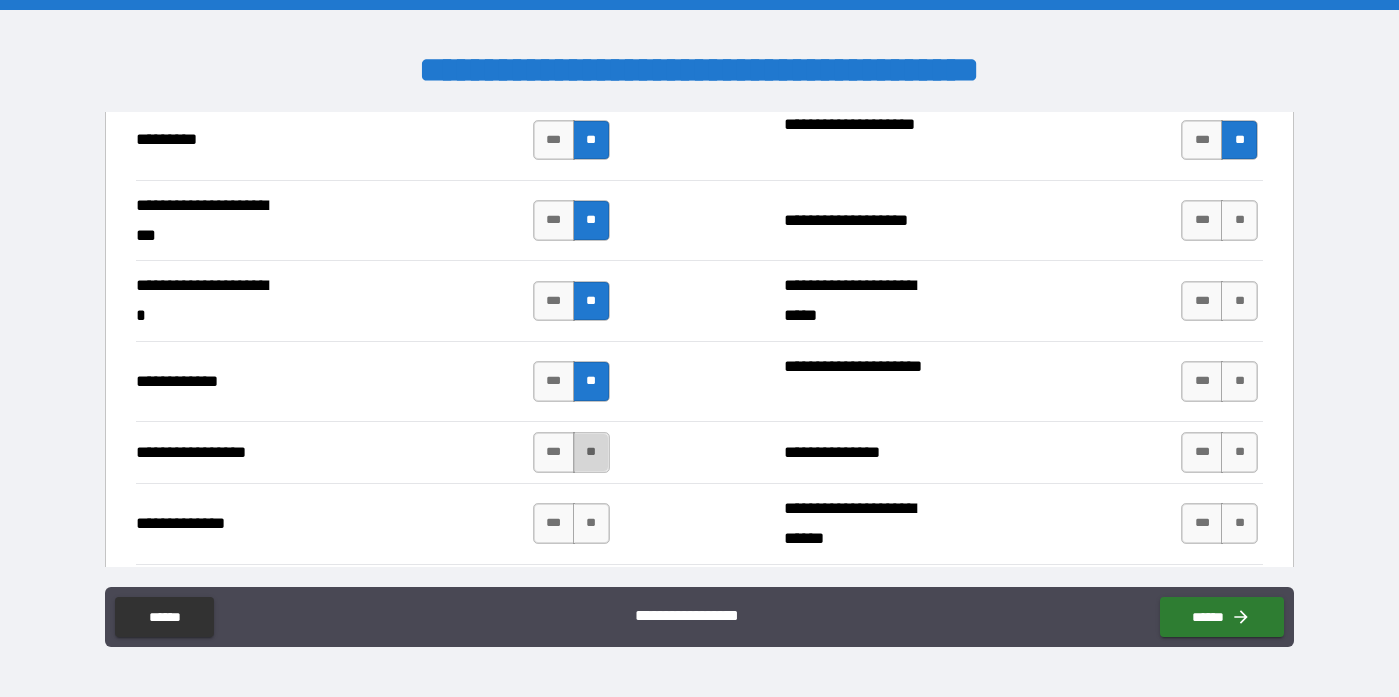 click on "**" at bounding box center (591, 452) 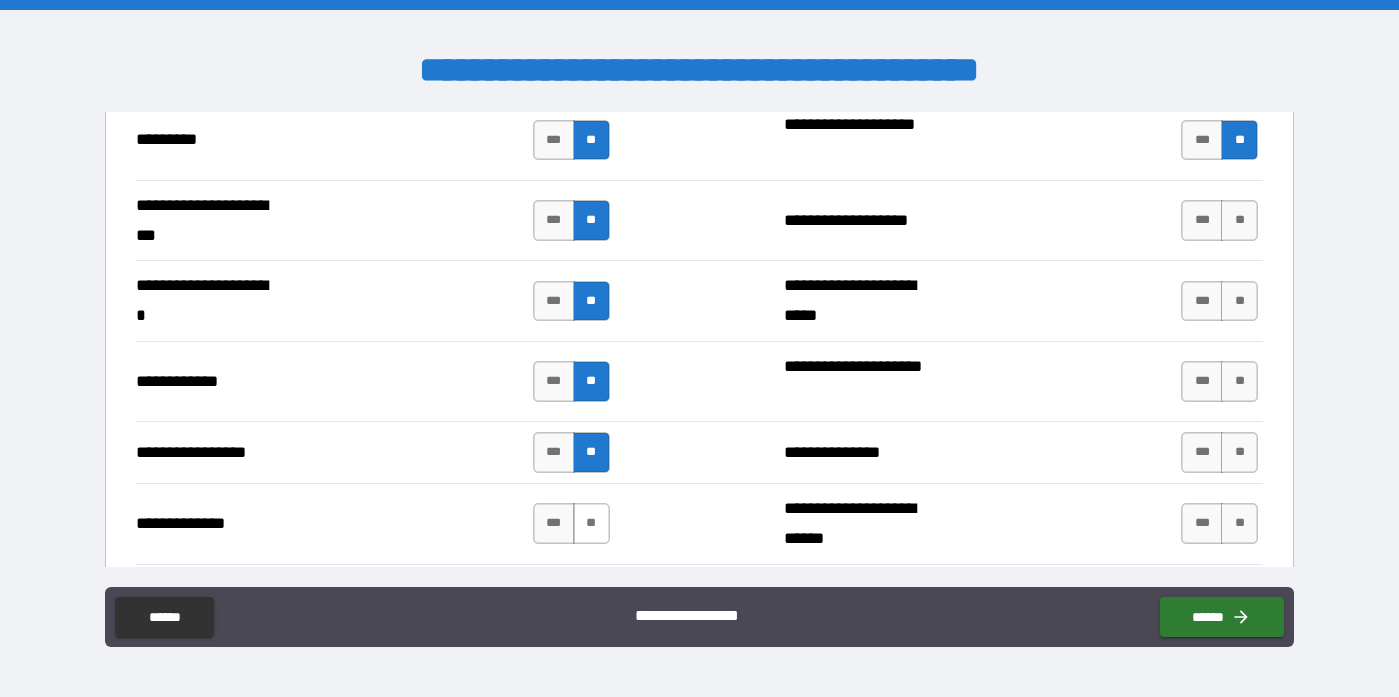 click on "**" at bounding box center (591, 523) 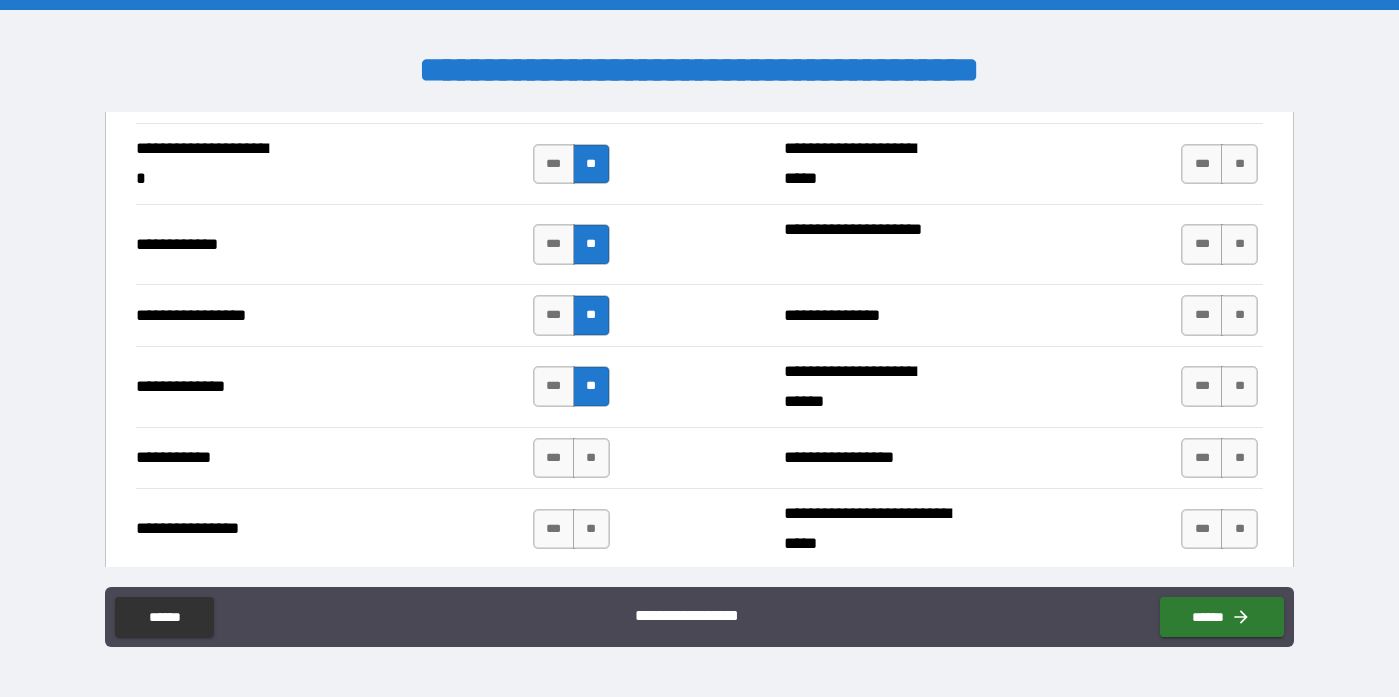 scroll, scrollTop: 3507, scrollLeft: 0, axis: vertical 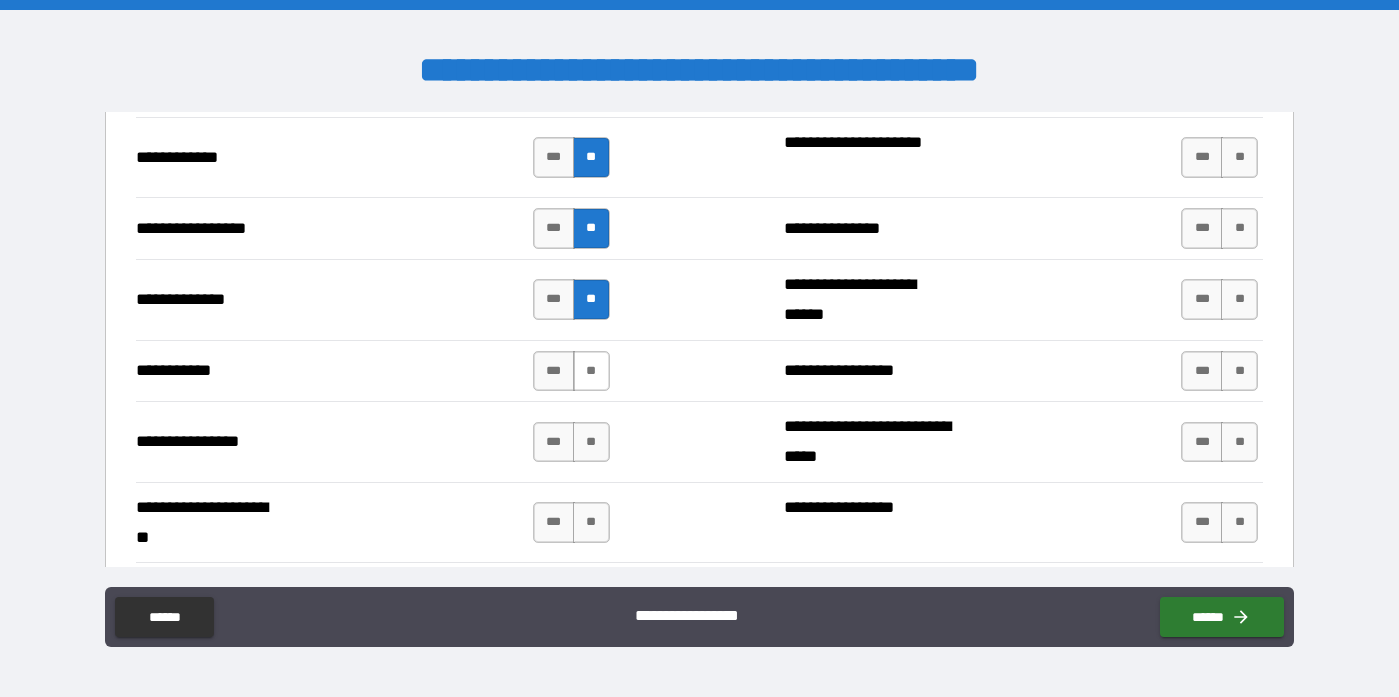 click on "**" at bounding box center [591, 371] 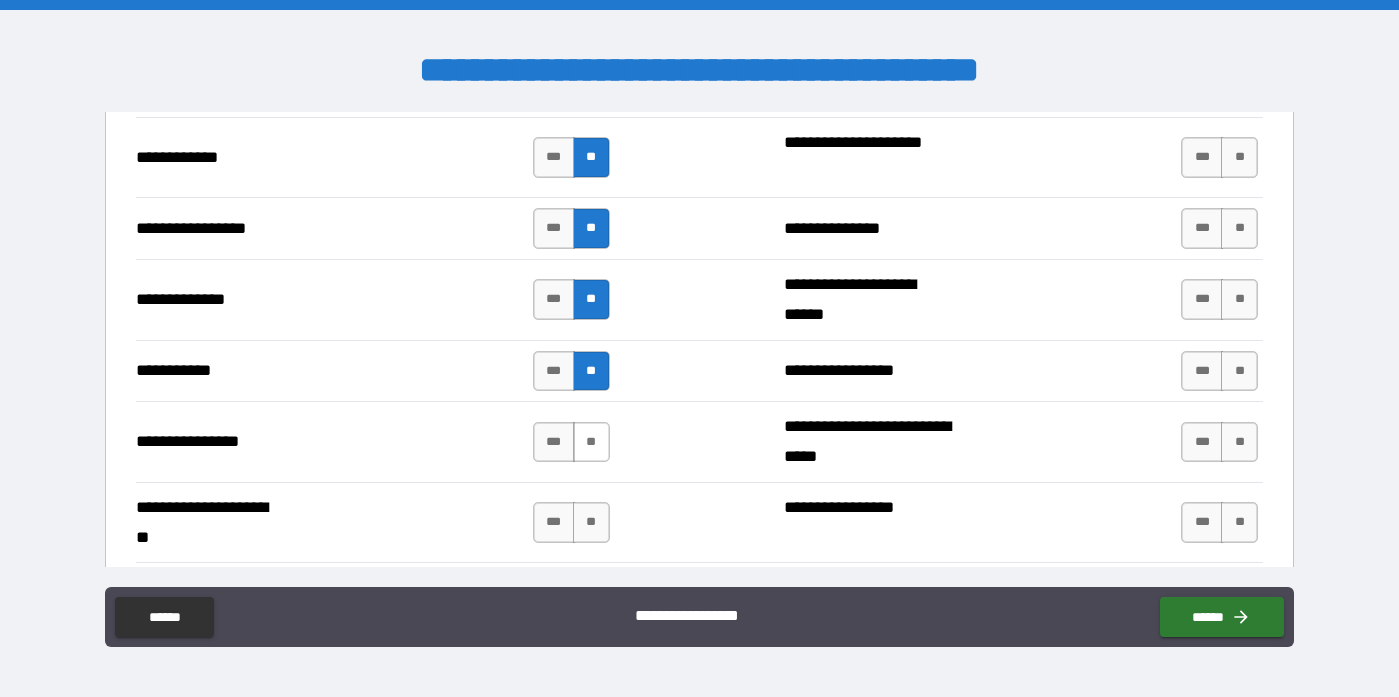 click on "**" at bounding box center [591, 442] 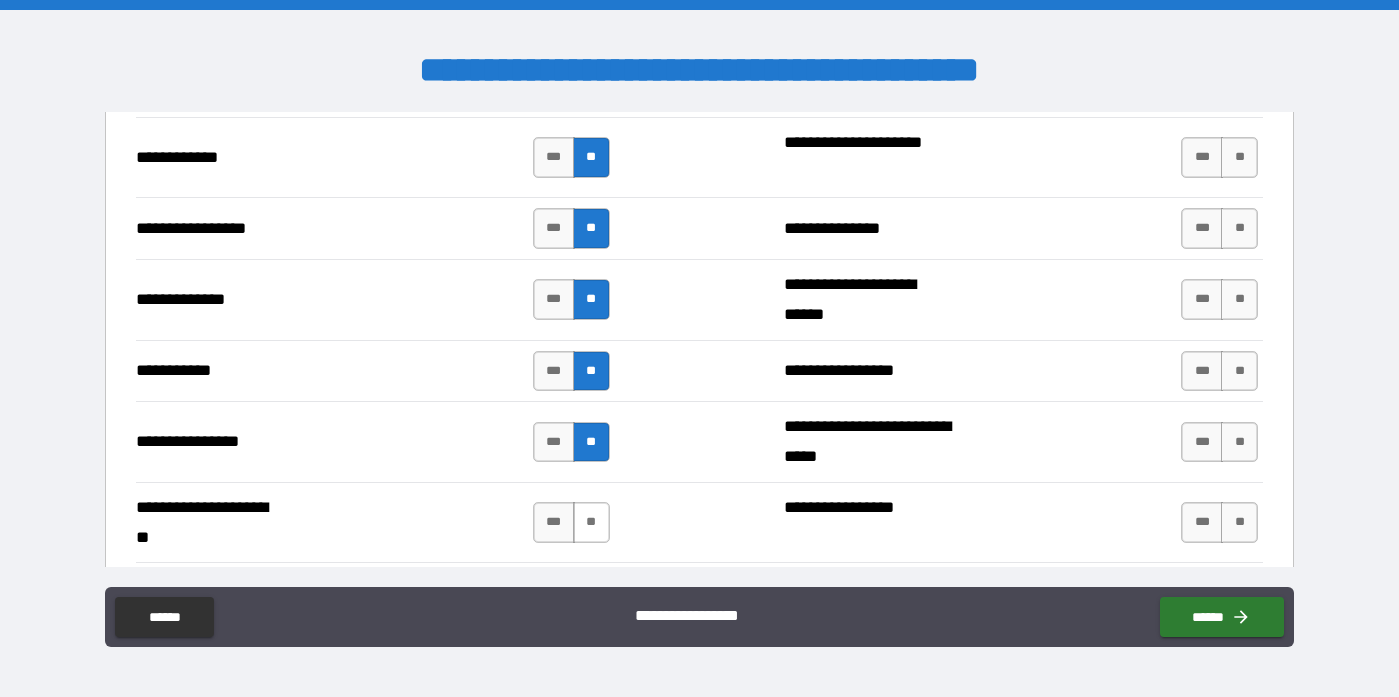 click on "**" at bounding box center [591, 522] 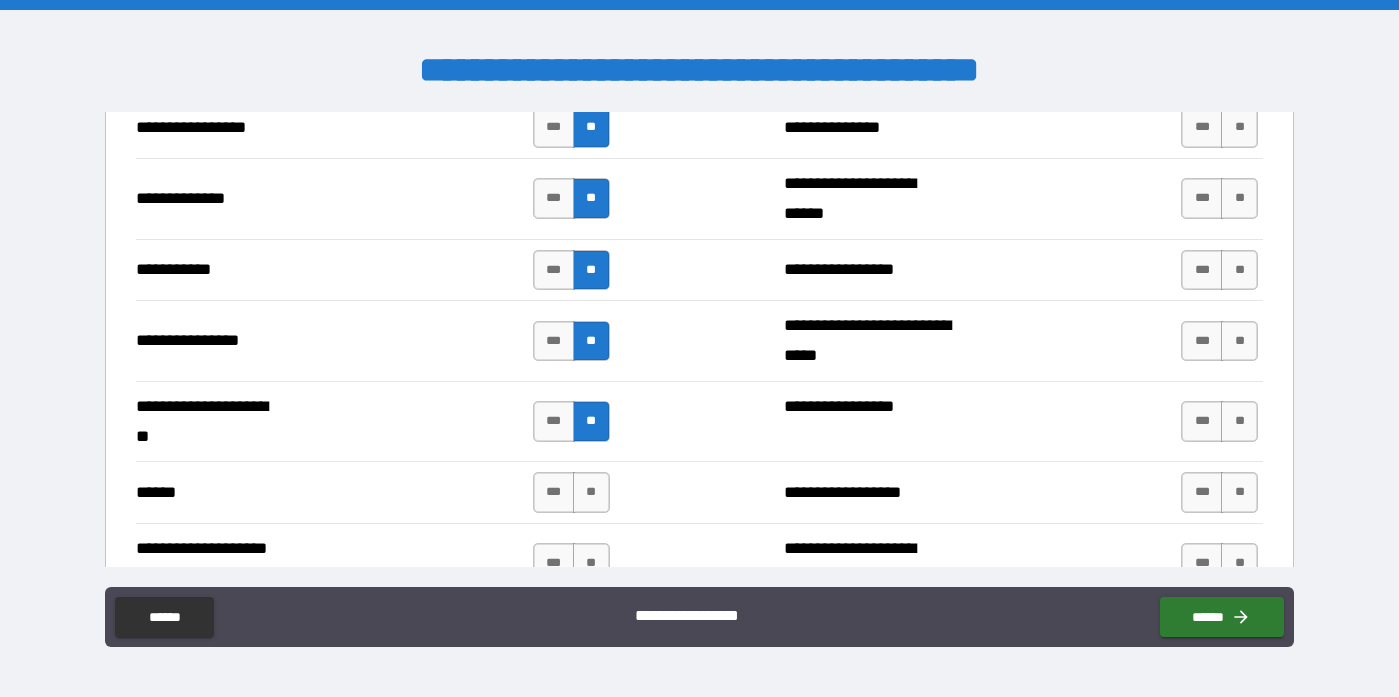 scroll, scrollTop: 3648, scrollLeft: 0, axis: vertical 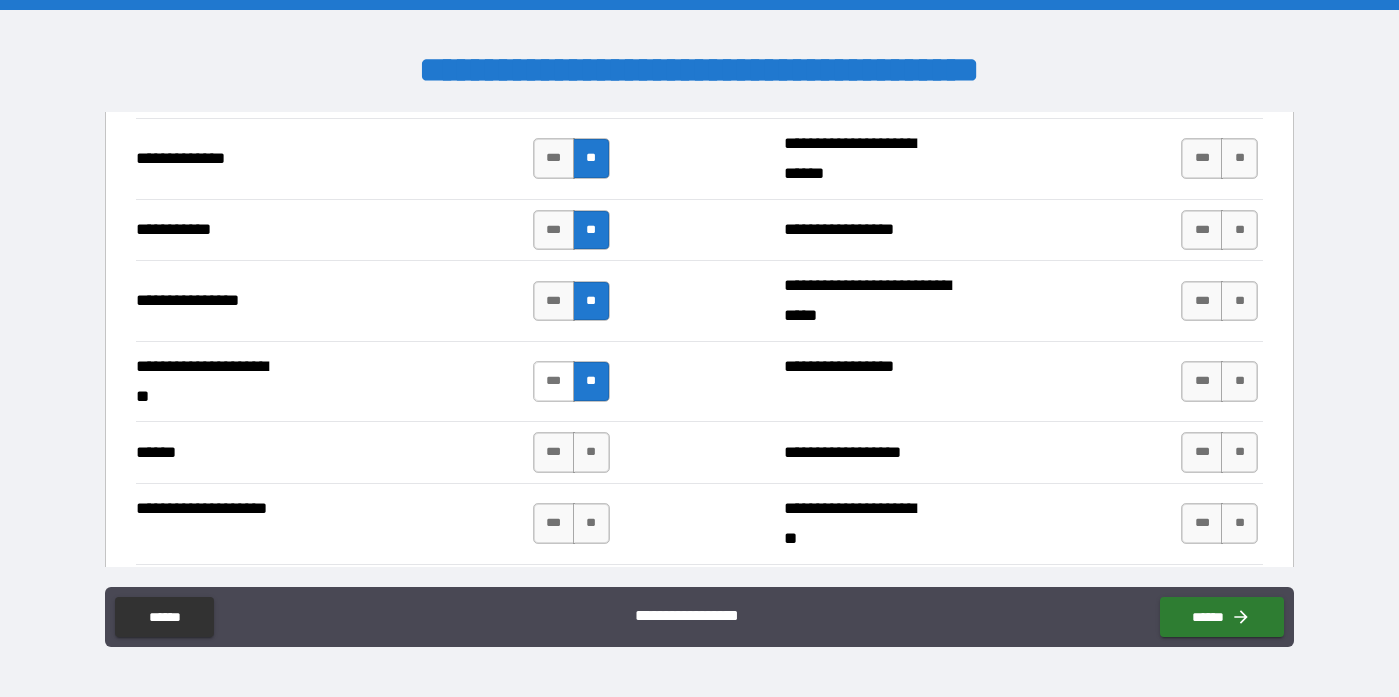 click on "***" at bounding box center (554, 381) 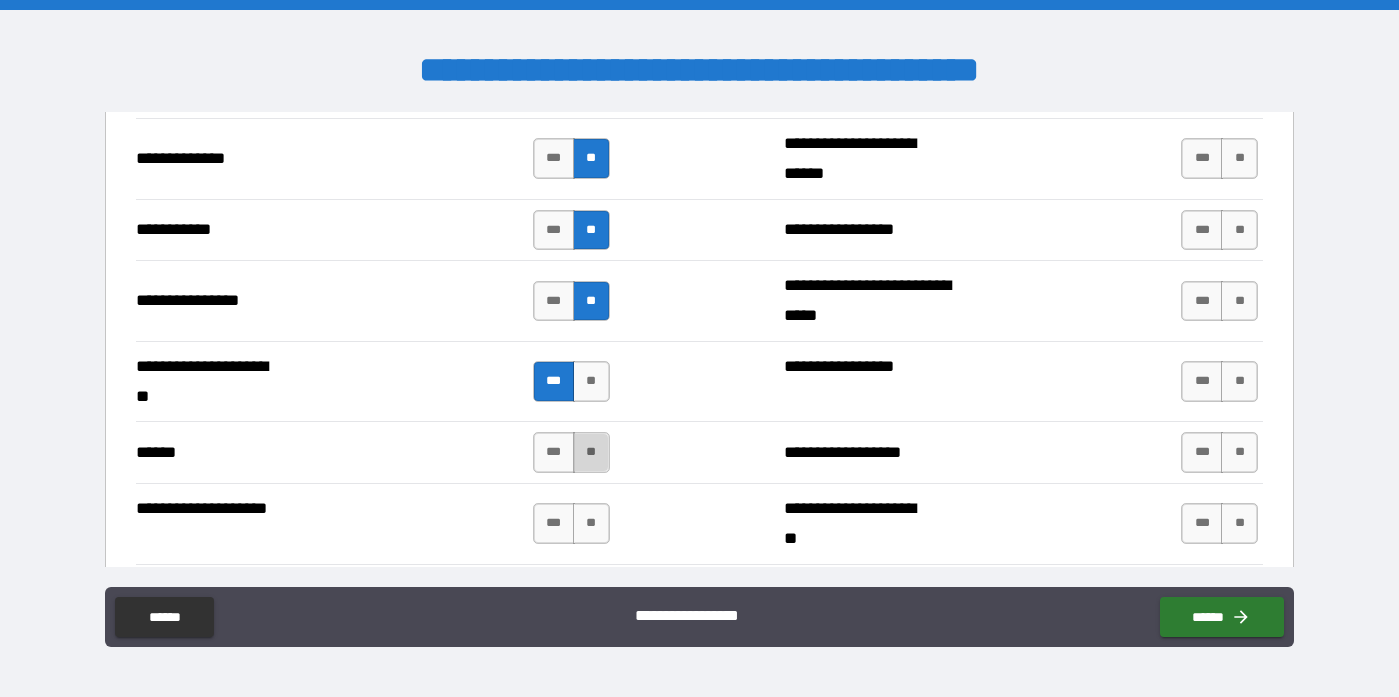 click on "**" at bounding box center [591, 452] 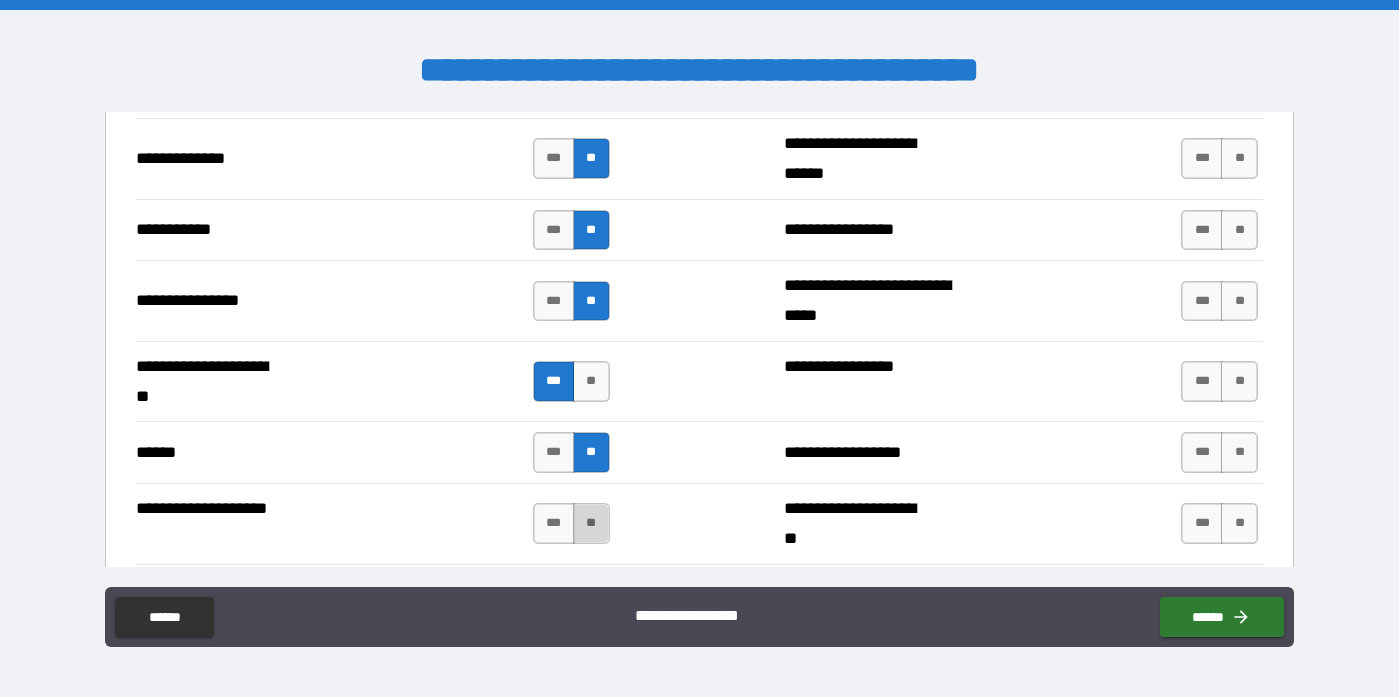 click on "**" at bounding box center [591, 523] 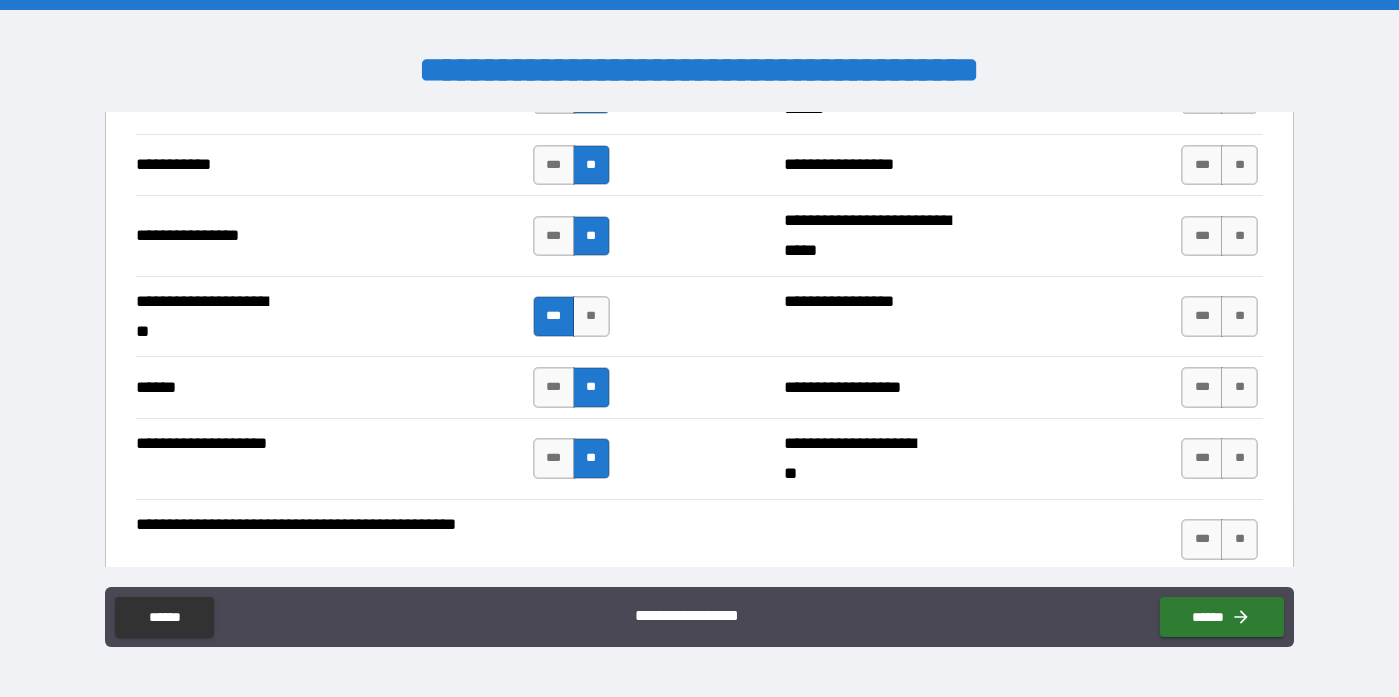 scroll, scrollTop: 3757, scrollLeft: 0, axis: vertical 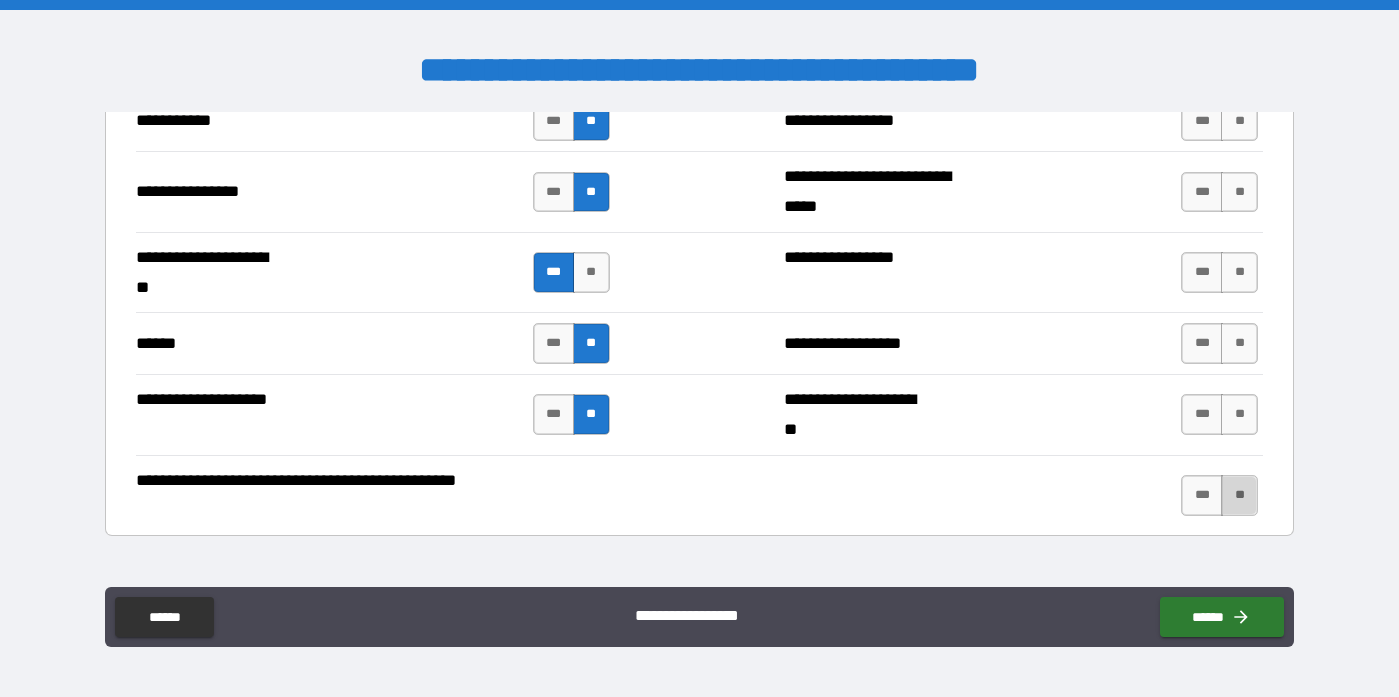 click on "**" at bounding box center [1239, 495] 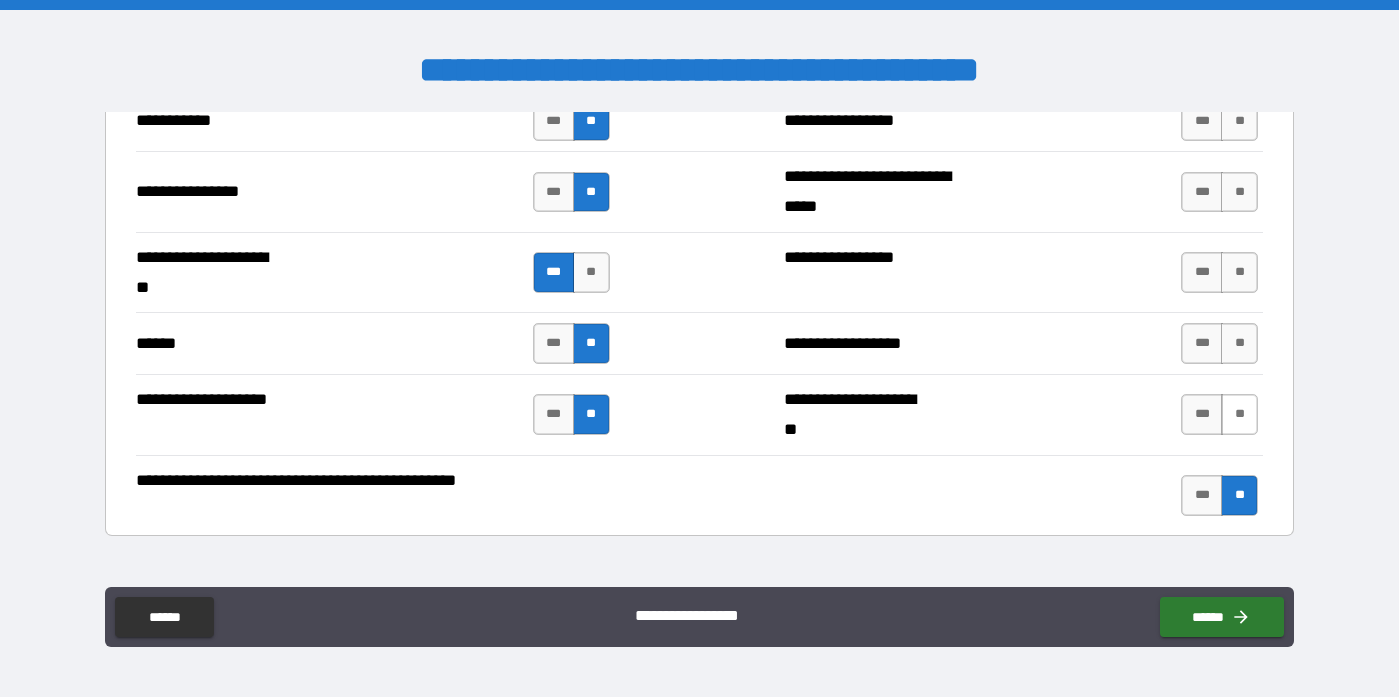 click on "**" at bounding box center (1239, 414) 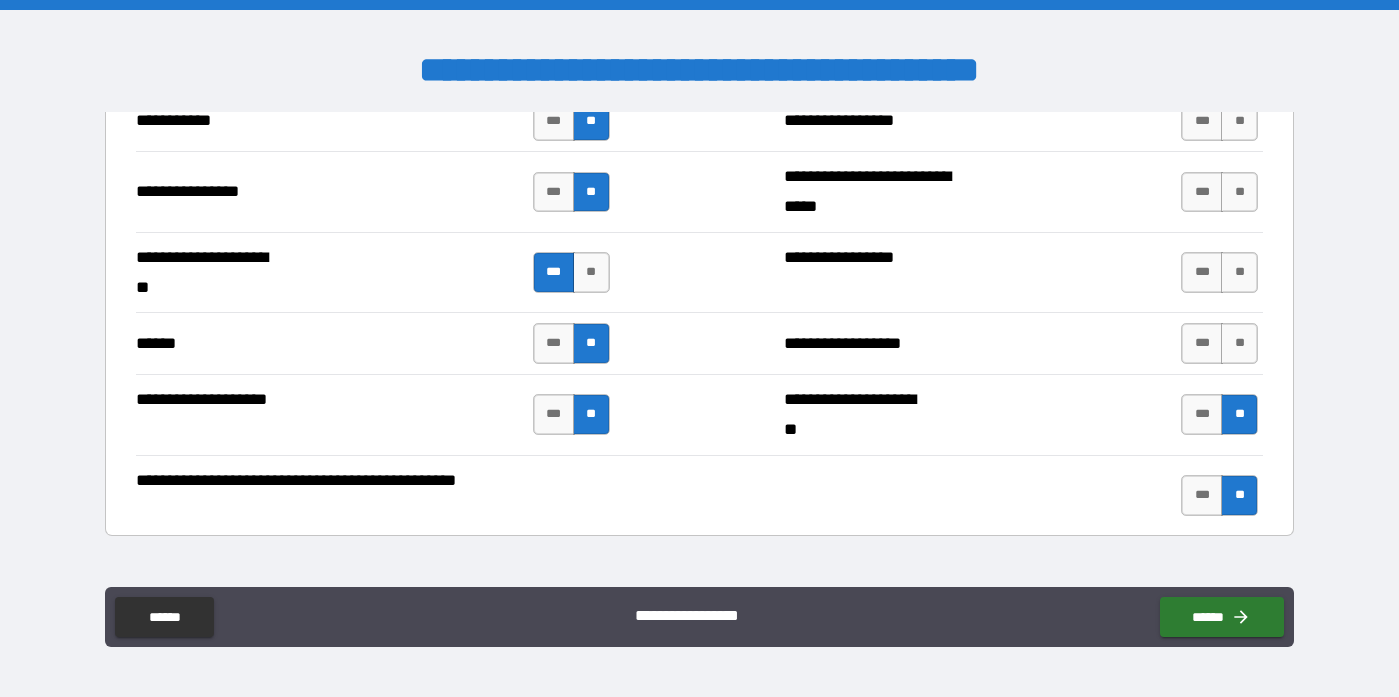click on "**********" at bounding box center (700, 343) 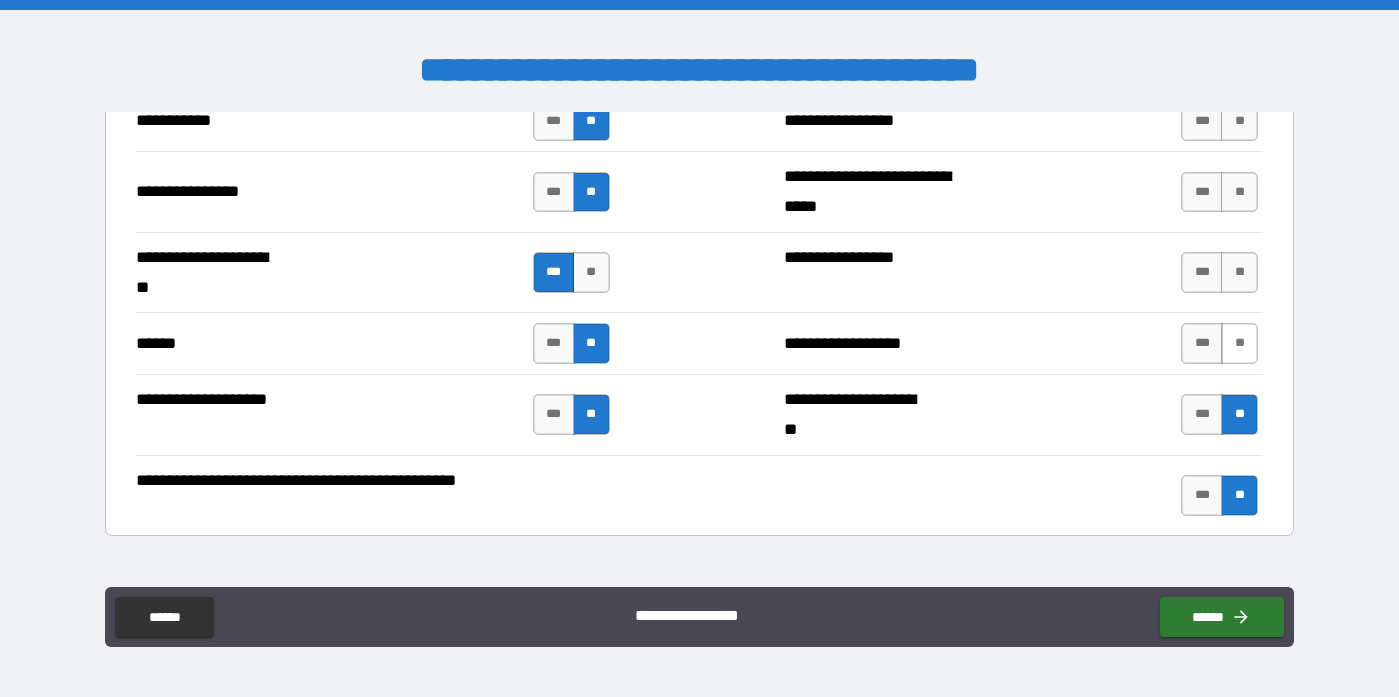 click on "**" at bounding box center [1239, 343] 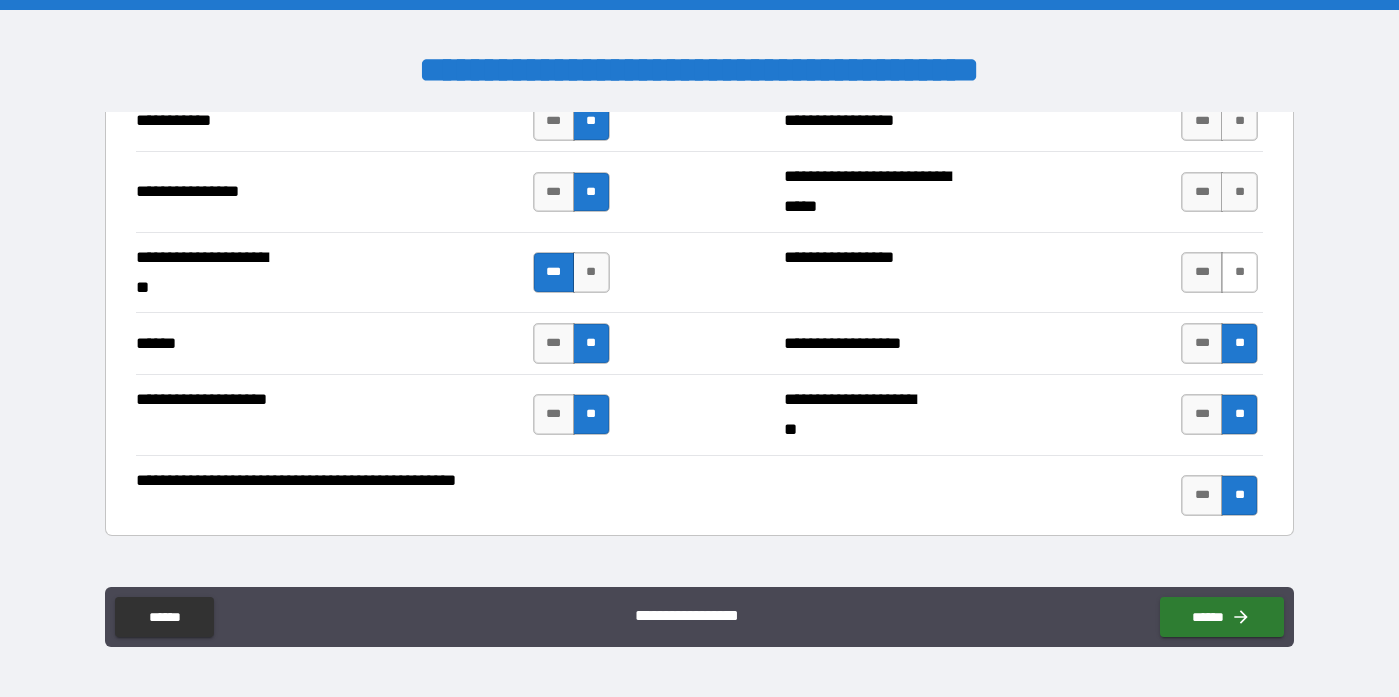 click on "**" at bounding box center [1239, 272] 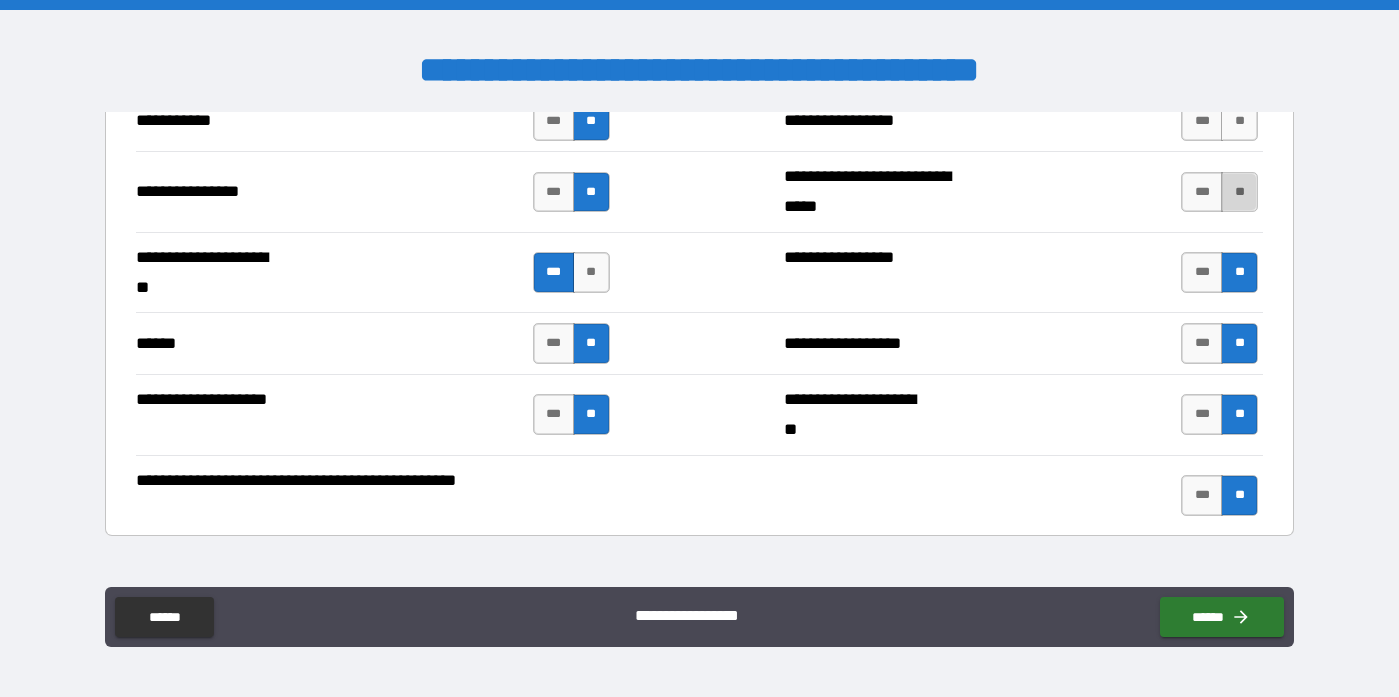 click on "**" at bounding box center (1239, 192) 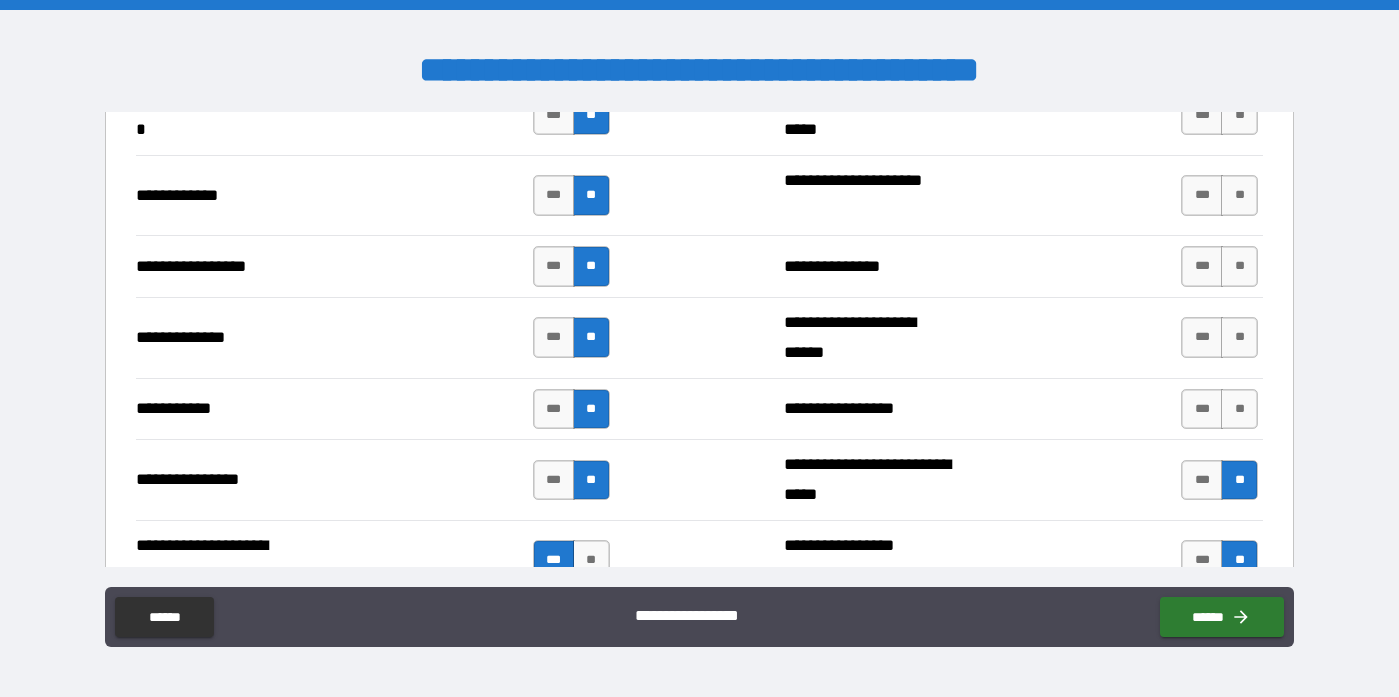 scroll, scrollTop: 3446, scrollLeft: 0, axis: vertical 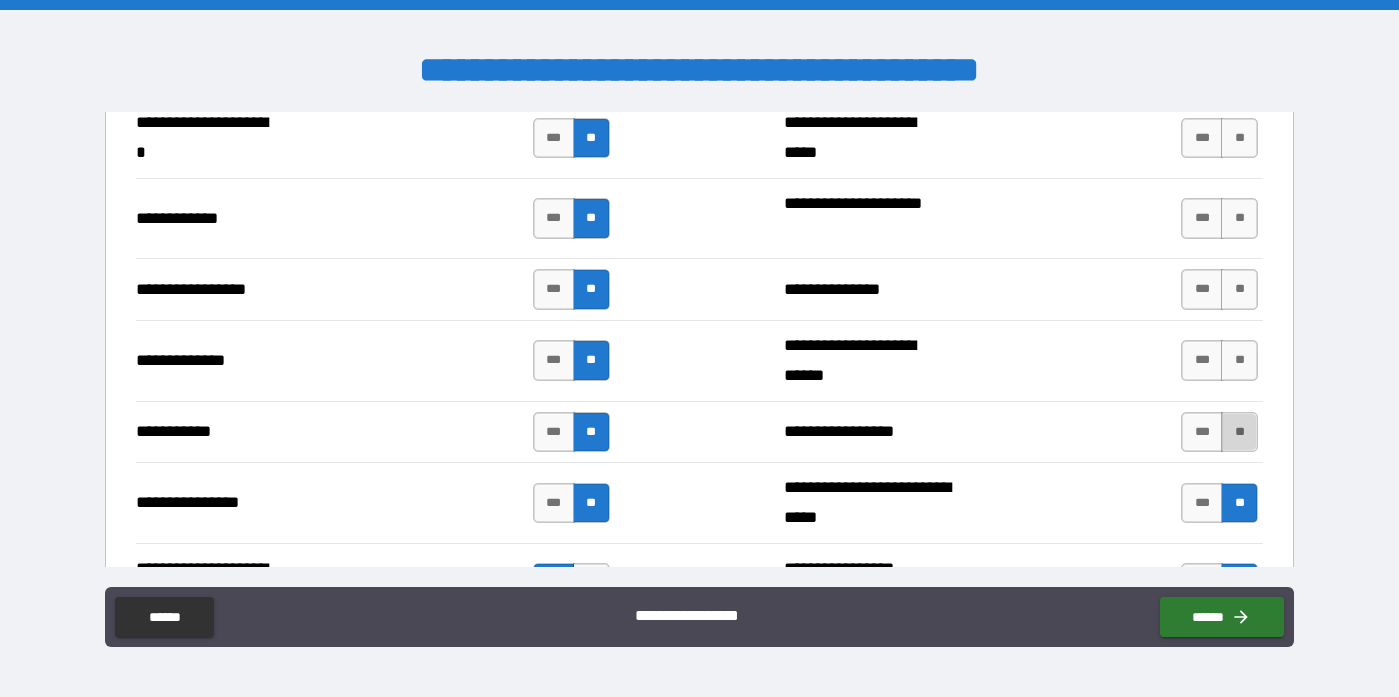 click on "**" at bounding box center [1239, 432] 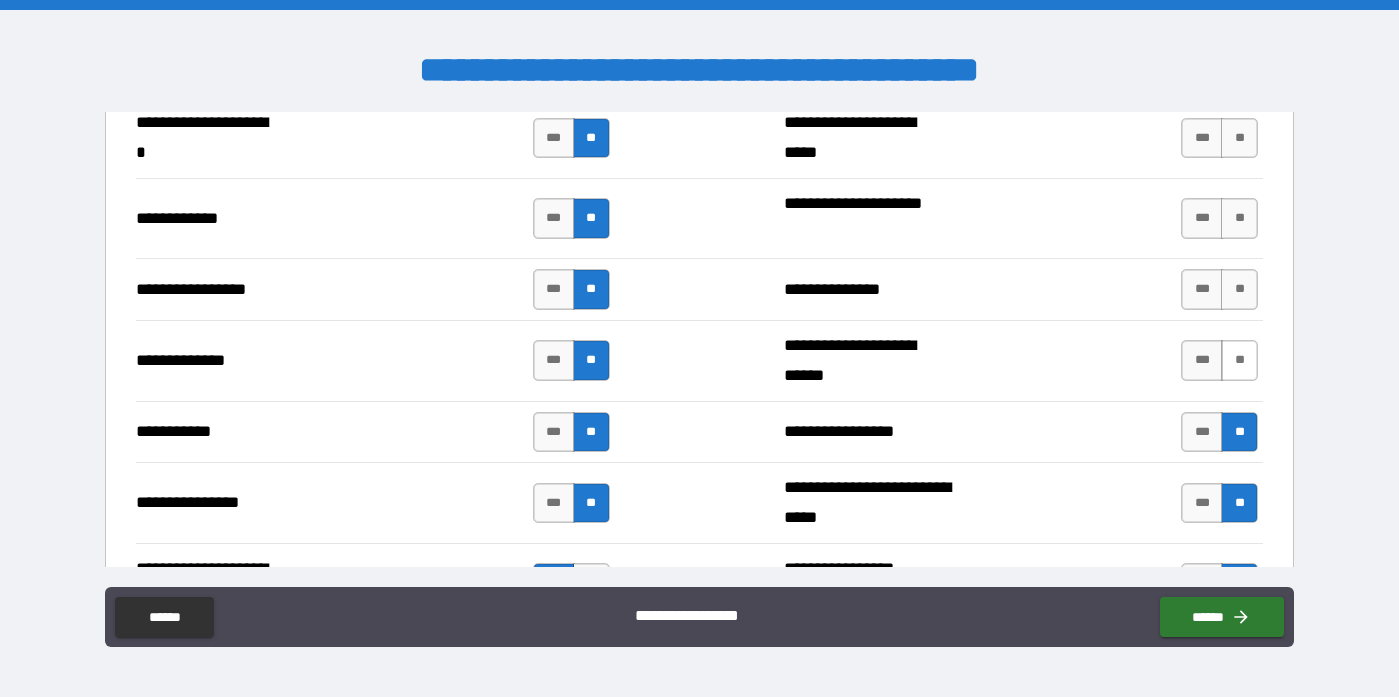 click on "**" at bounding box center (1239, 360) 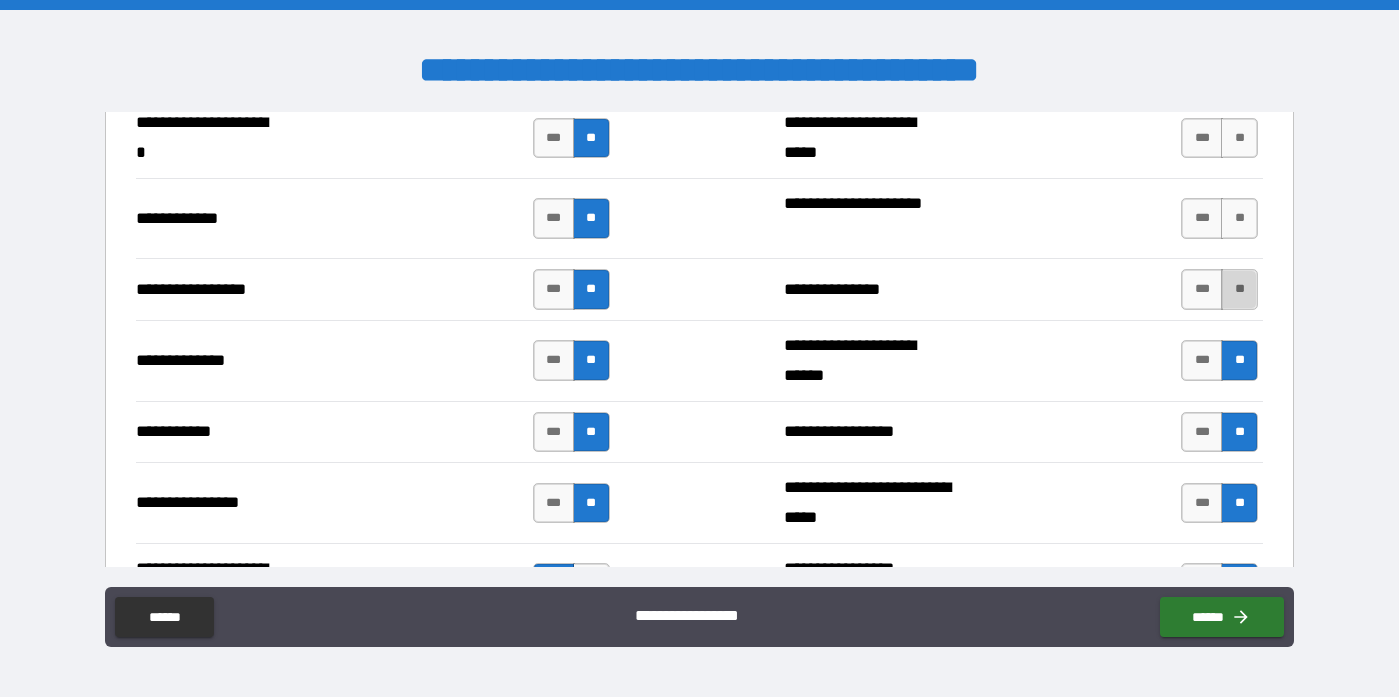 click on "**" at bounding box center [1239, 289] 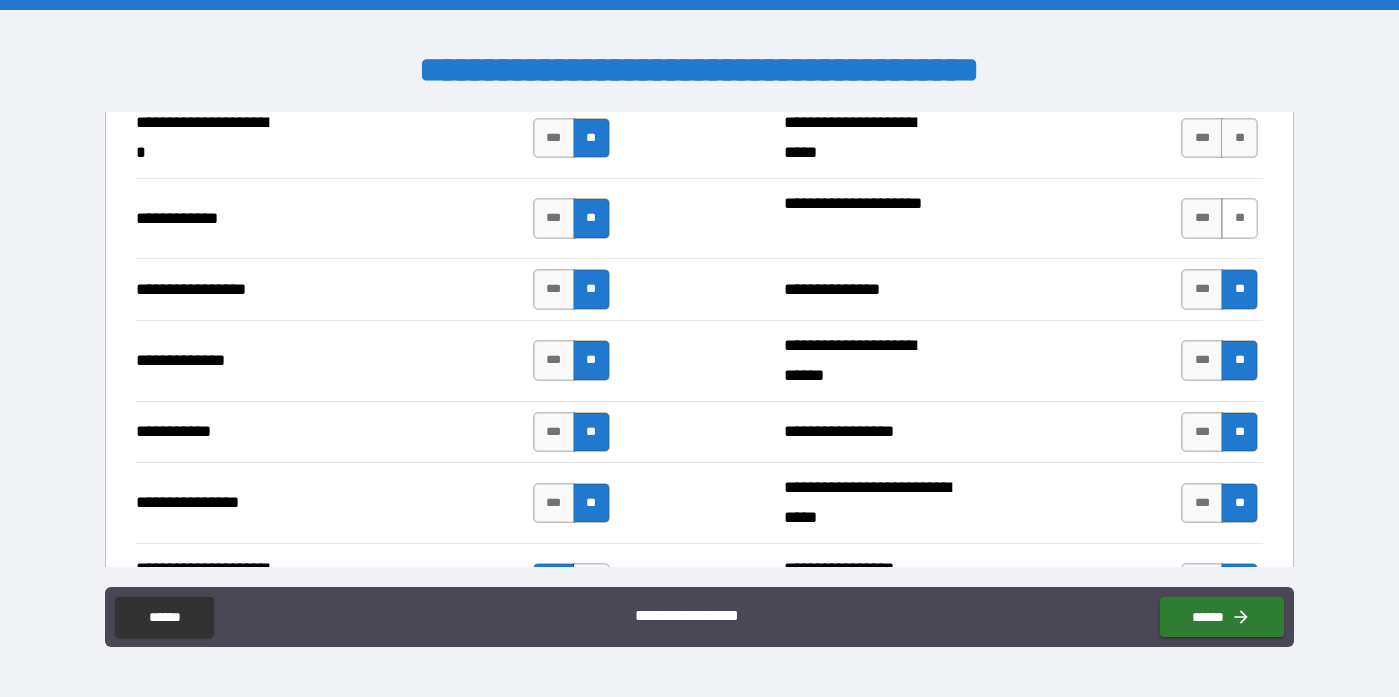 click on "**" at bounding box center [1239, 218] 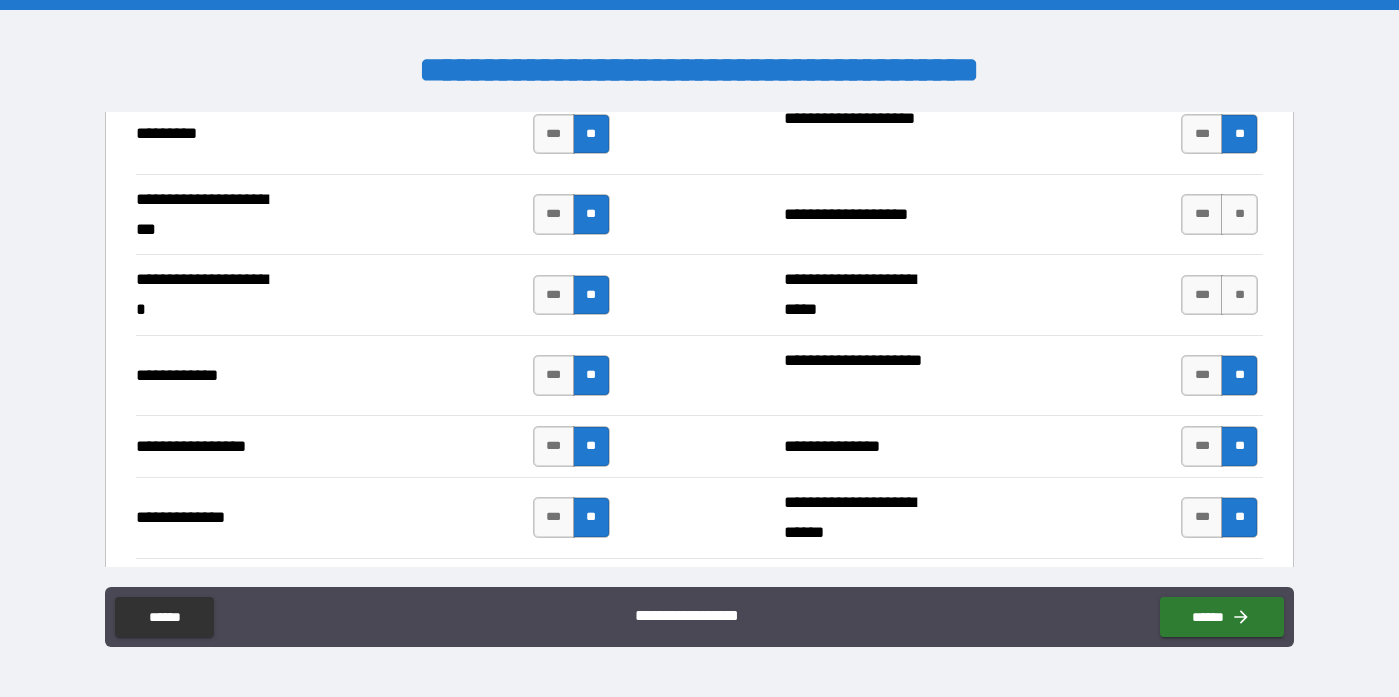 scroll, scrollTop: 3264, scrollLeft: 0, axis: vertical 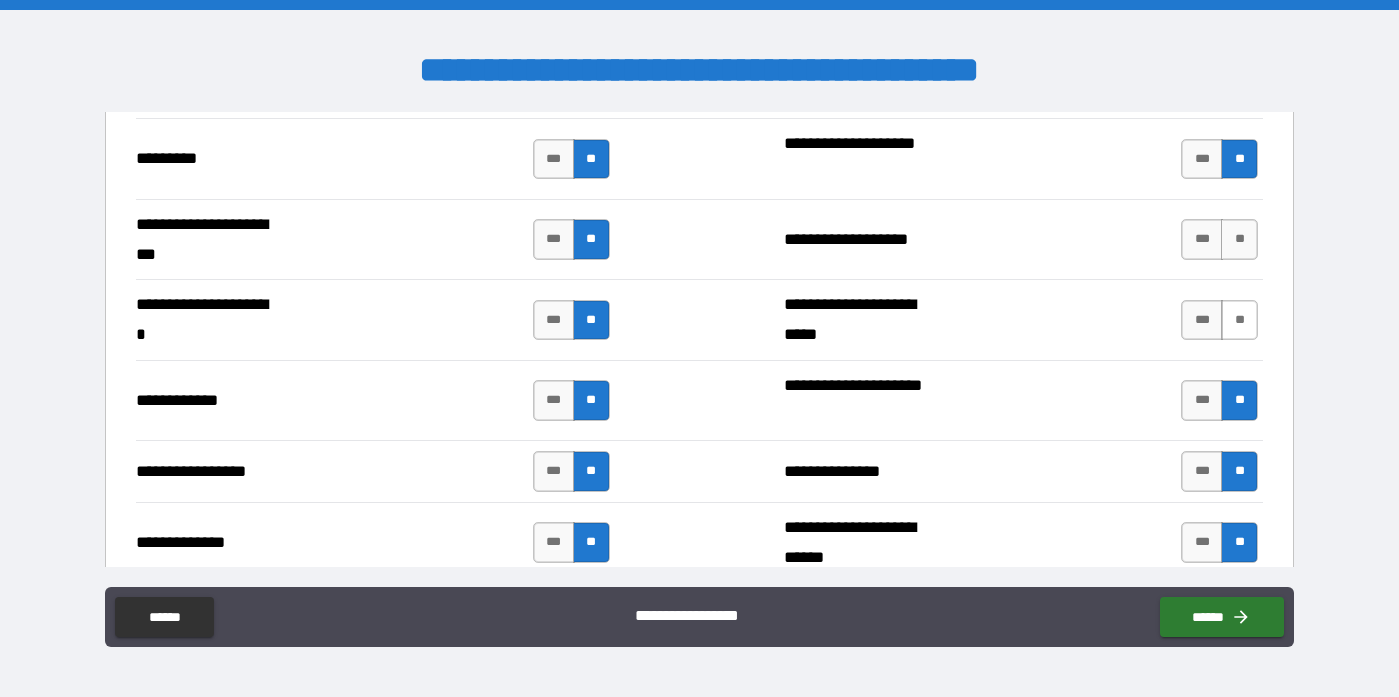 click on "**" at bounding box center (1239, 320) 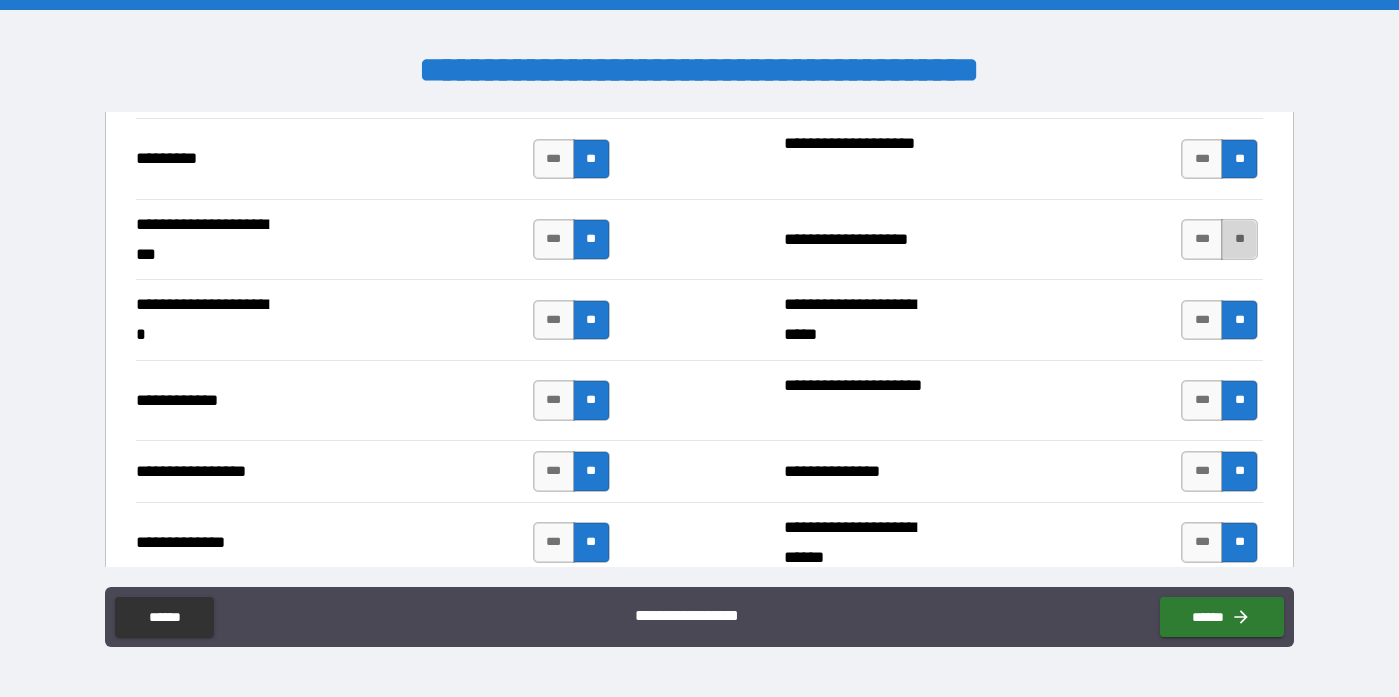 click on "**" at bounding box center (1239, 239) 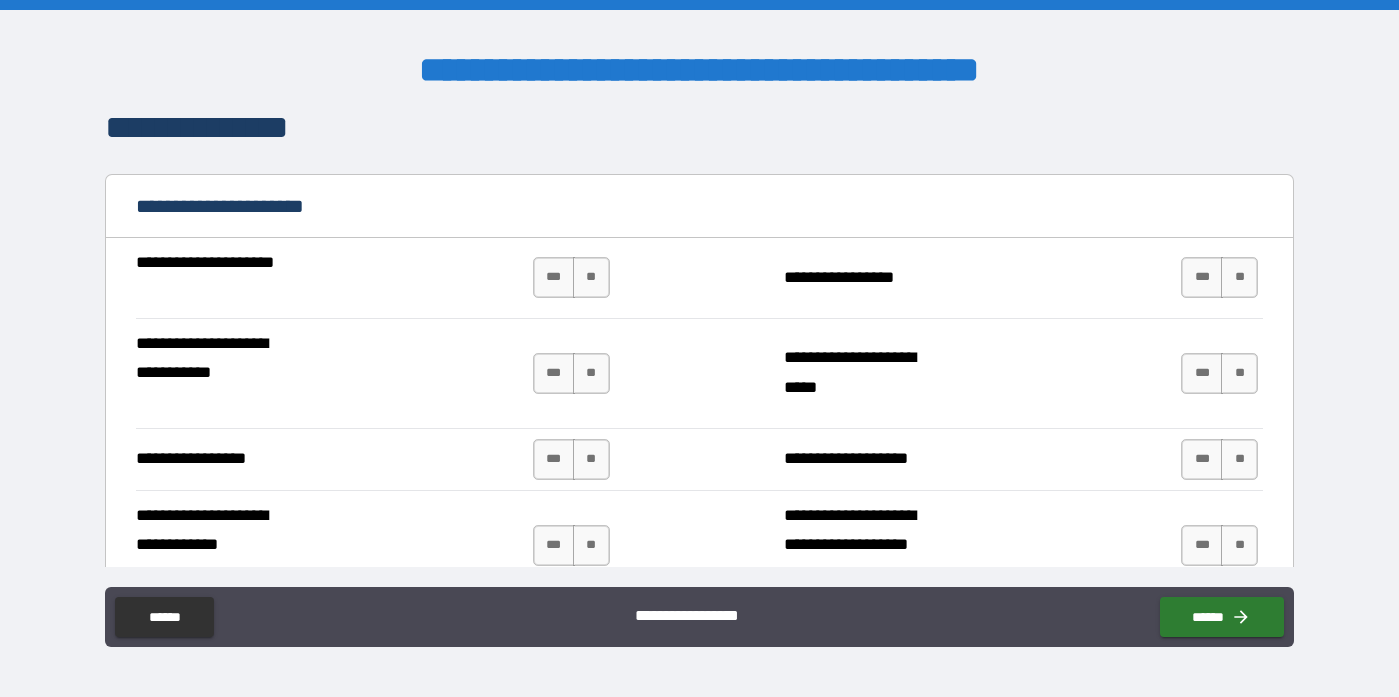 scroll, scrollTop: 4311, scrollLeft: 0, axis: vertical 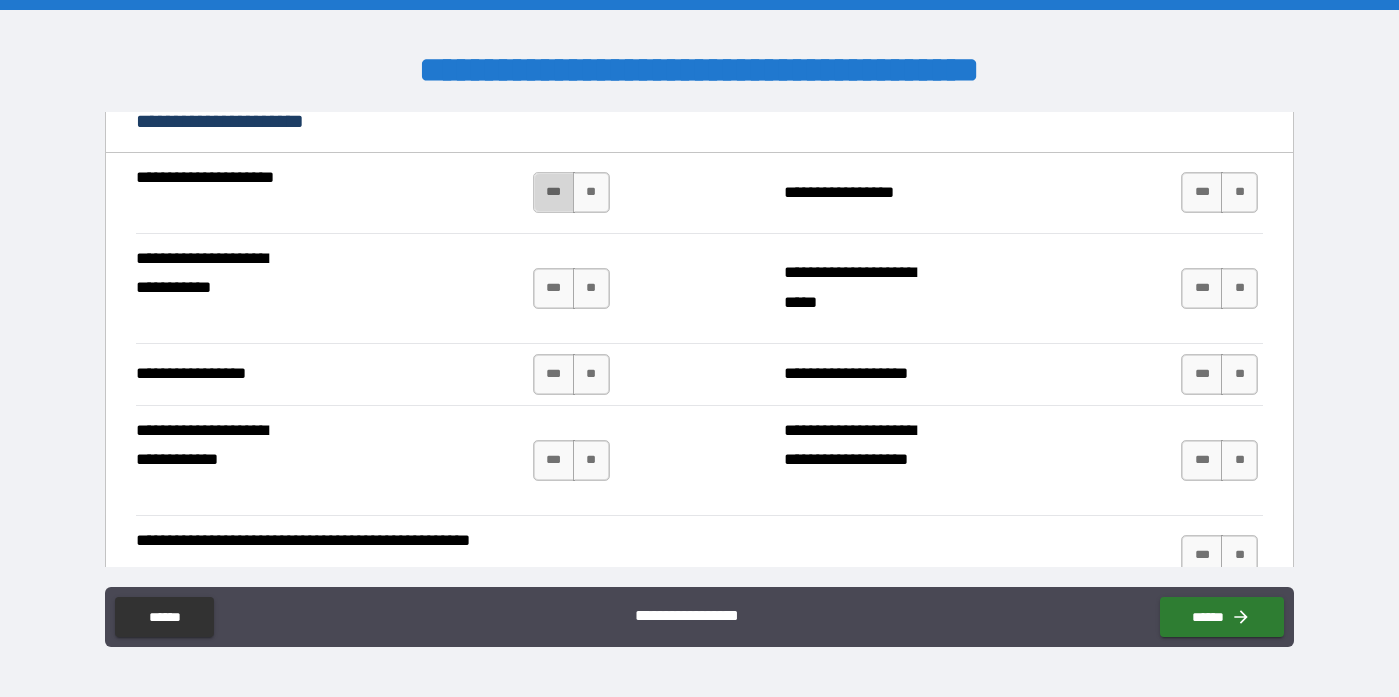 click on "***" at bounding box center (554, 192) 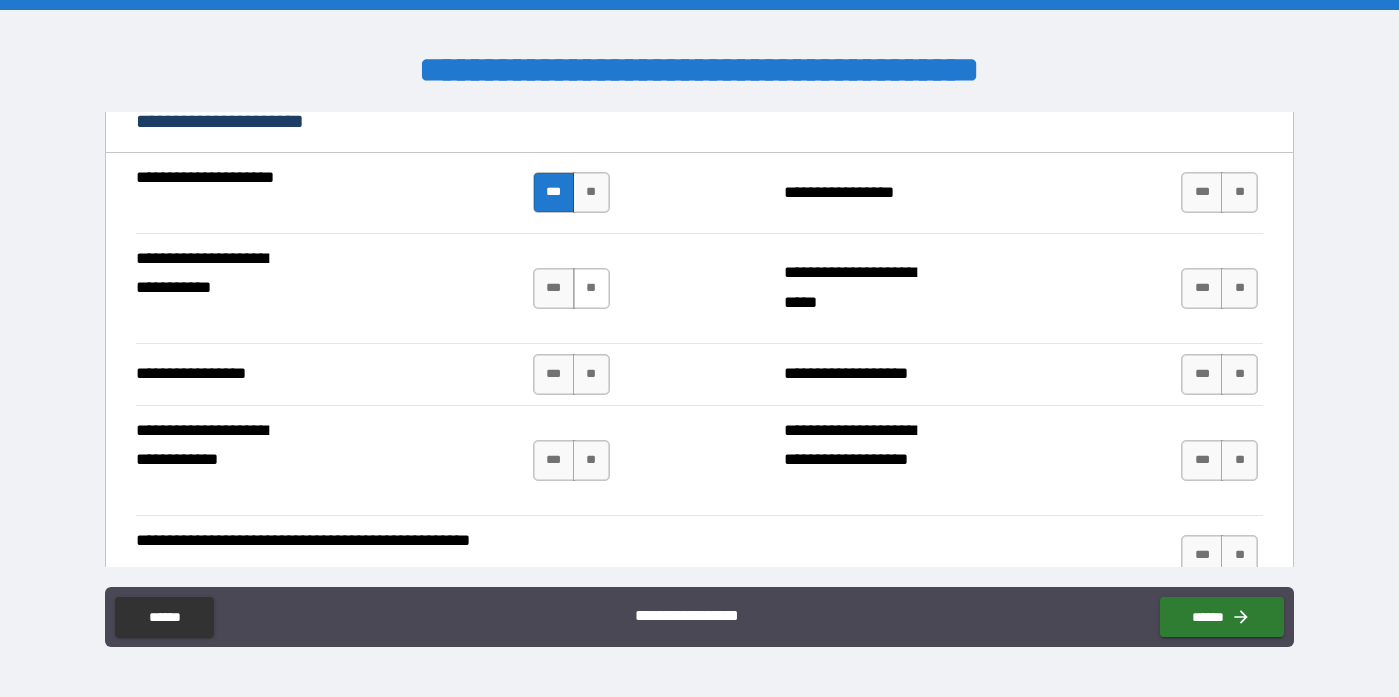 click on "**" at bounding box center [591, 288] 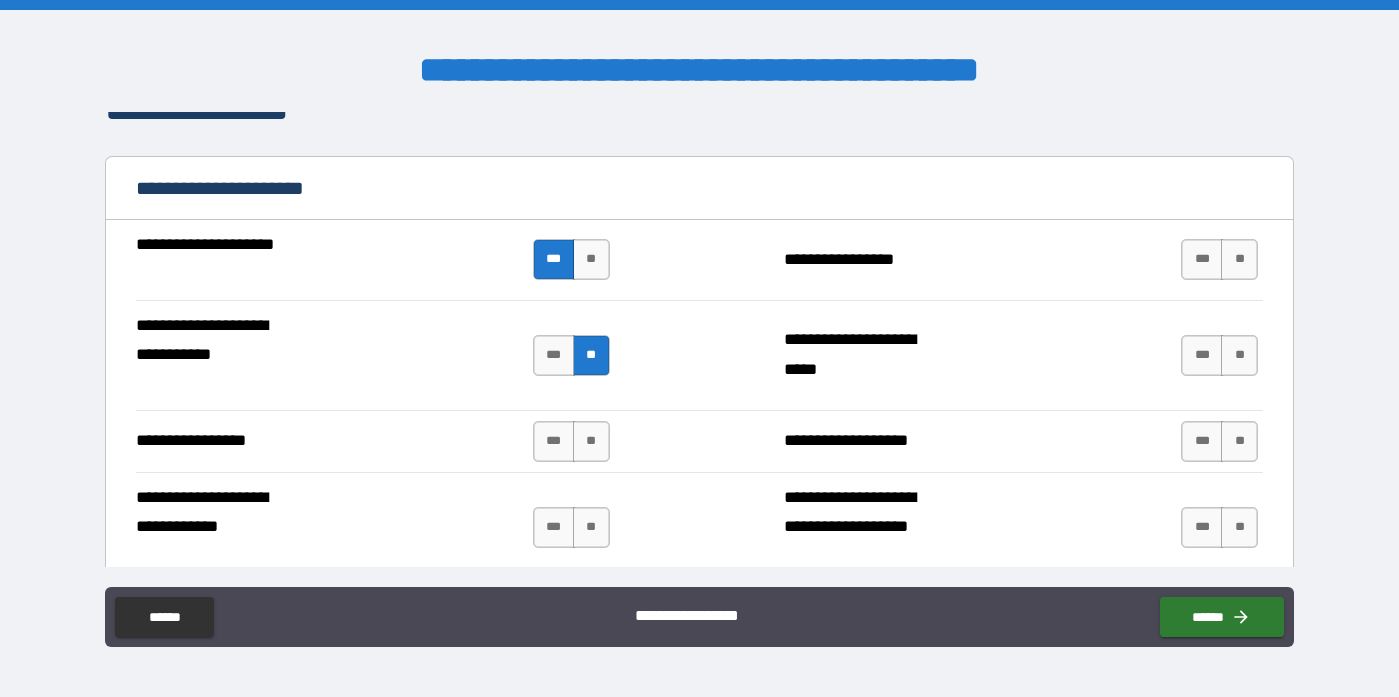 scroll, scrollTop: 4244, scrollLeft: 0, axis: vertical 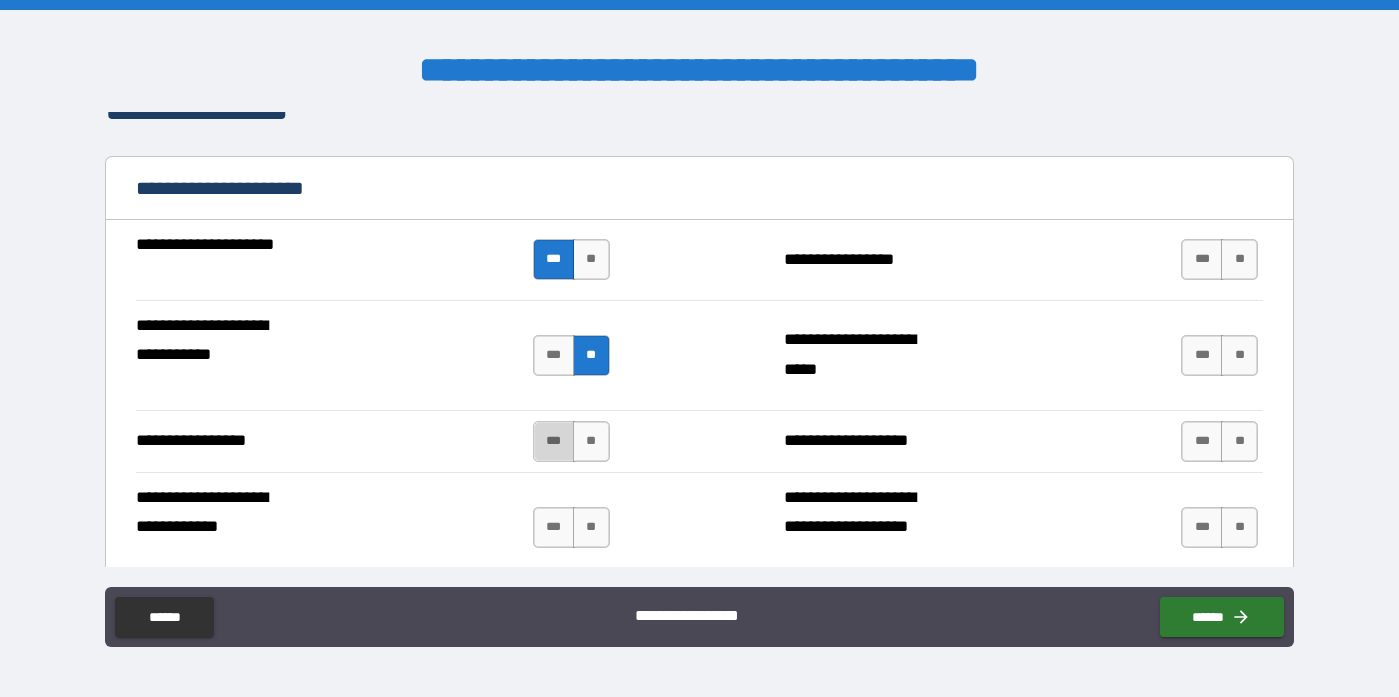 click on "***" at bounding box center [554, 441] 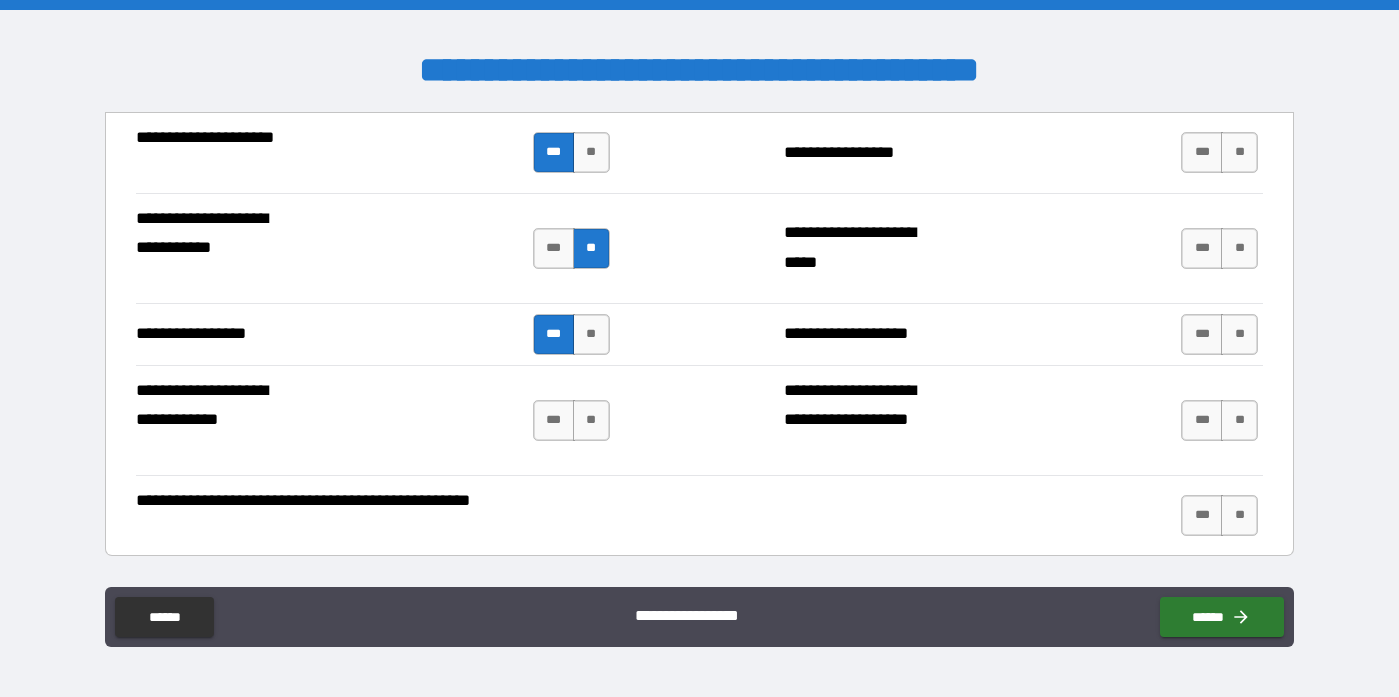 scroll, scrollTop: 4367, scrollLeft: 0, axis: vertical 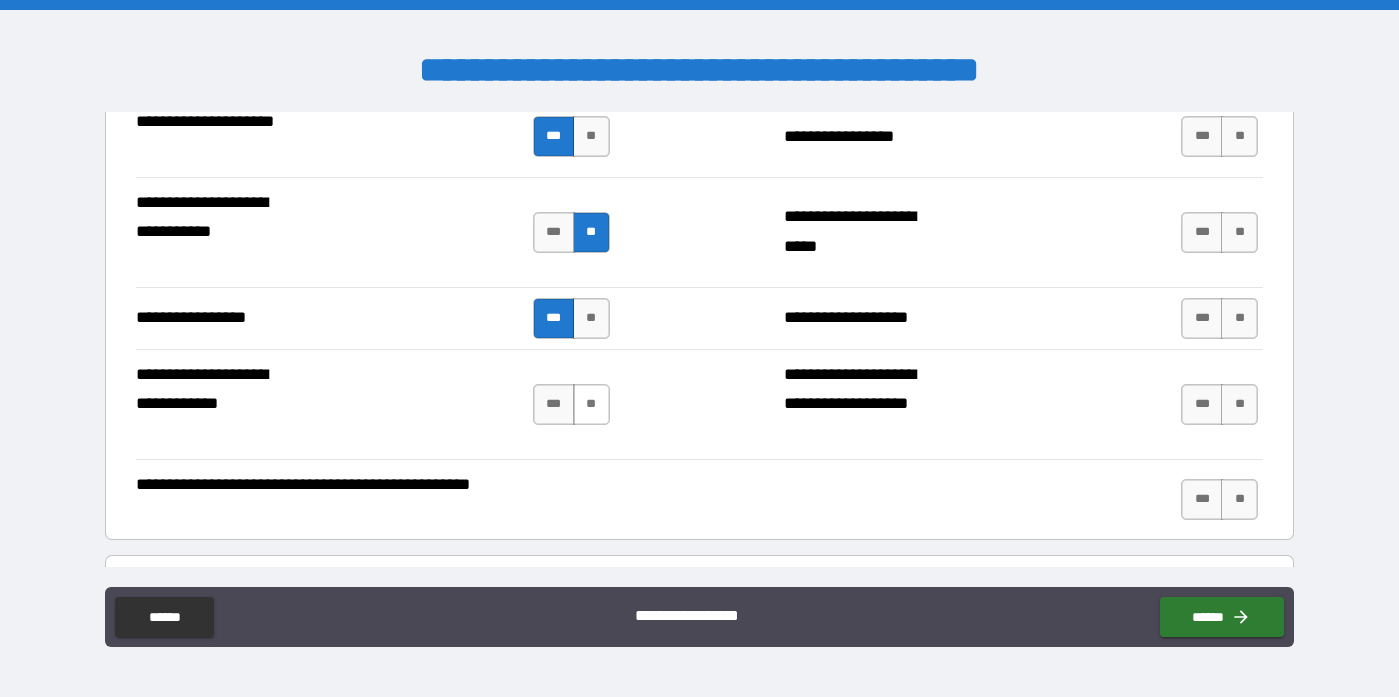 click on "**" at bounding box center (591, 404) 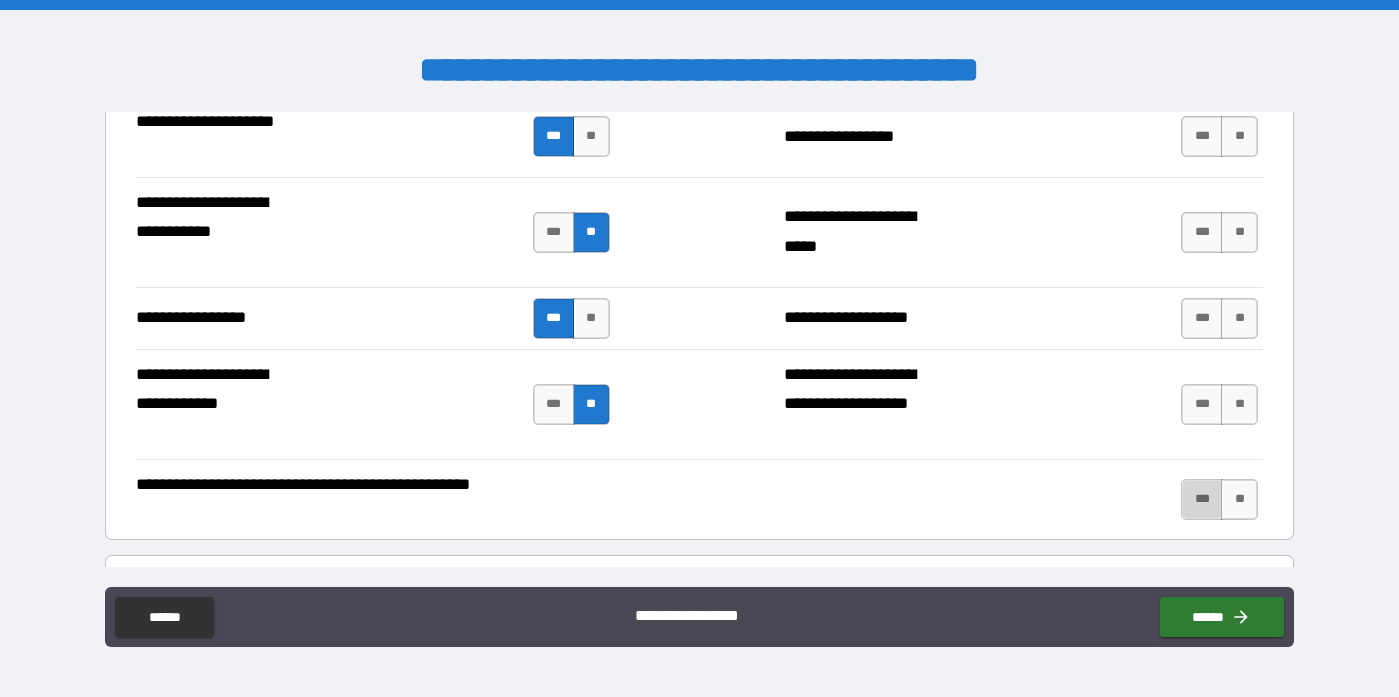 click on "***" at bounding box center [1202, 499] 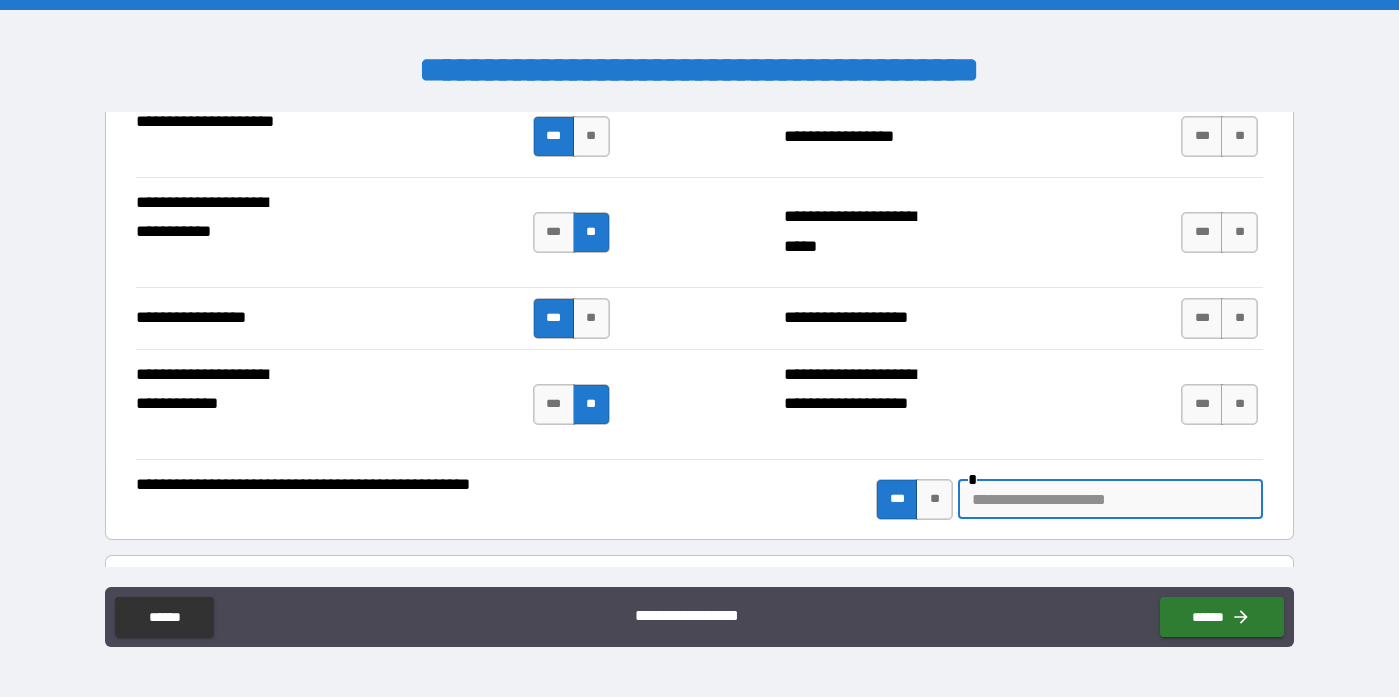 click at bounding box center (1110, 499) 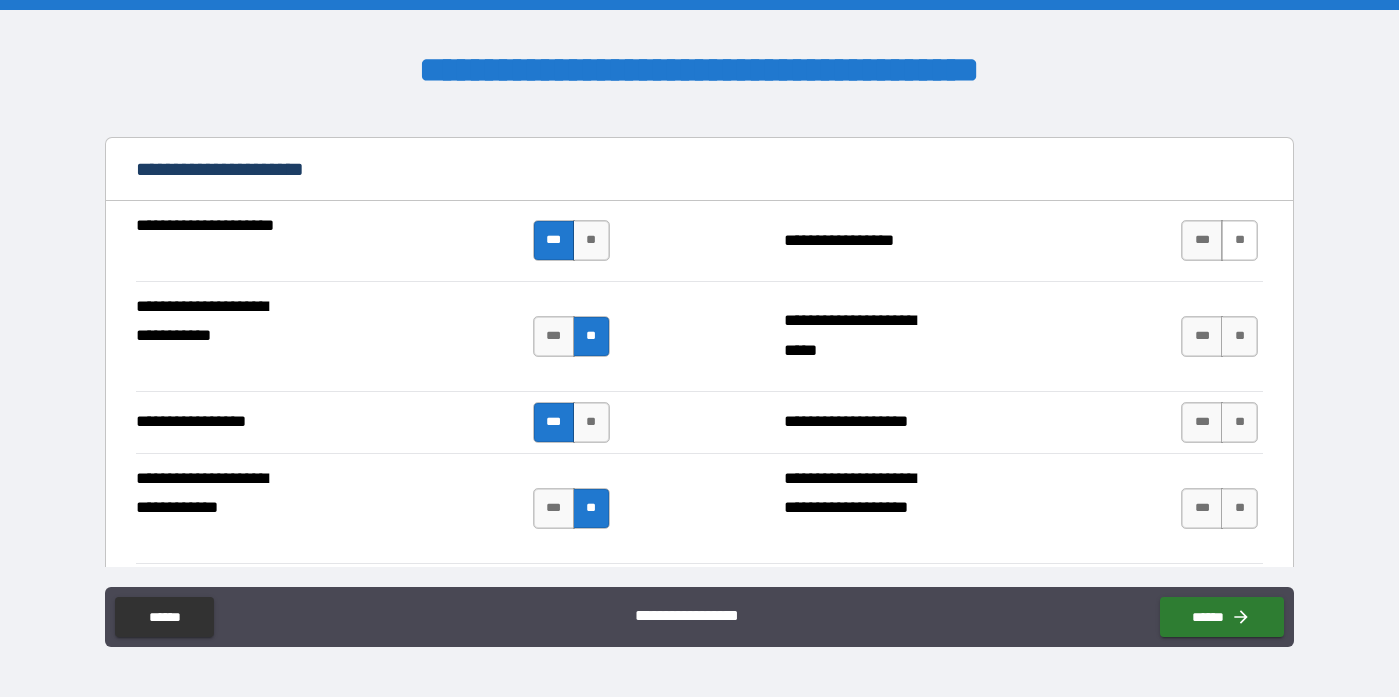 scroll, scrollTop: 4182, scrollLeft: 0, axis: vertical 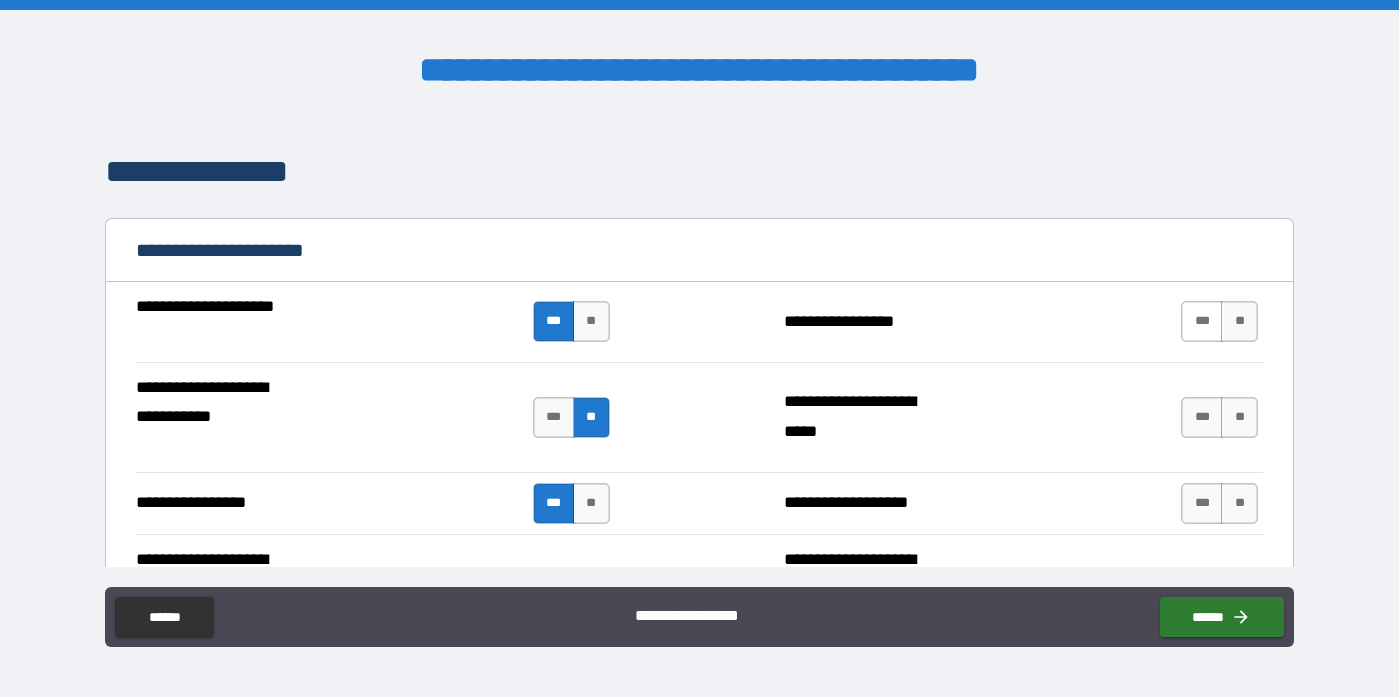 type on "**********" 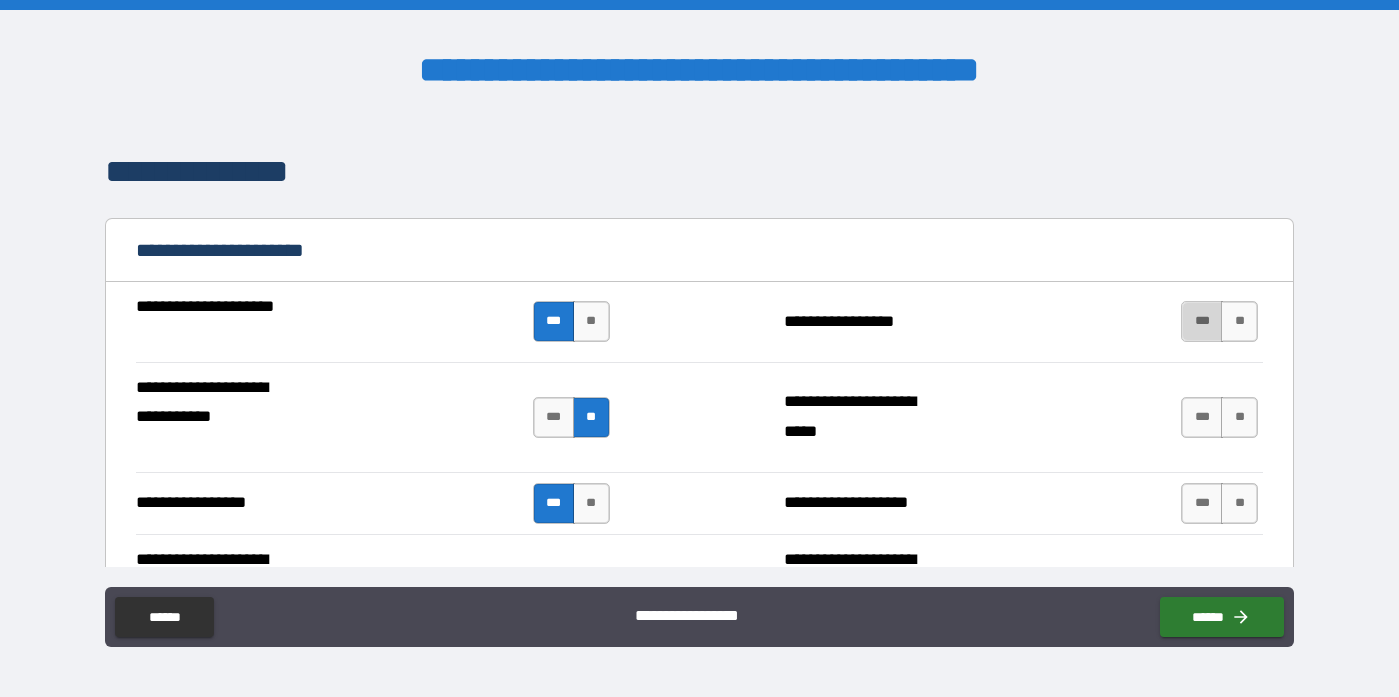 click on "***" at bounding box center [1202, 321] 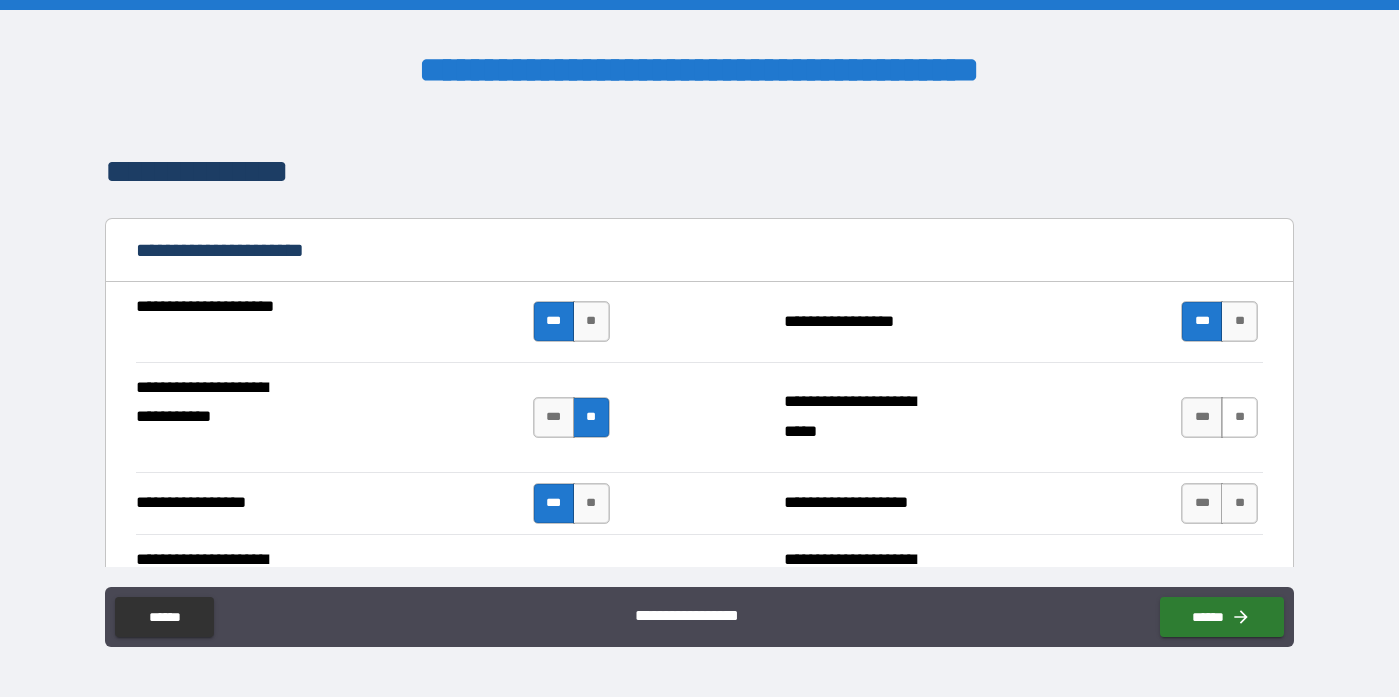 click on "**" at bounding box center (1239, 417) 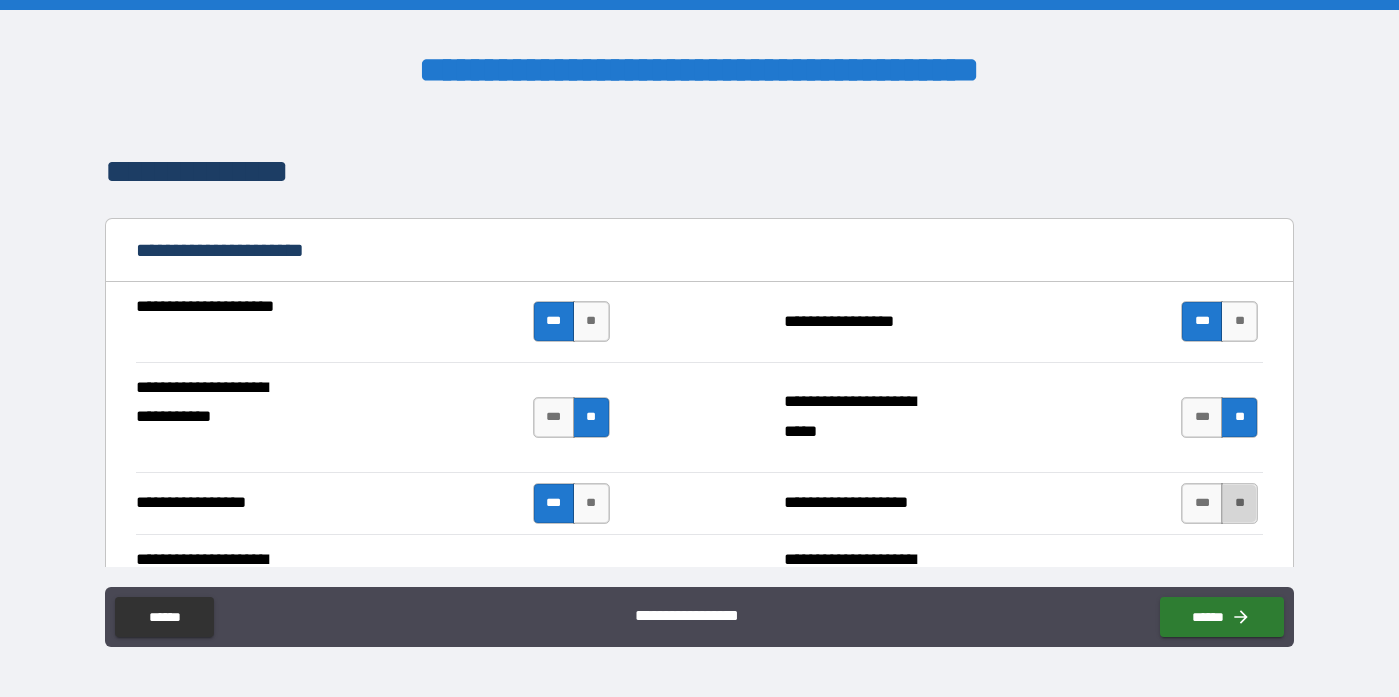 click on "**" at bounding box center (1239, 503) 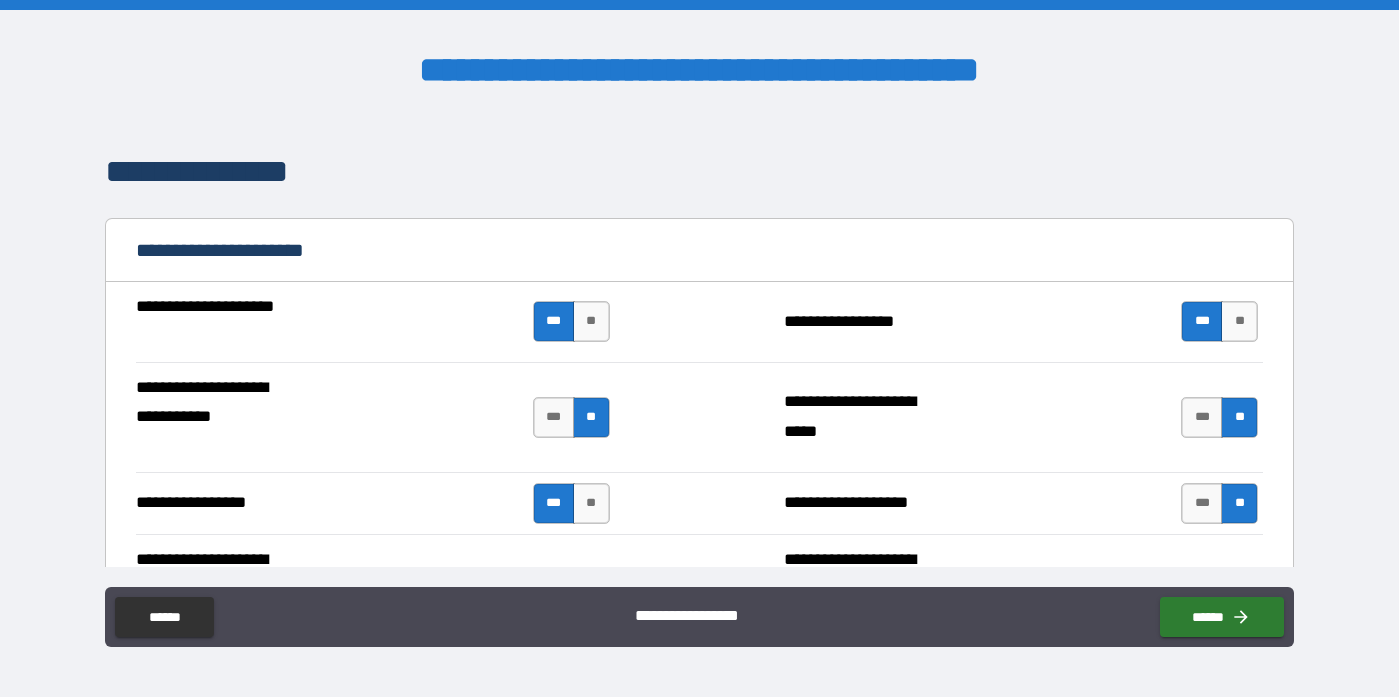 scroll, scrollTop: 4454, scrollLeft: 0, axis: vertical 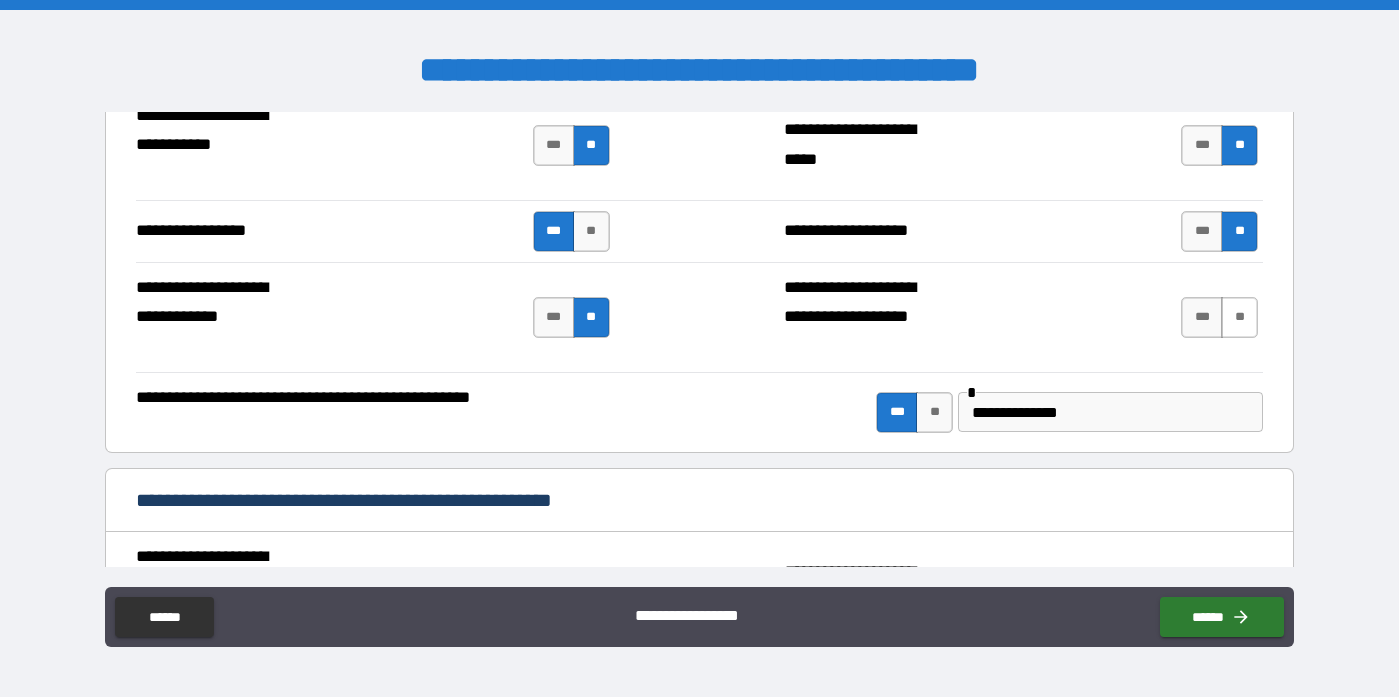 click on "**" at bounding box center [1239, 317] 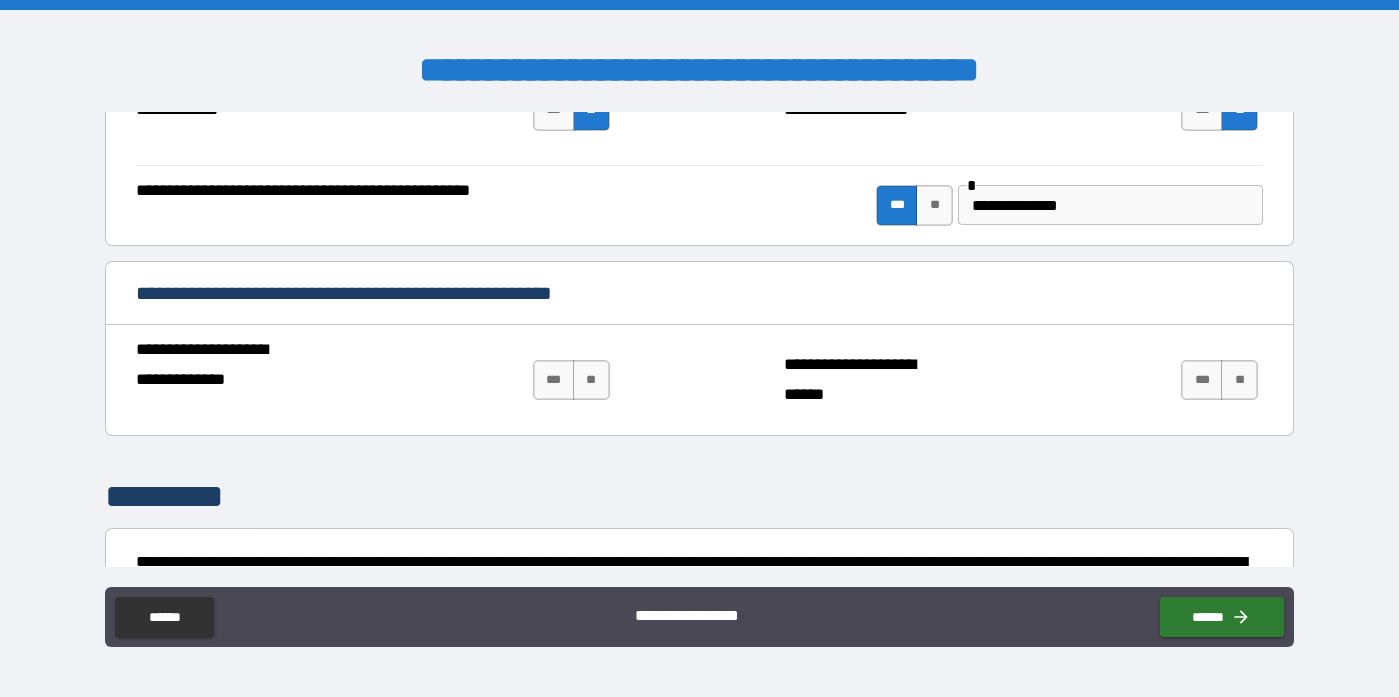 scroll, scrollTop: 4680, scrollLeft: 0, axis: vertical 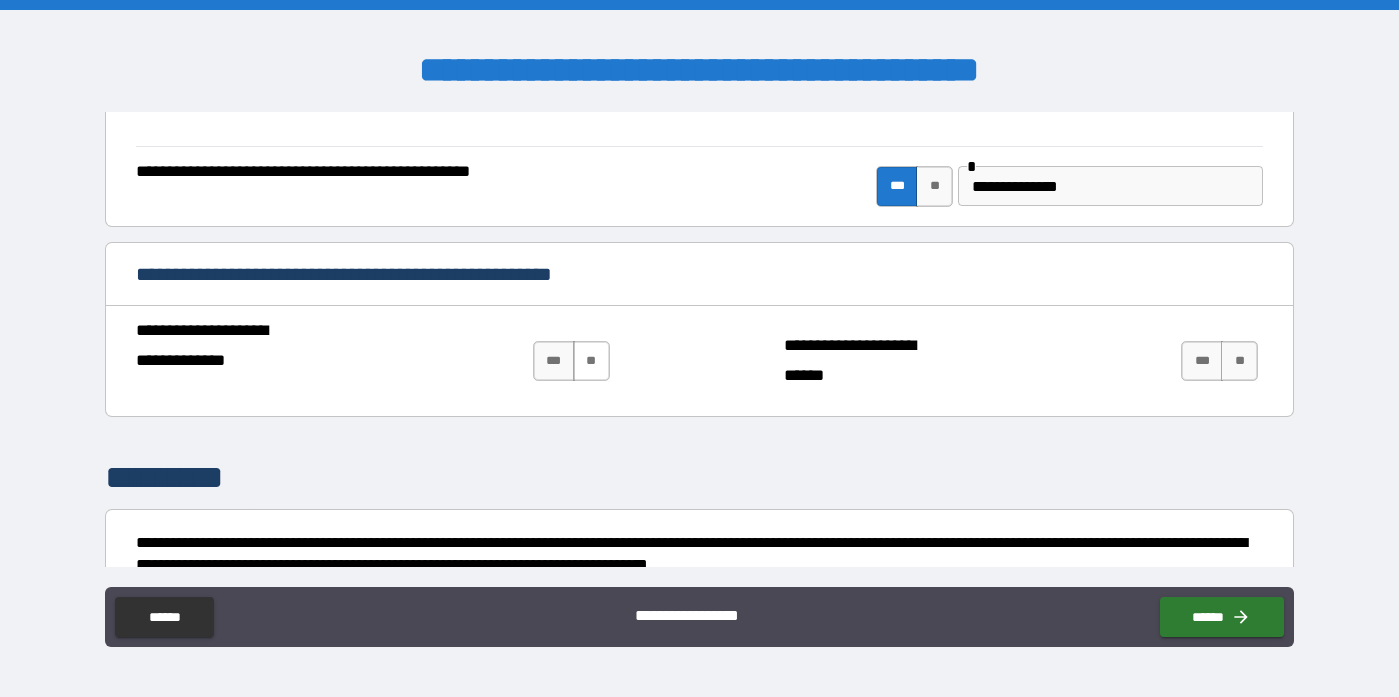 click on "**" at bounding box center [591, 361] 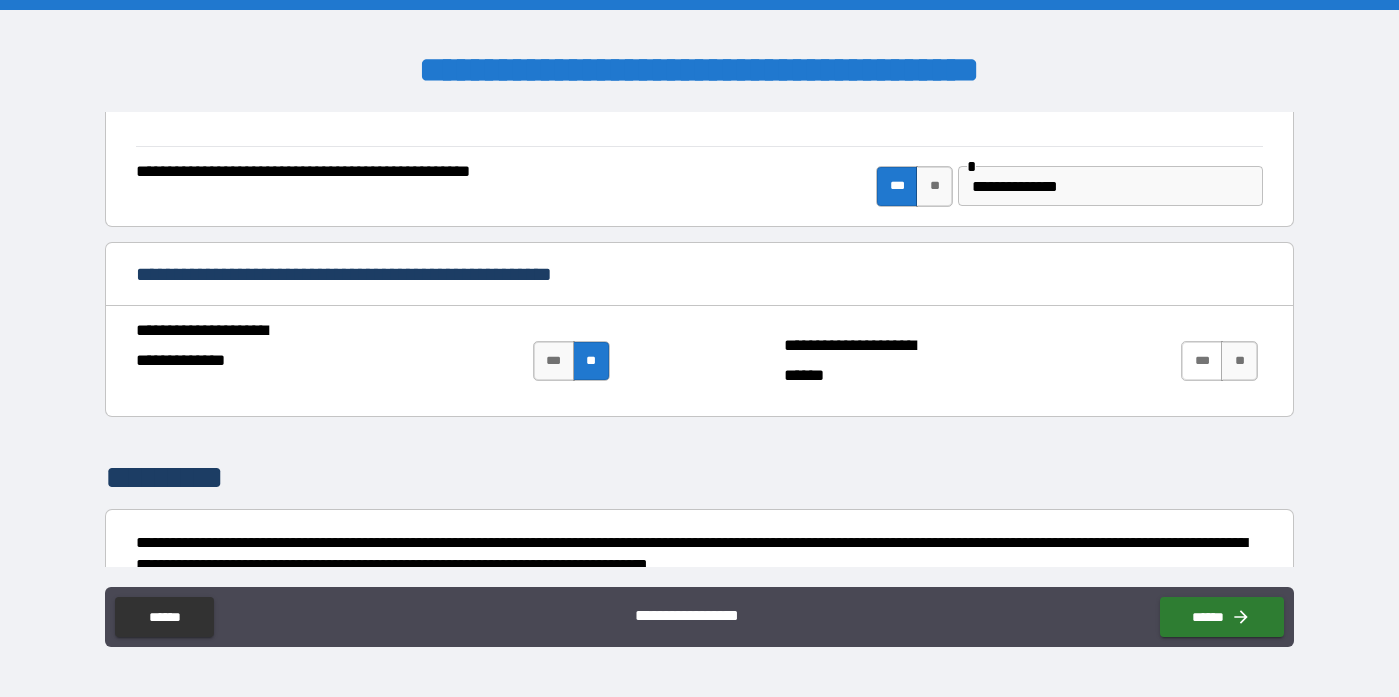 click on "***" at bounding box center [1202, 361] 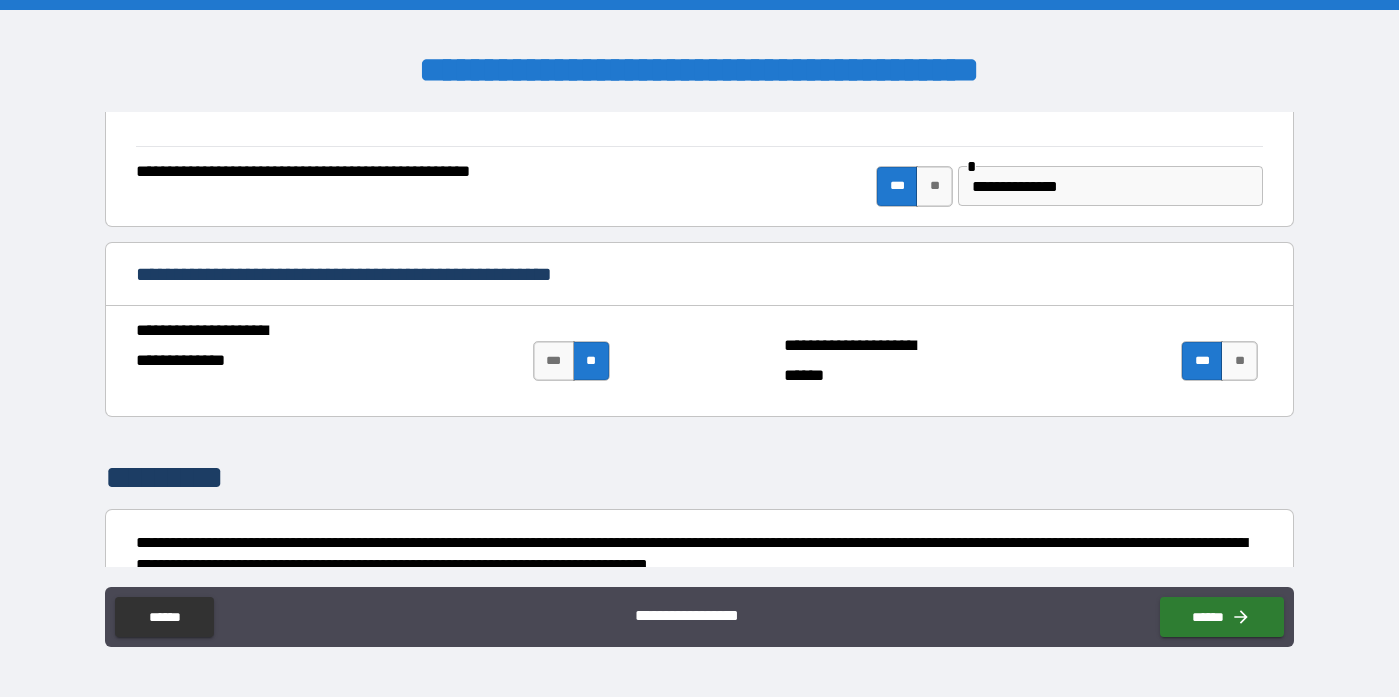 scroll, scrollTop: 4781, scrollLeft: 0, axis: vertical 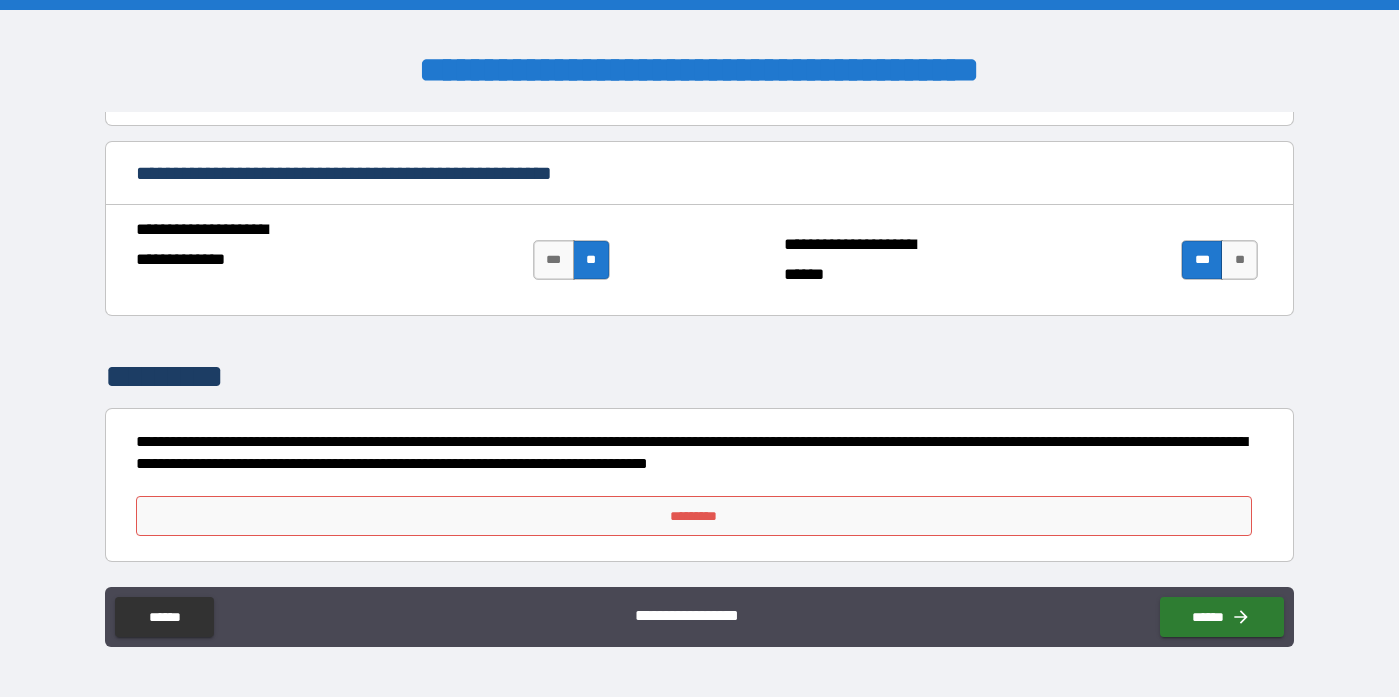 click on "*********" at bounding box center (694, 516) 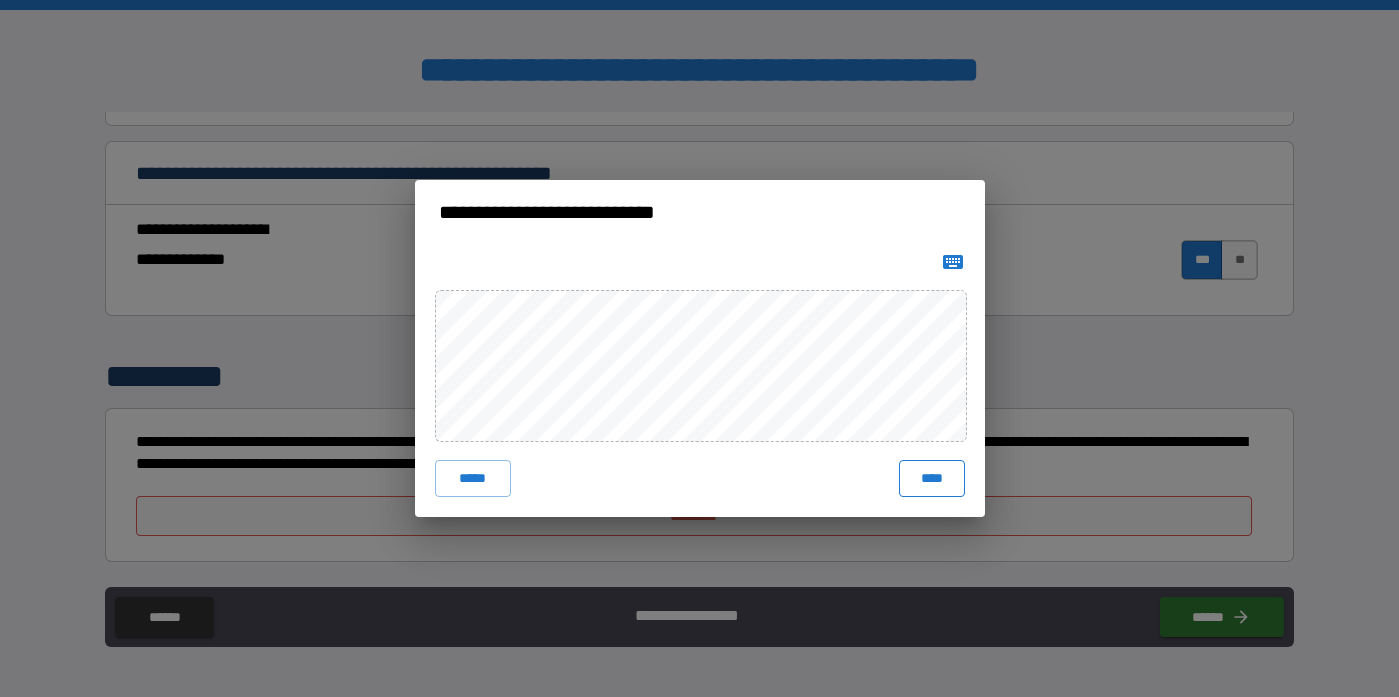 click on "****" at bounding box center [932, 478] 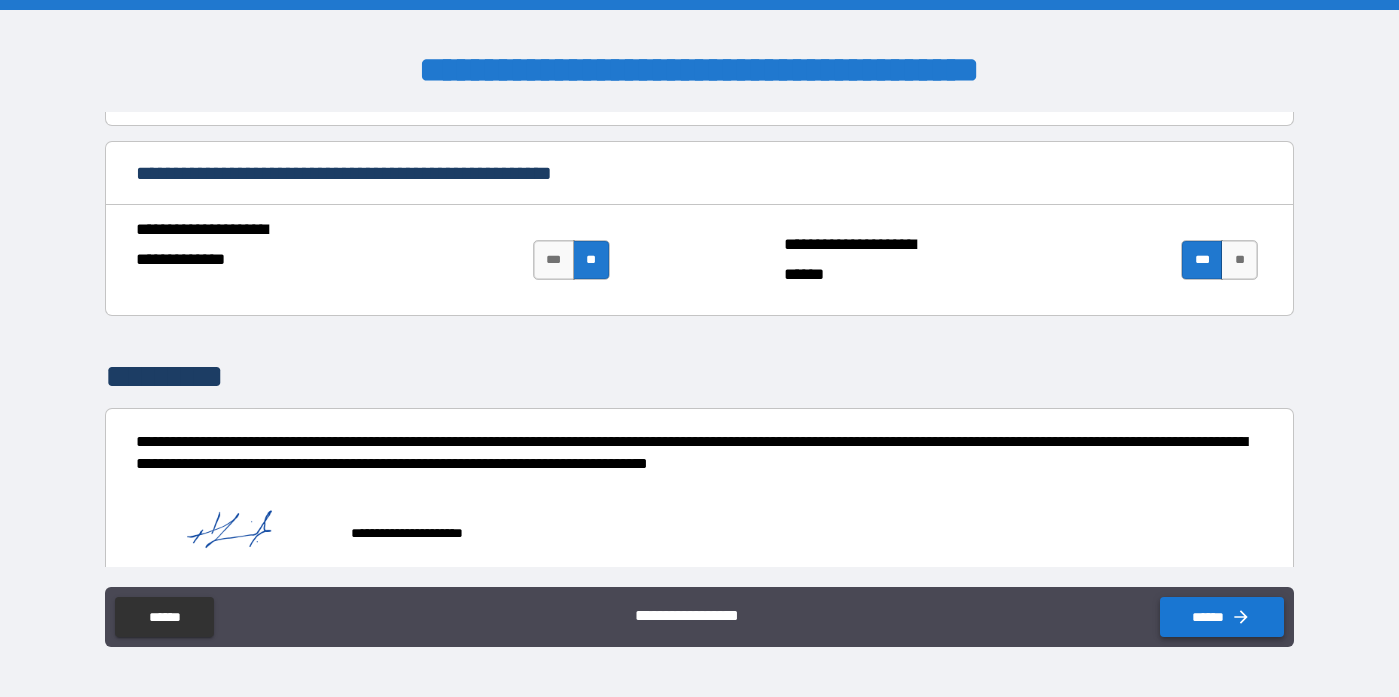 click on "******" at bounding box center [1222, 617] 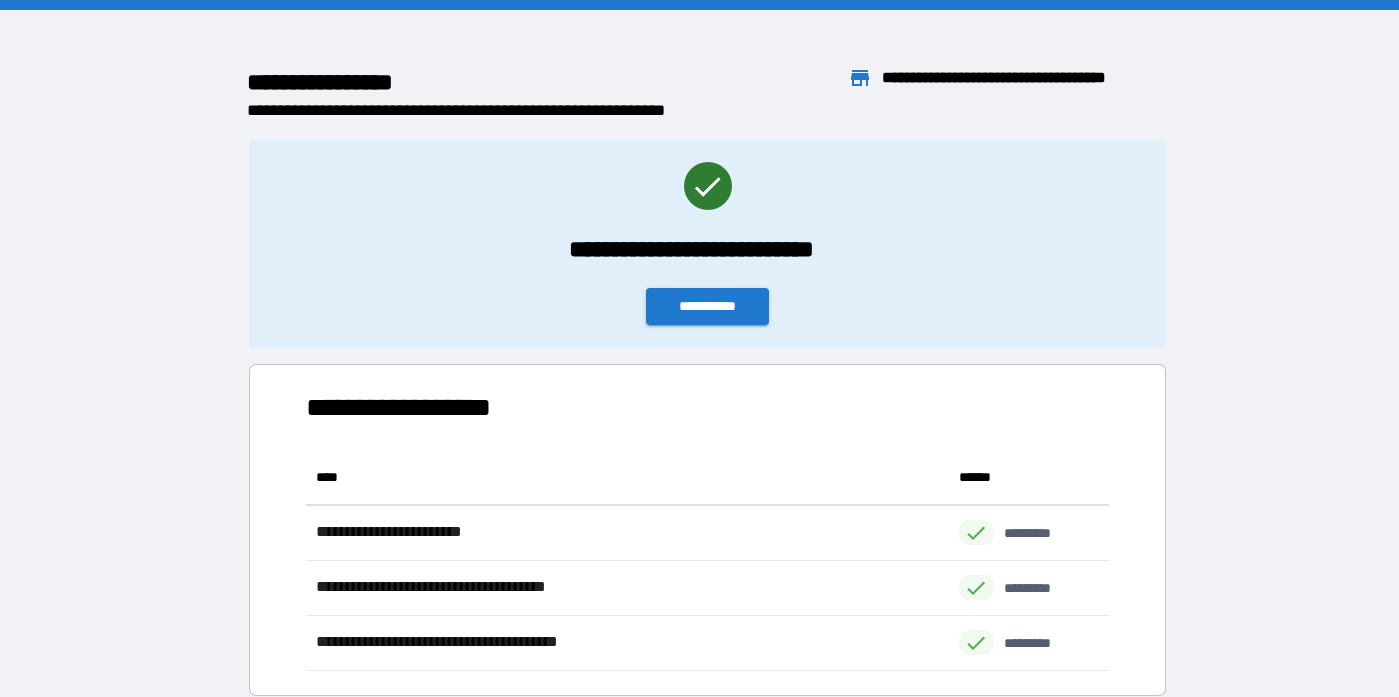 scroll, scrollTop: 1, scrollLeft: 1, axis: both 